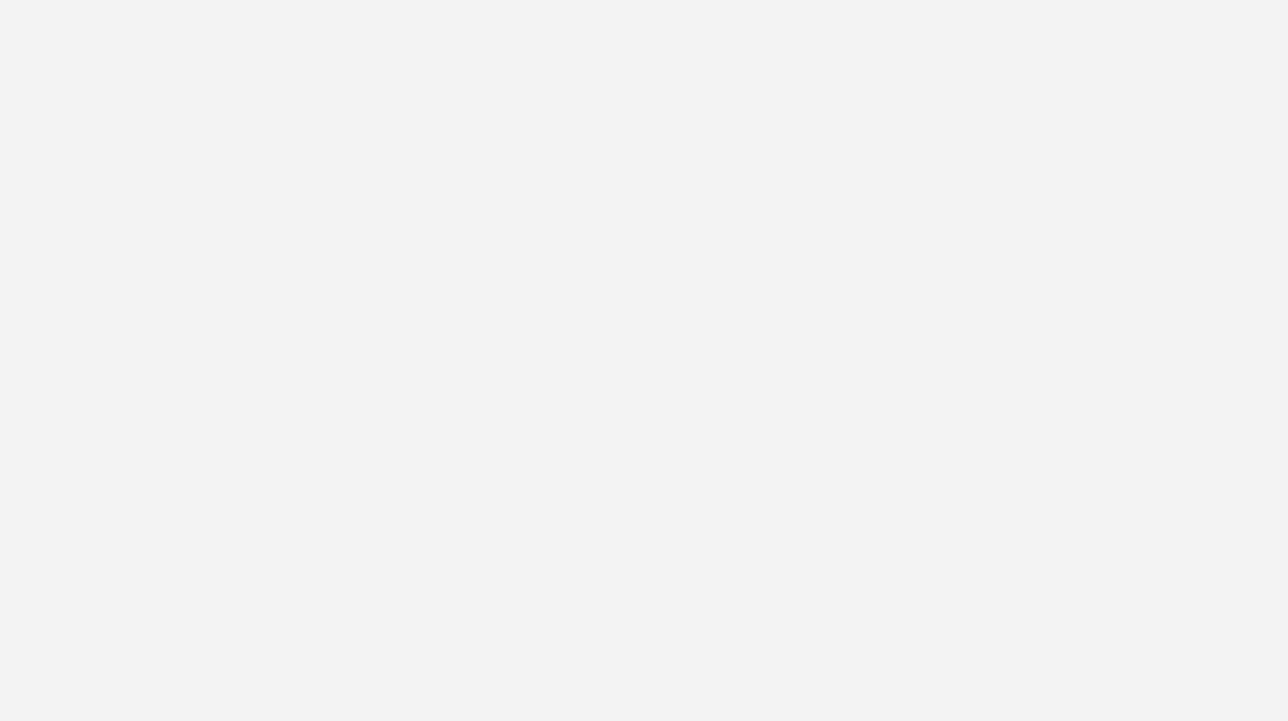 scroll, scrollTop: 0, scrollLeft: 0, axis: both 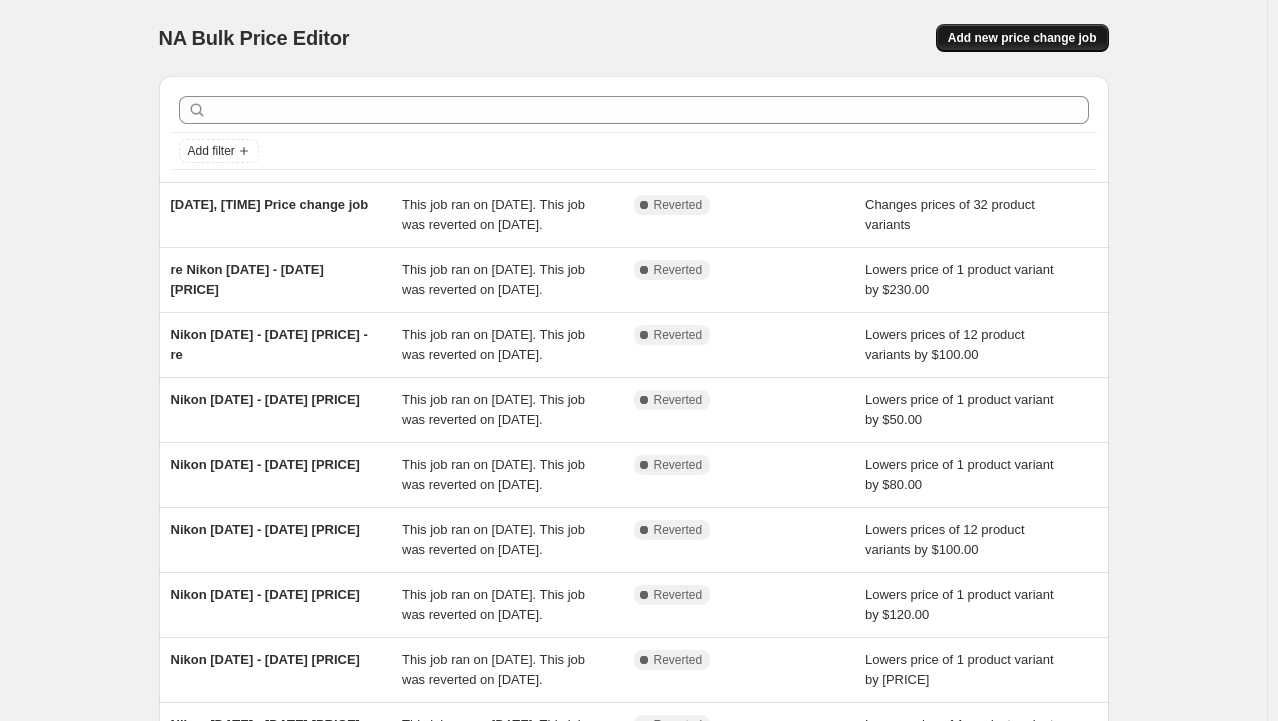 click on "Add new price change job" at bounding box center [1022, 38] 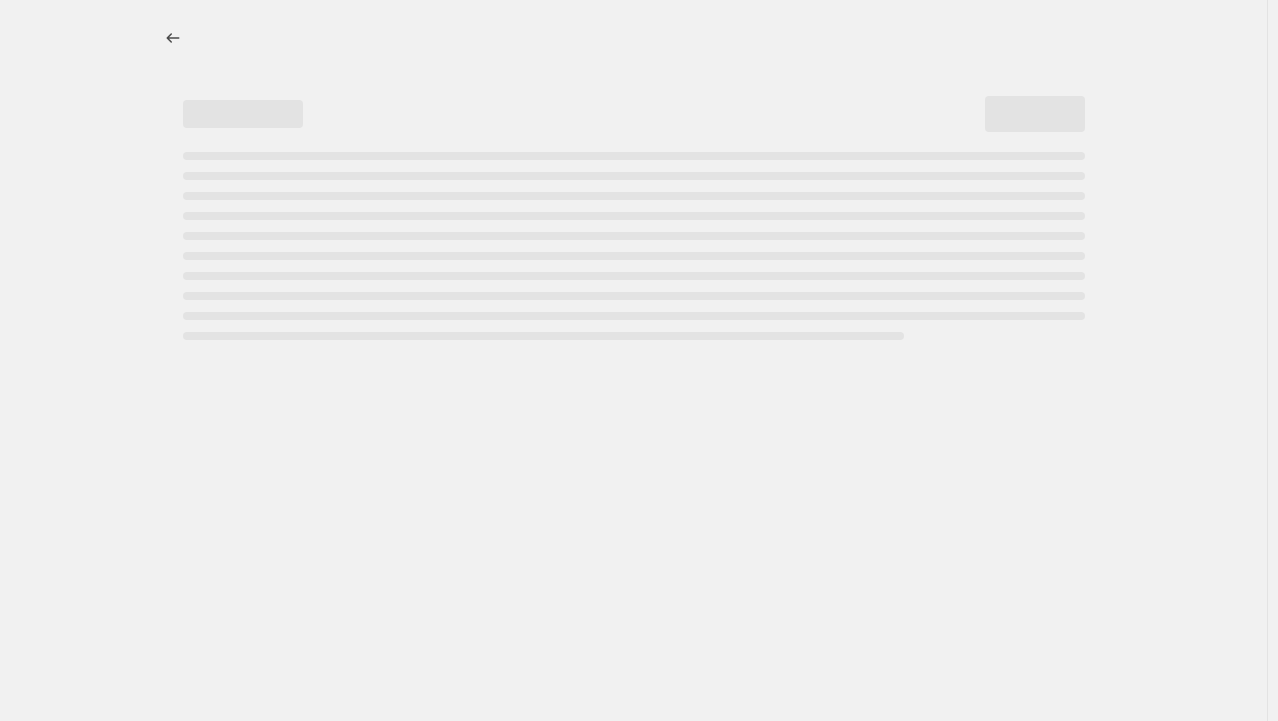 select on "percentage" 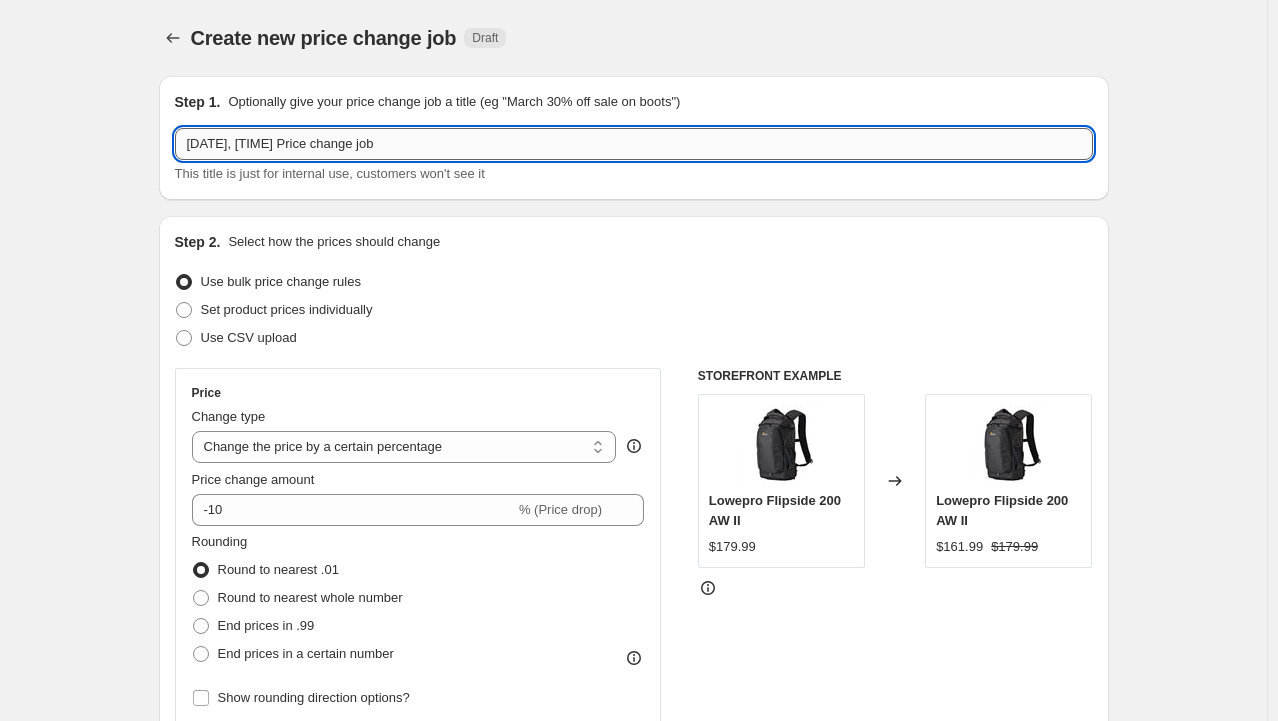 click on "[DATE], [TIME] Price change job" at bounding box center (634, 144) 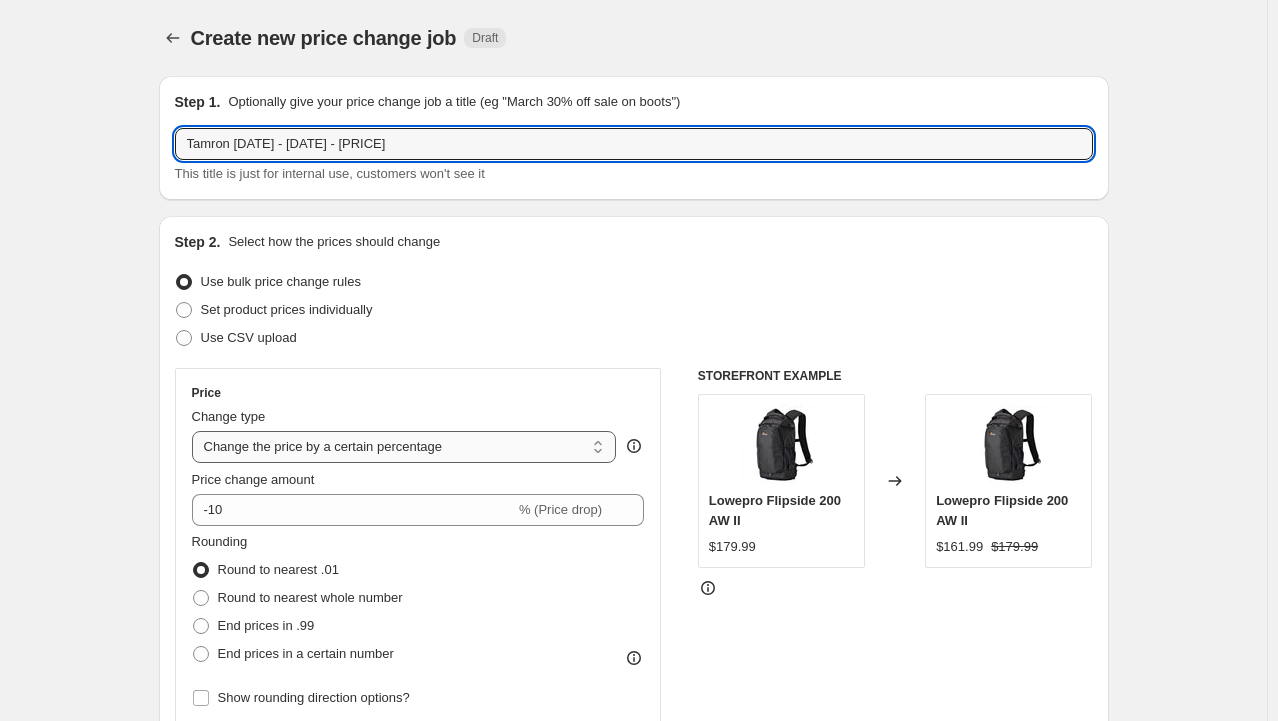 type on "Tamron [DATE] - [DATE] - [PRICE]" 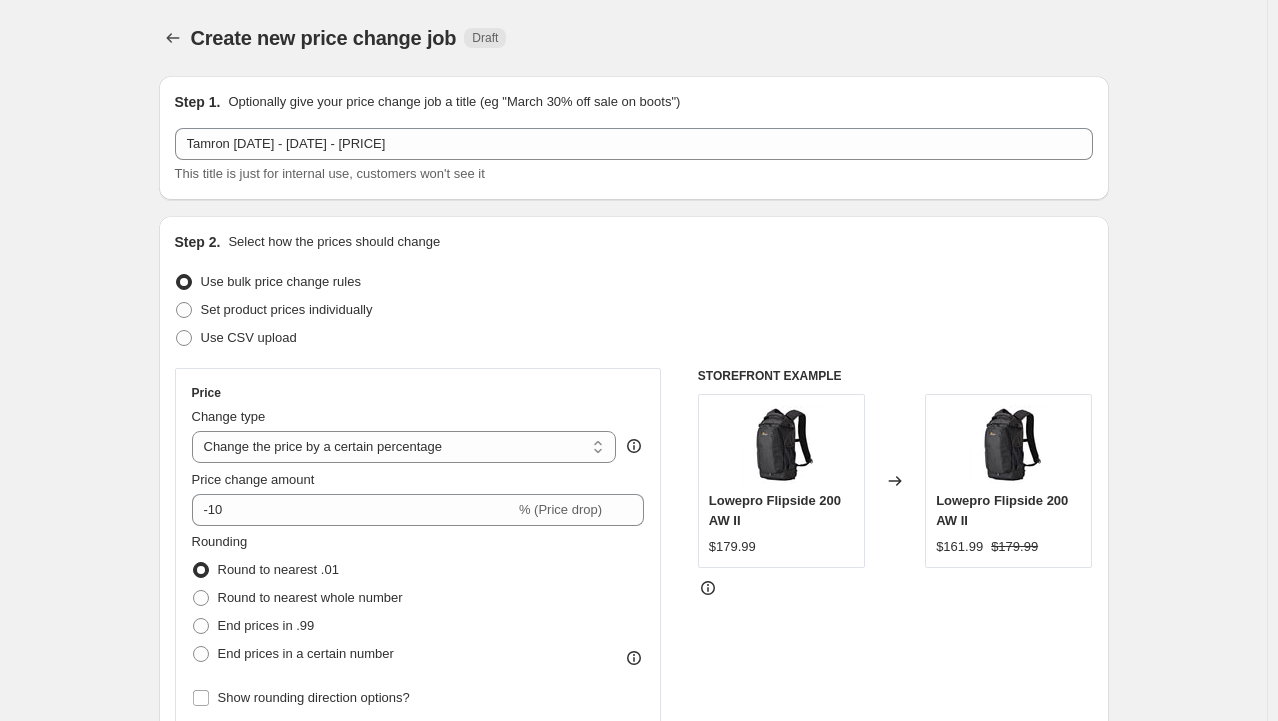 select on "by" 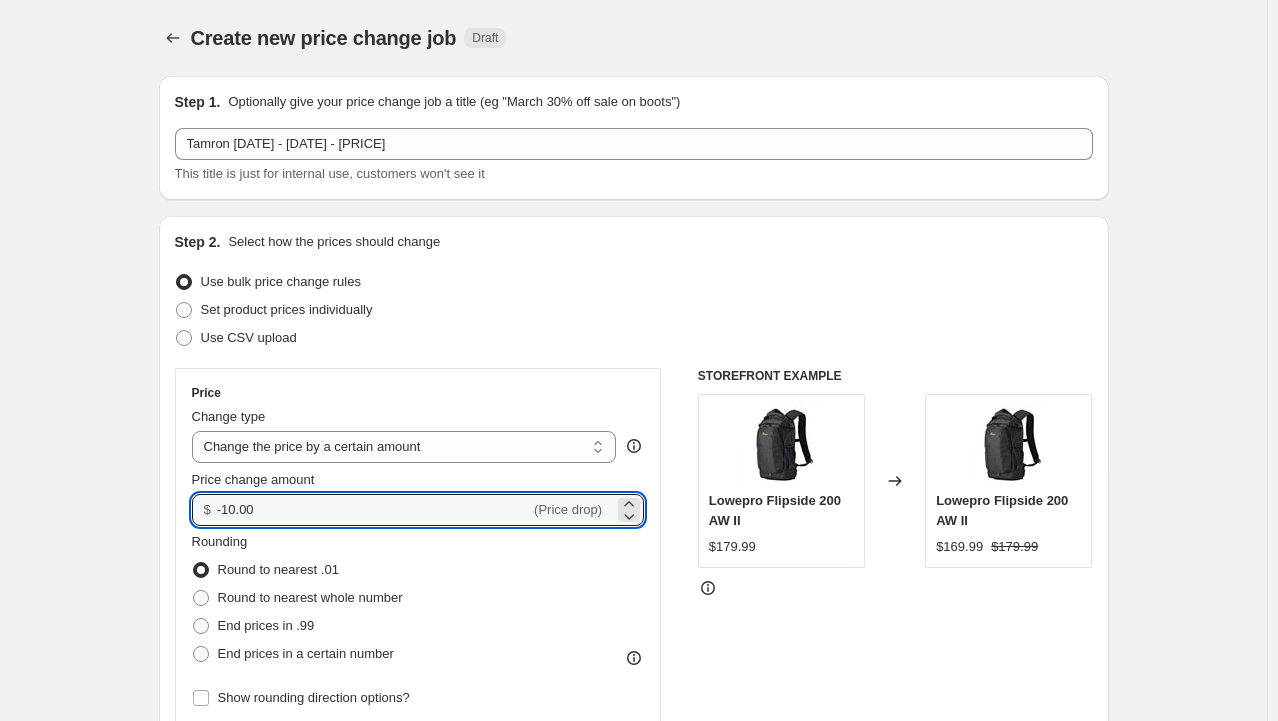 drag, startPoint x: 292, startPoint y: 518, endPoint x: 173, endPoint y: 464, distance: 130.679 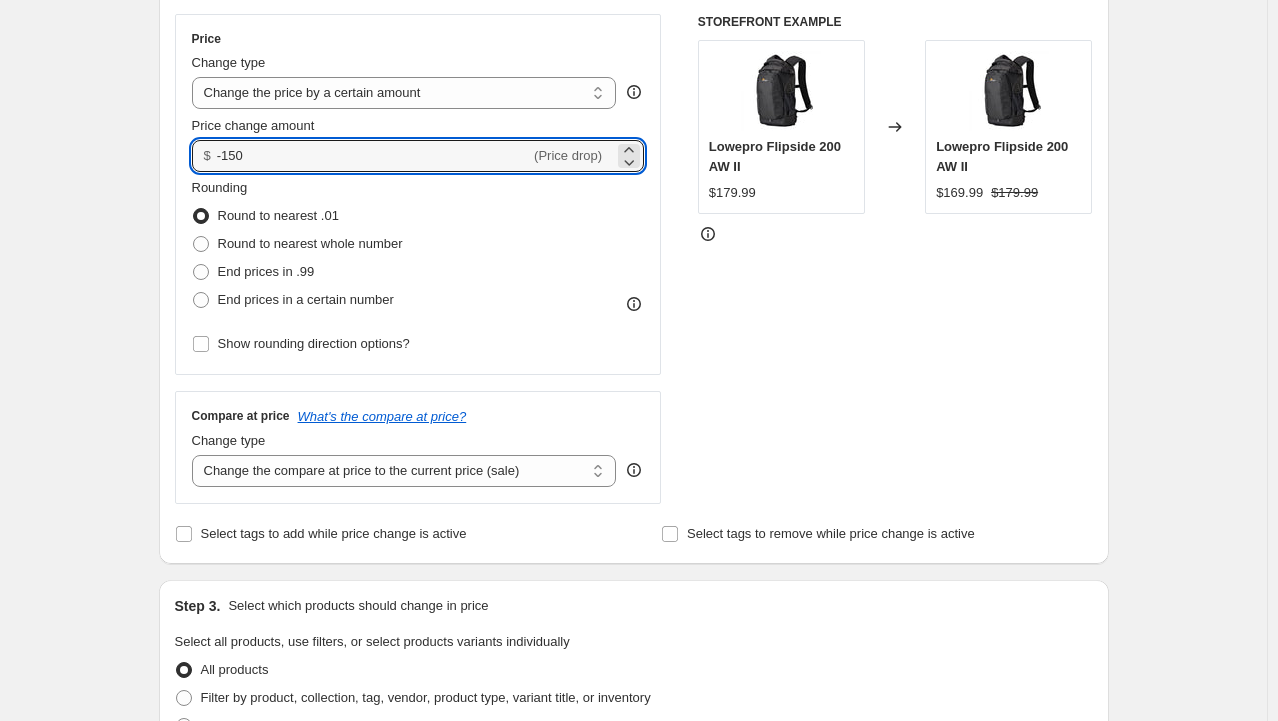 scroll, scrollTop: 400, scrollLeft: 0, axis: vertical 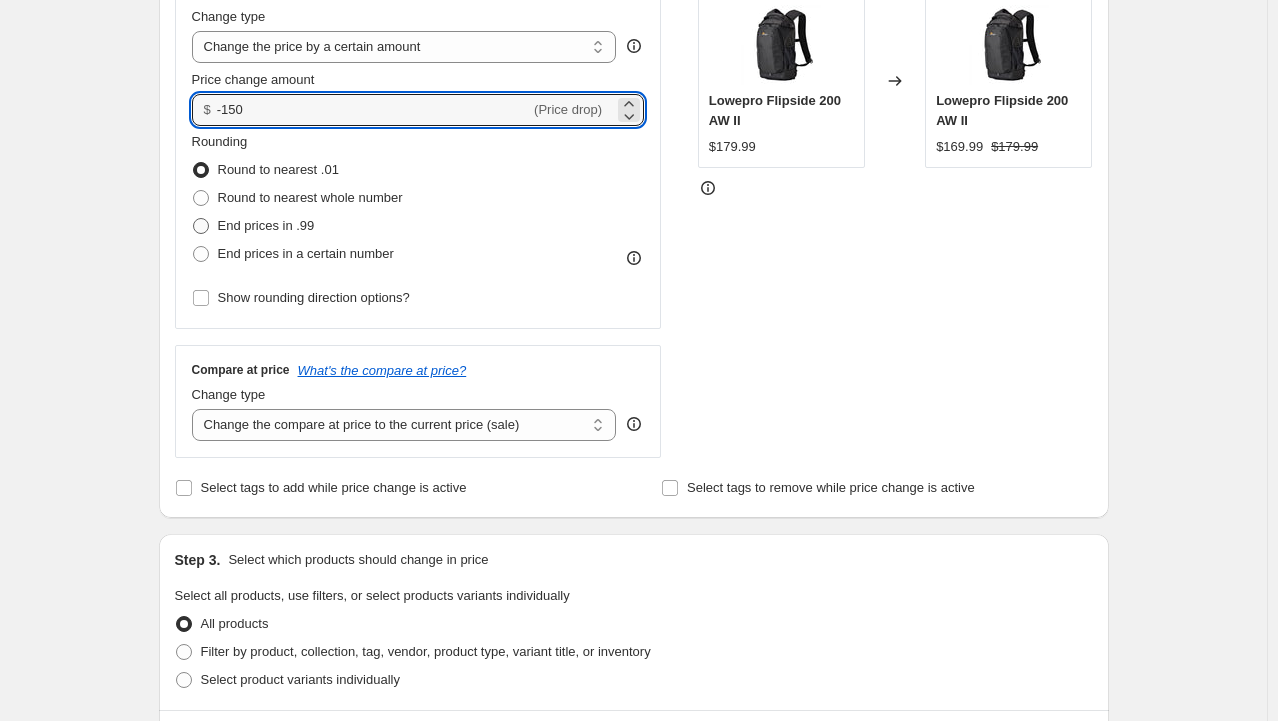type on "-150.00" 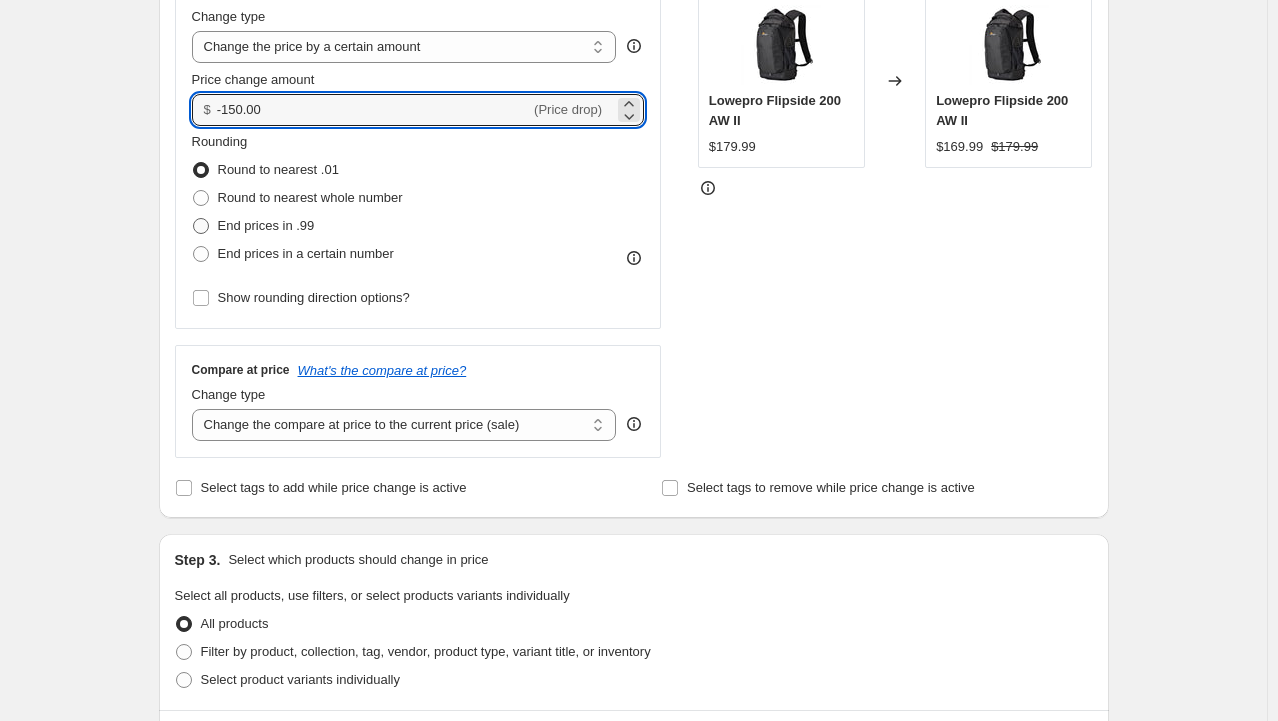 click on "End prices in .99" at bounding box center (266, 225) 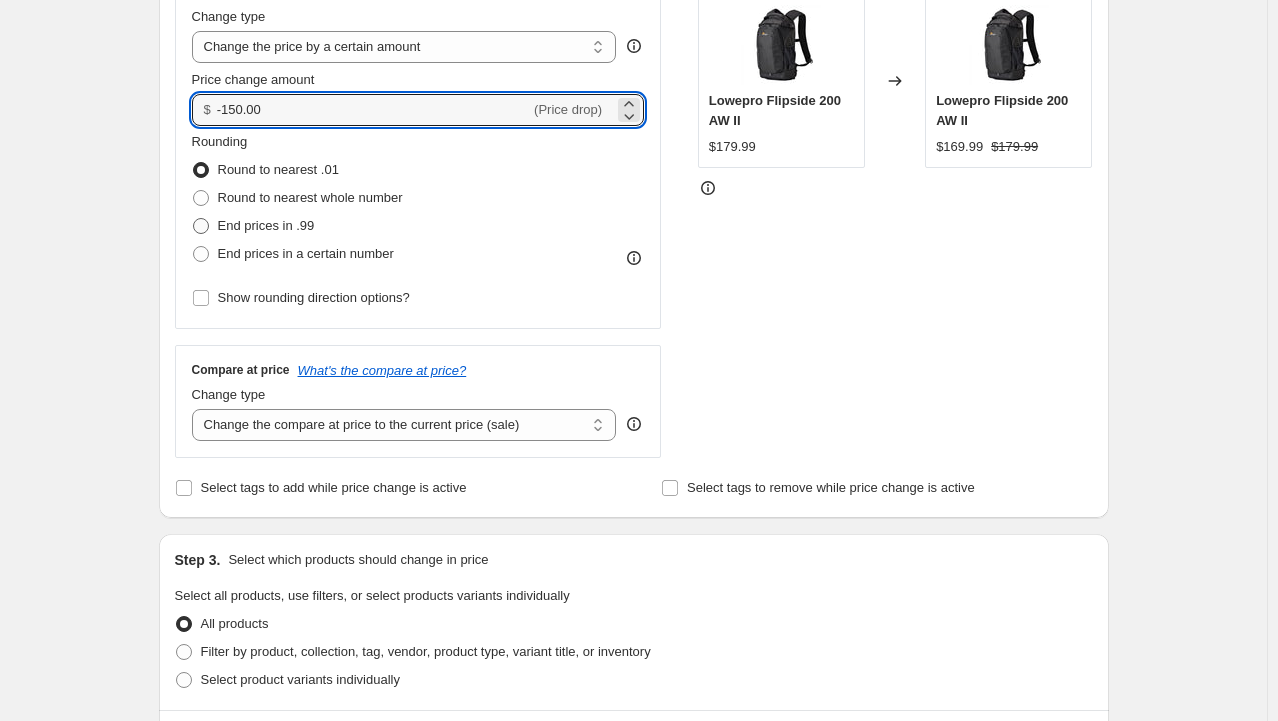 radio on "true" 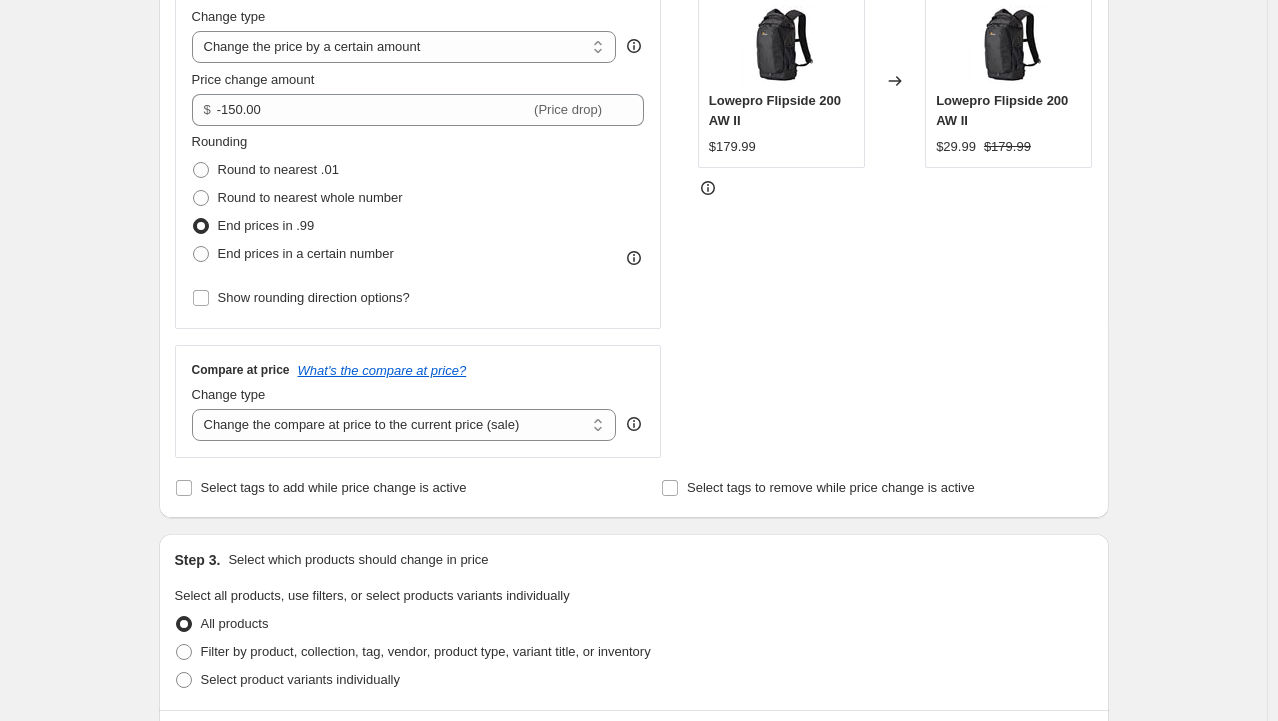 scroll, scrollTop: 700, scrollLeft: 0, axis: vertical 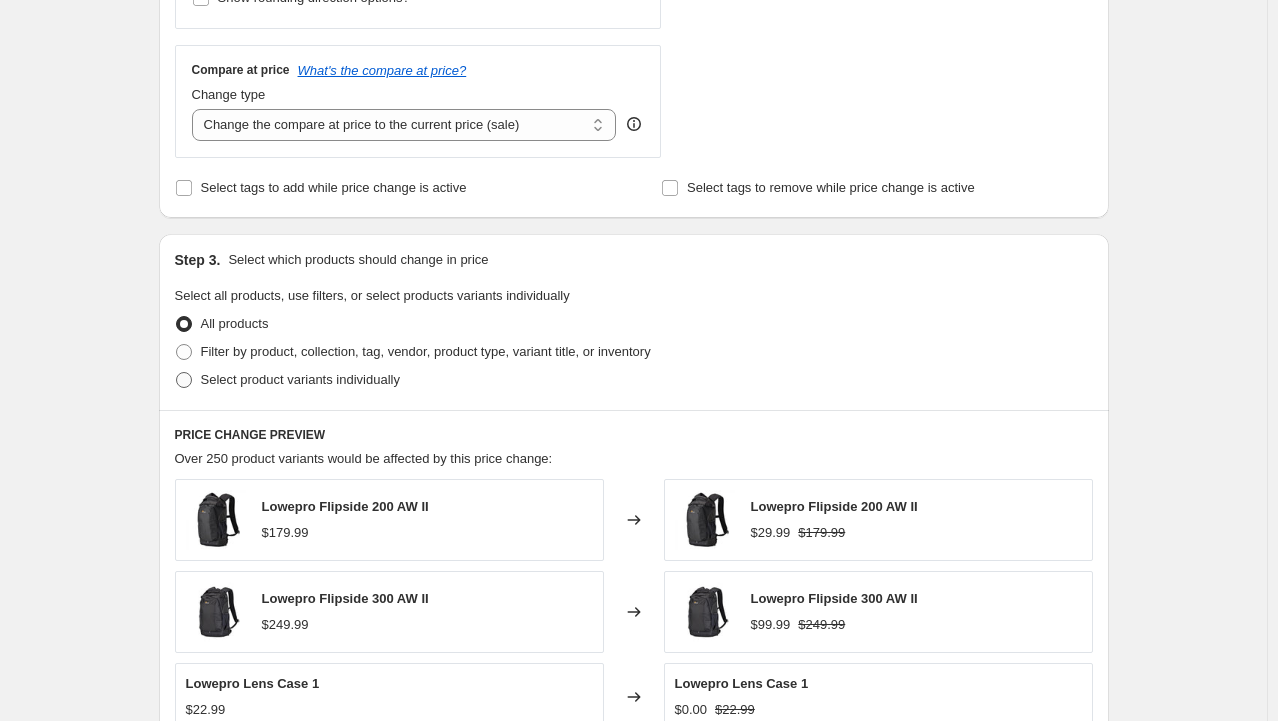 click on "Select product variants individually" at bounding box center [300, 379] 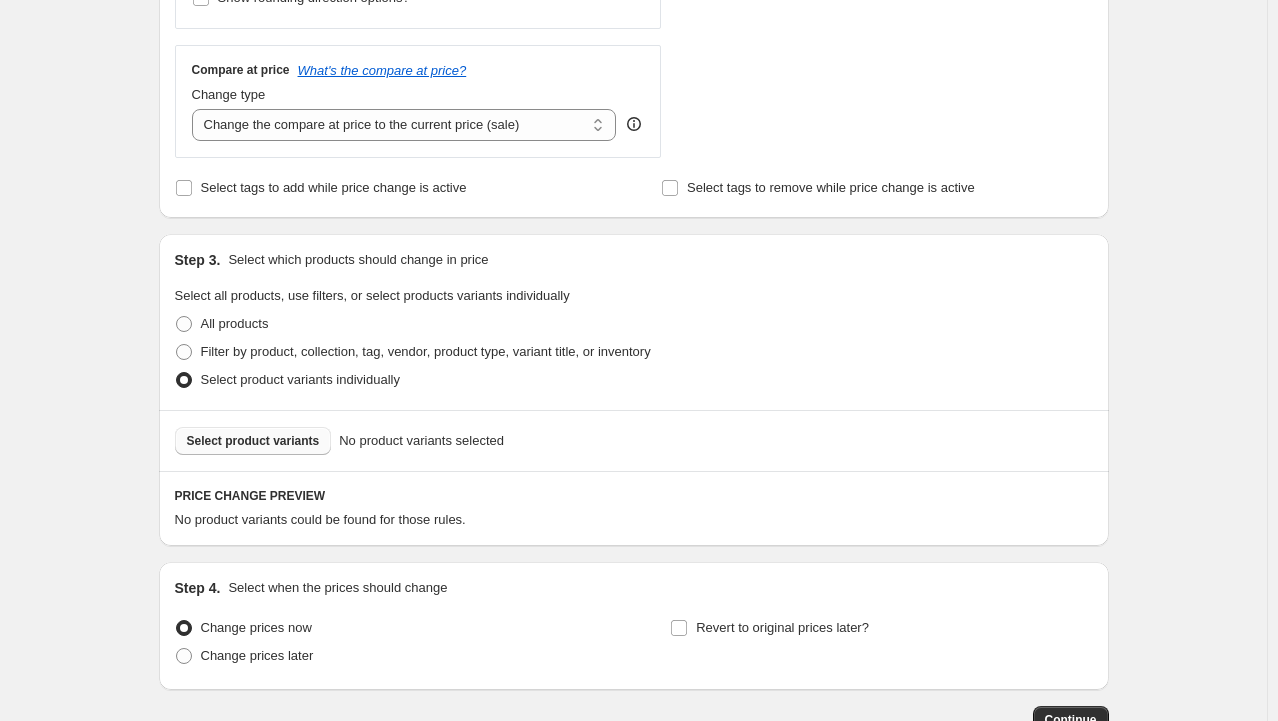 click on "Select product variants" at bounding box center [253, 441] 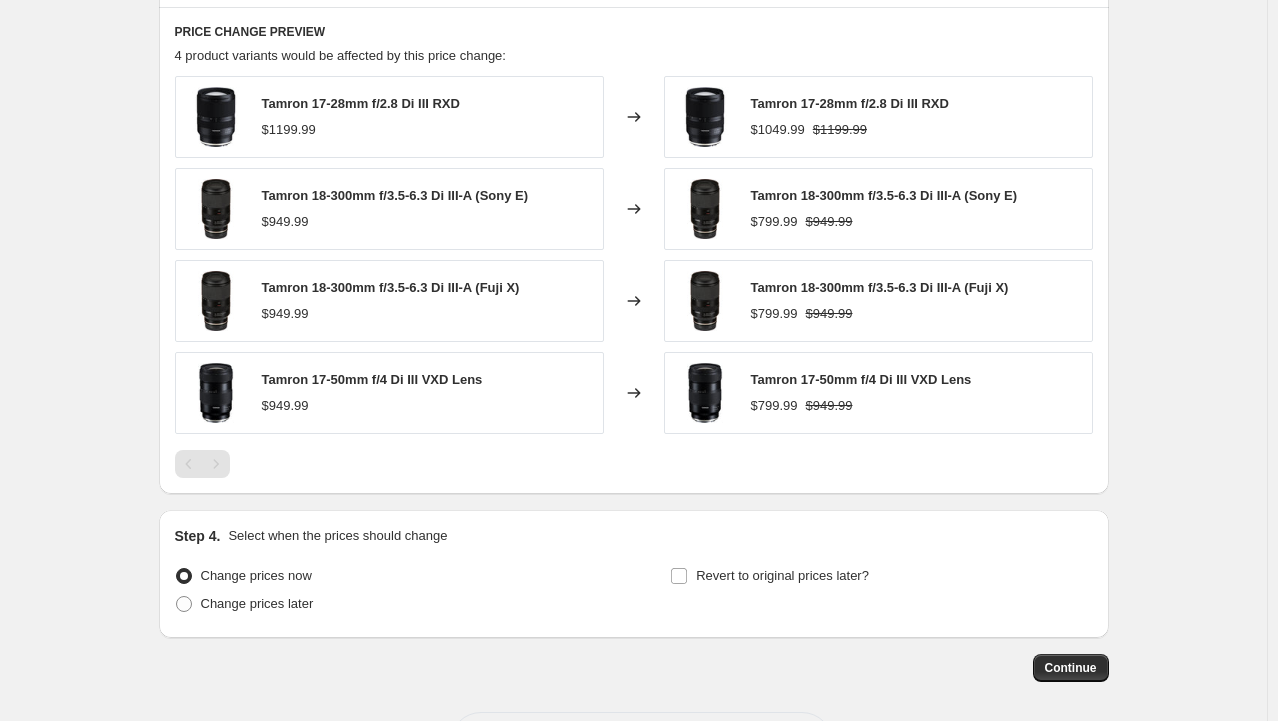 scroll, scrollTop: 1200, scrollLeft: 0, axis: vertical 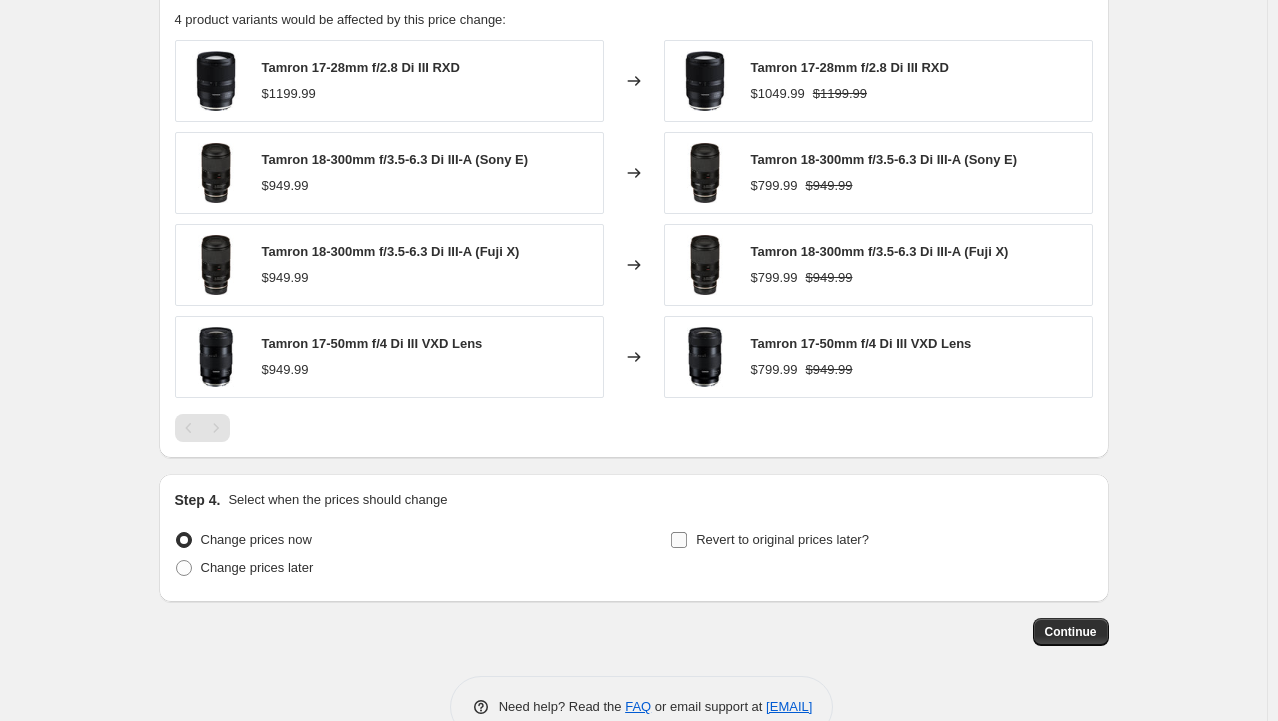 click on "Revert to original prices later?" at bounding box center (782, 539) 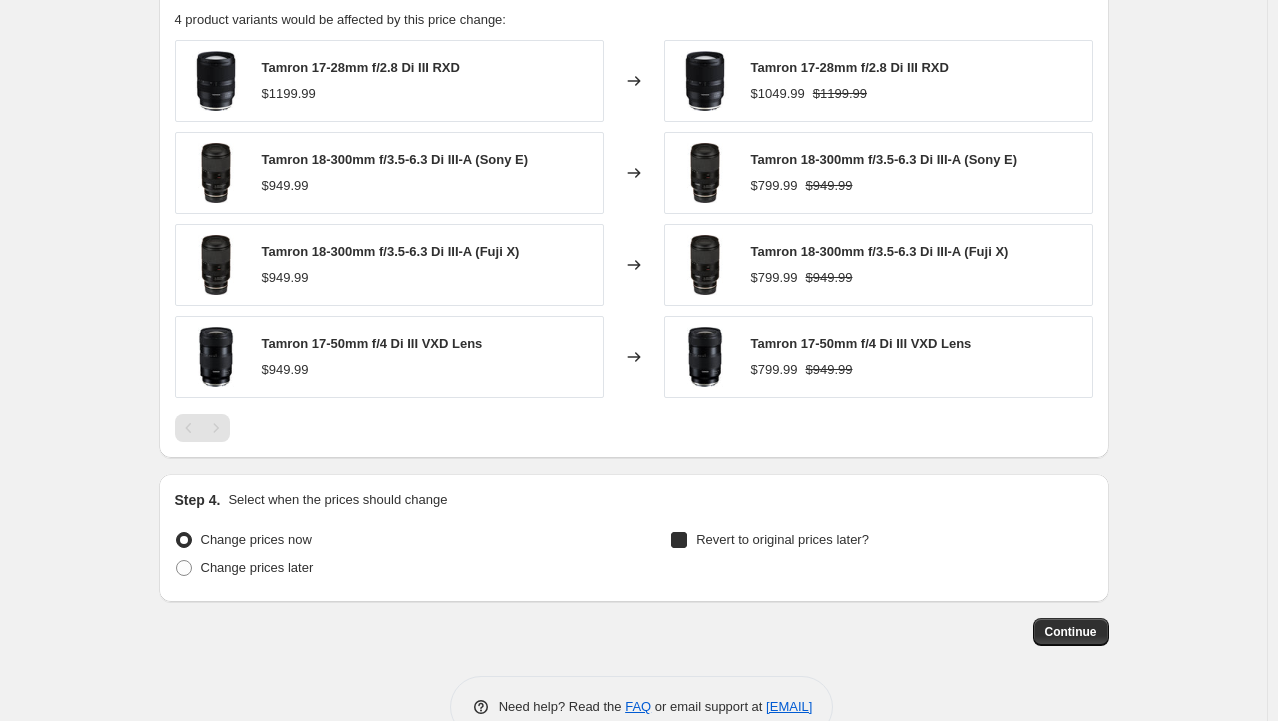 checkbox on "true" 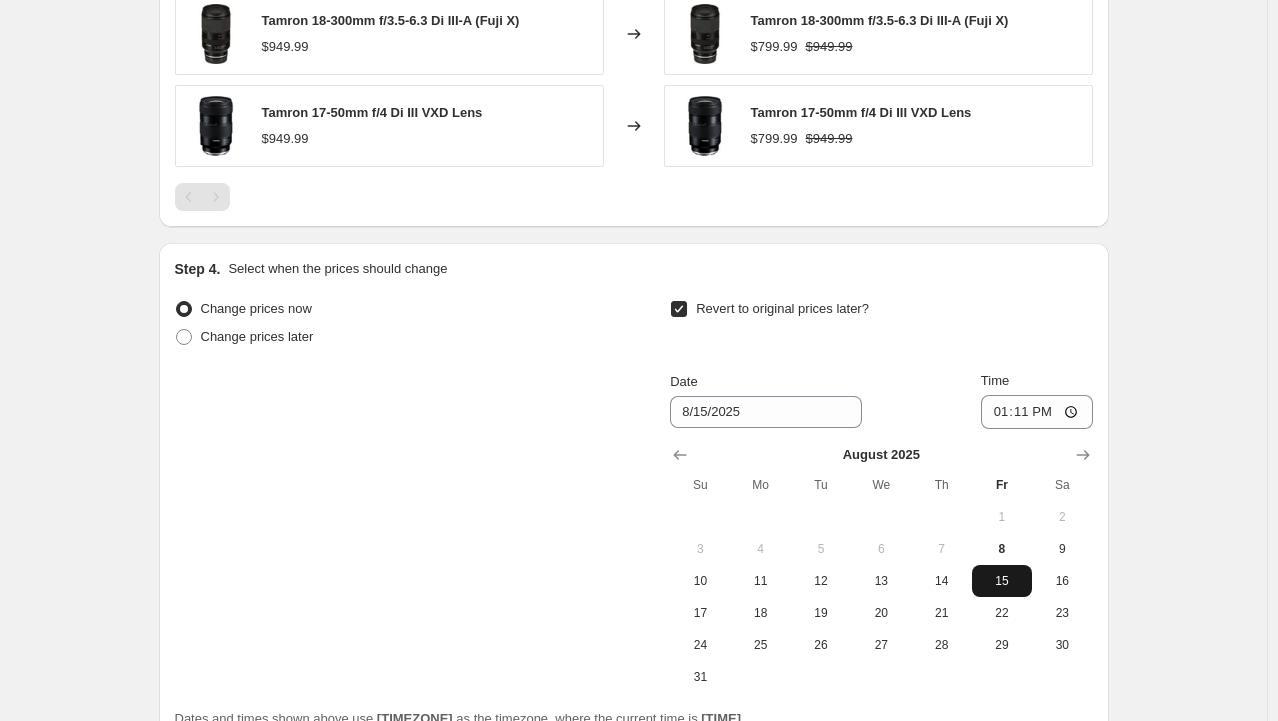 scroll, scrollTop: 1600, scrollLeft: 0, axis: vertical 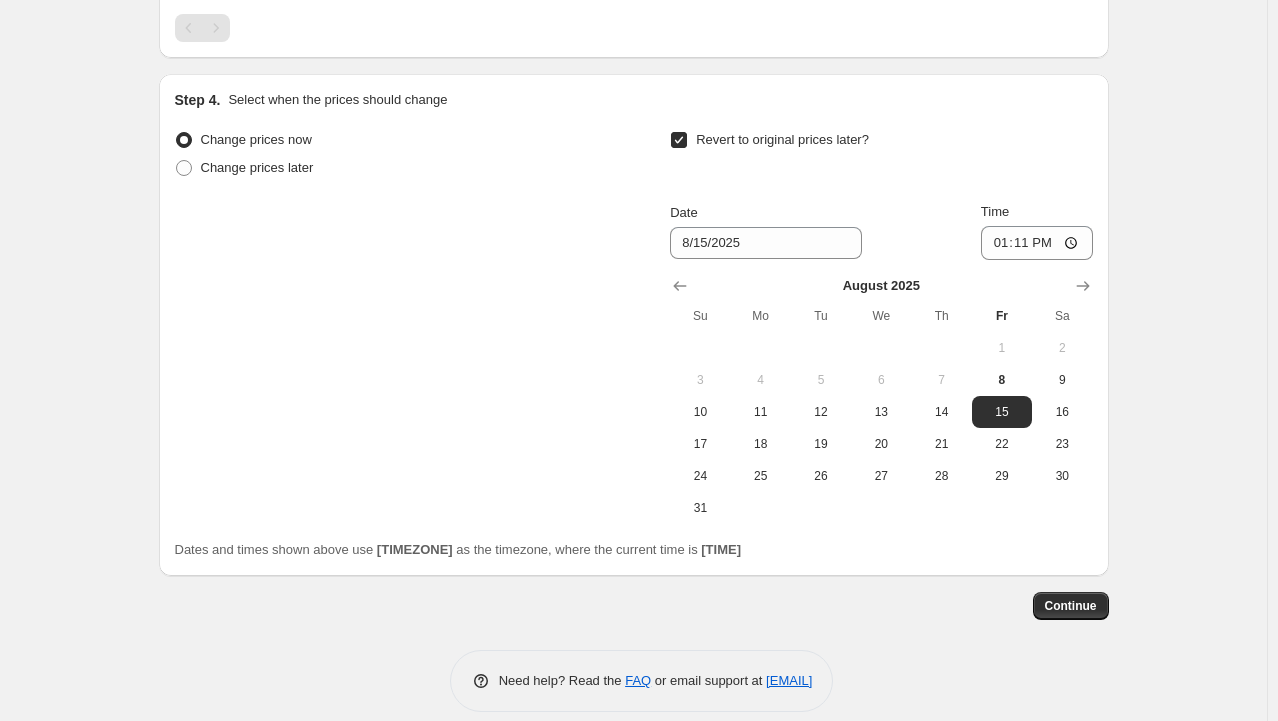 drag, startPoint x: 708, startPoint y: 509, endPoint x: 964, endPoint y: 367, distance: 292.74564 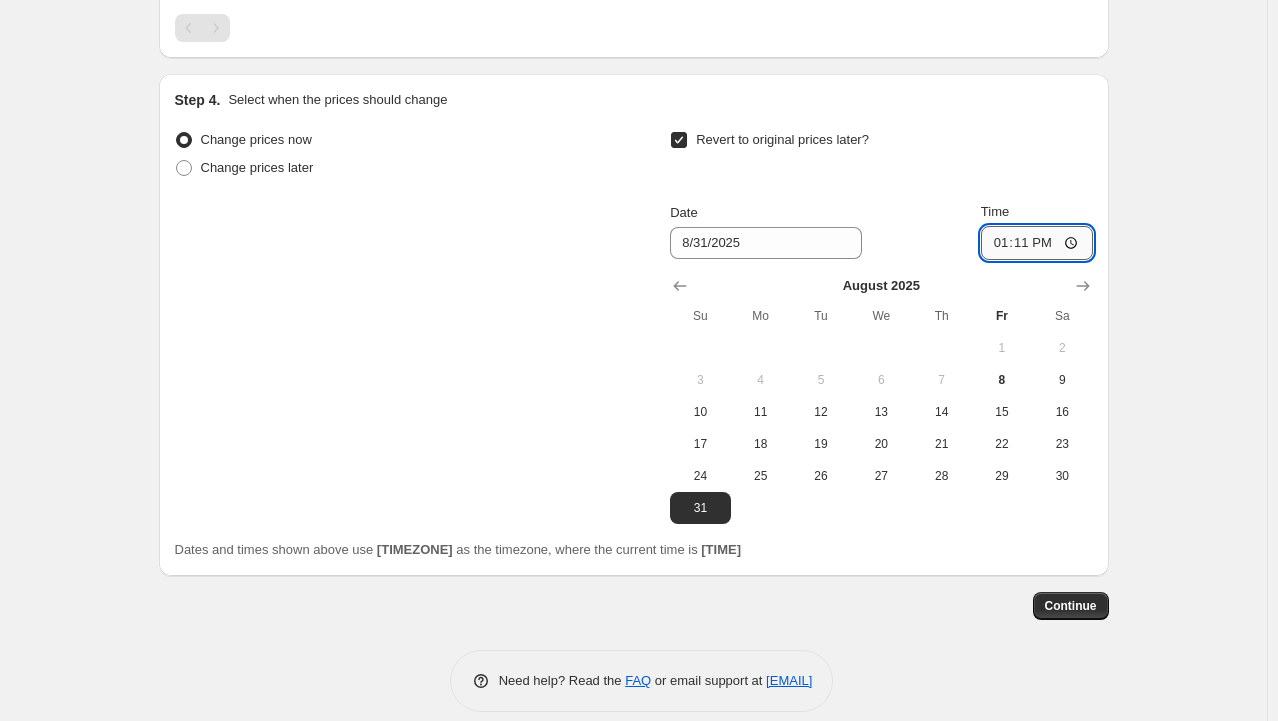click on "13:11" at bounding box center (1037, 243) 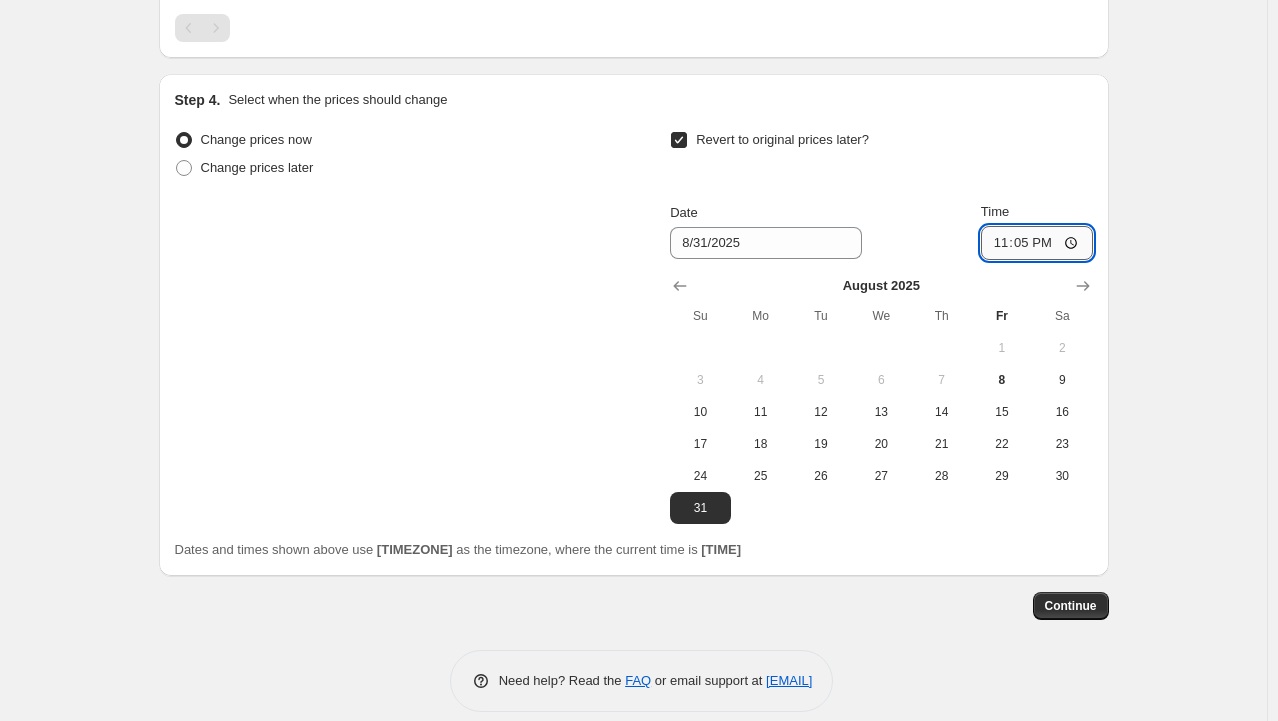 type on "23:59" 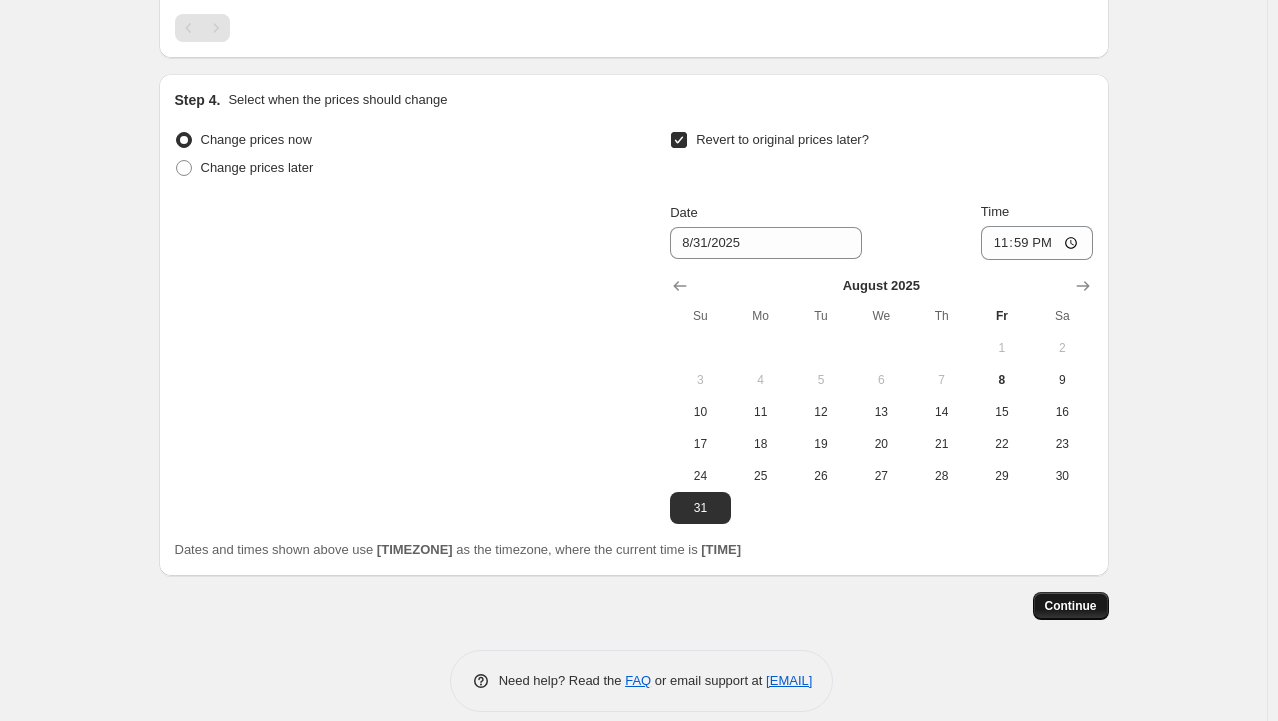 click on "Continue" at bounding box center (1071, 606) 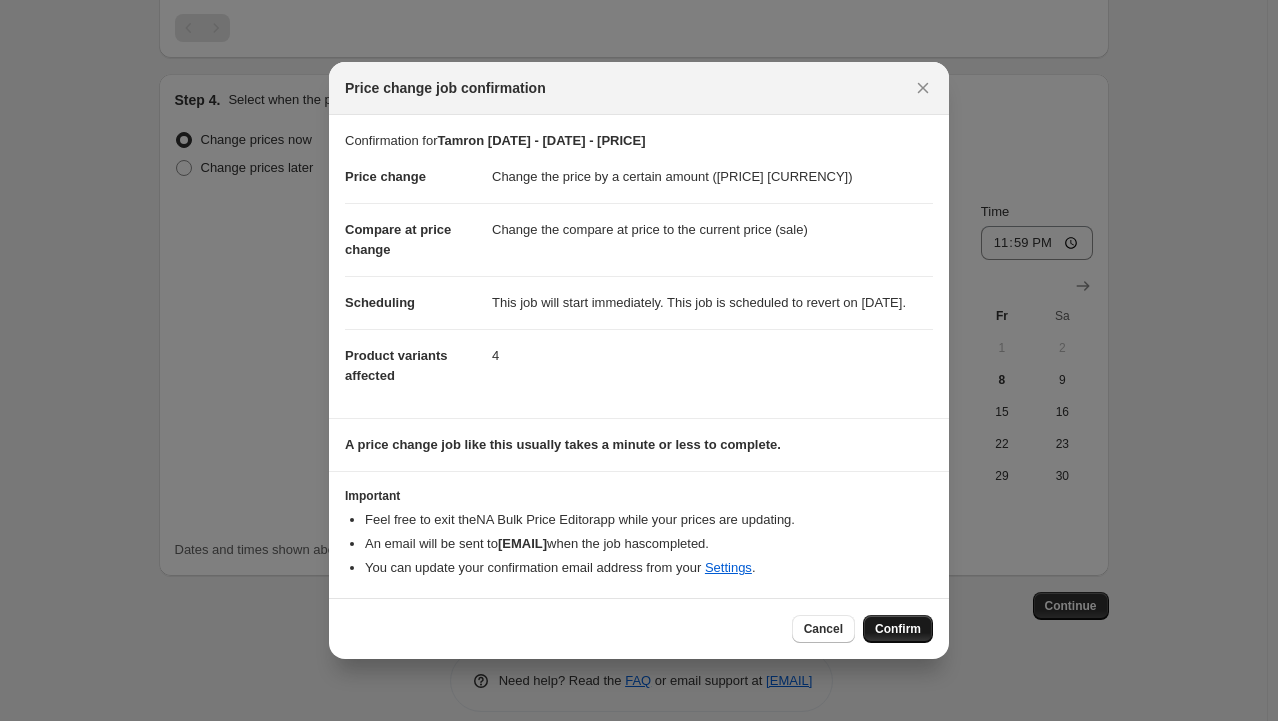 click on "Confirm" at bounding box center [898, 629] 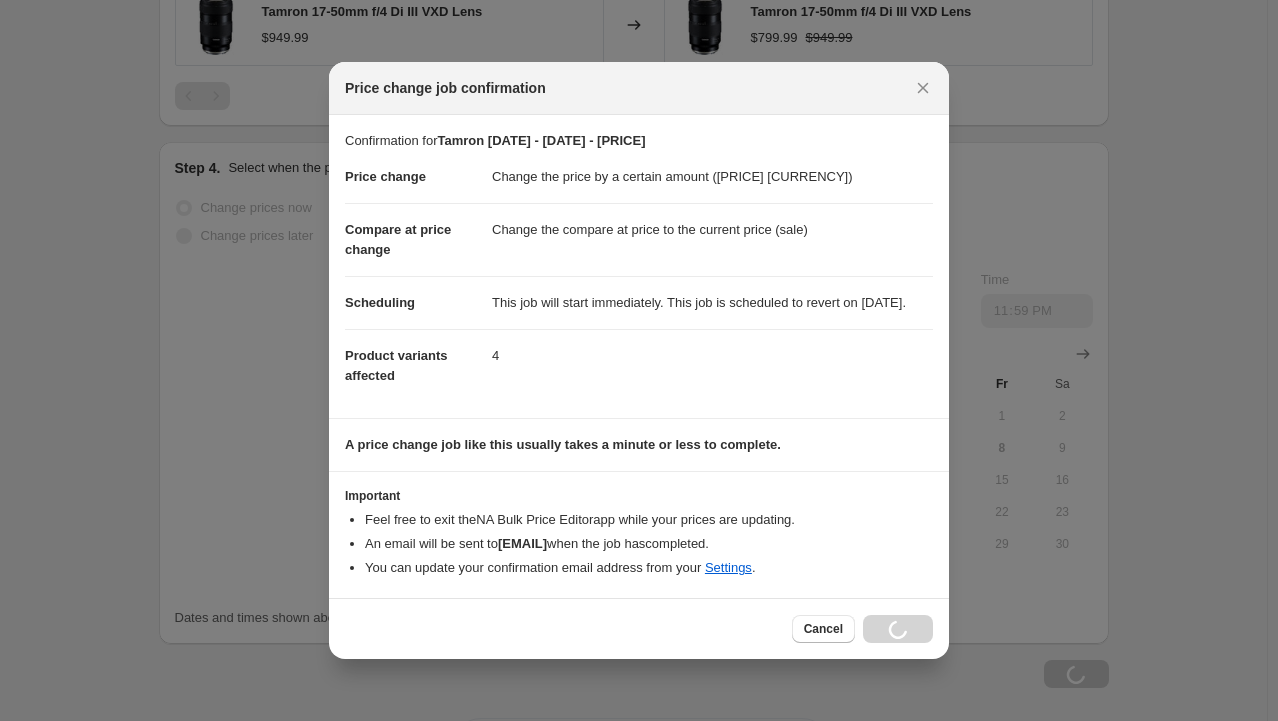 scroll, scrollTop: 1668, scrollLeft: 0, axis: vertical 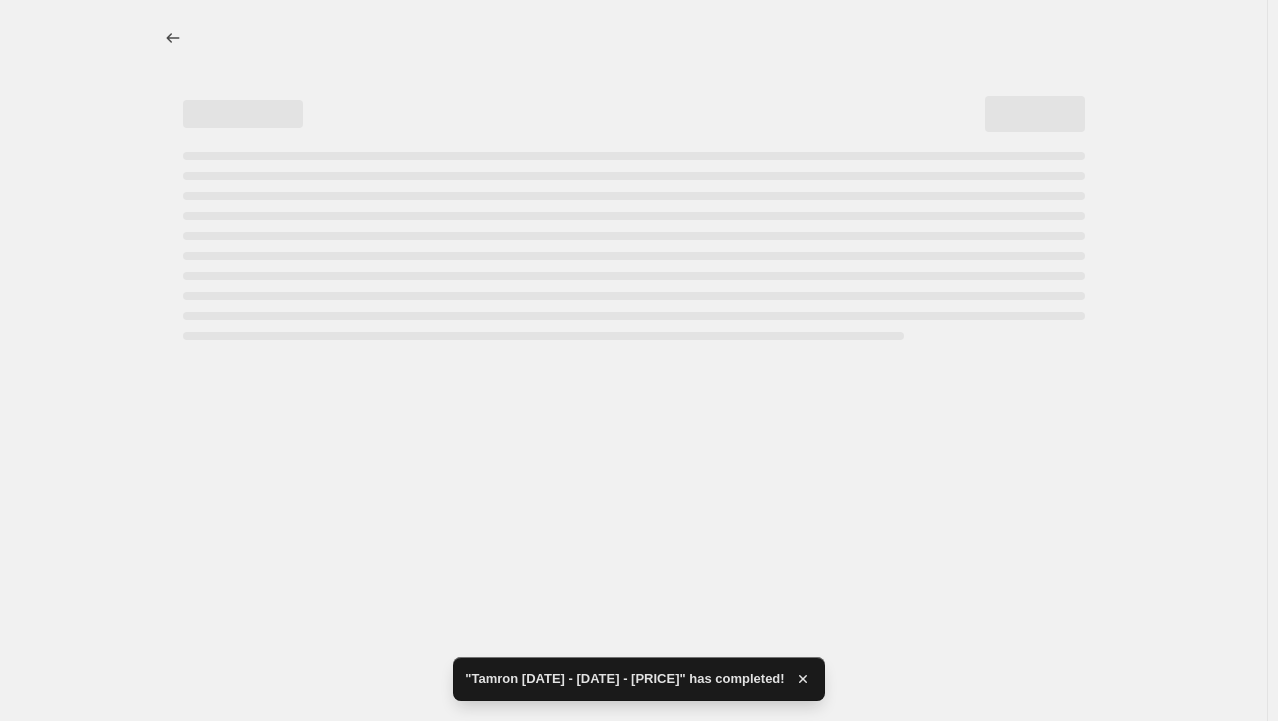 select on "by" 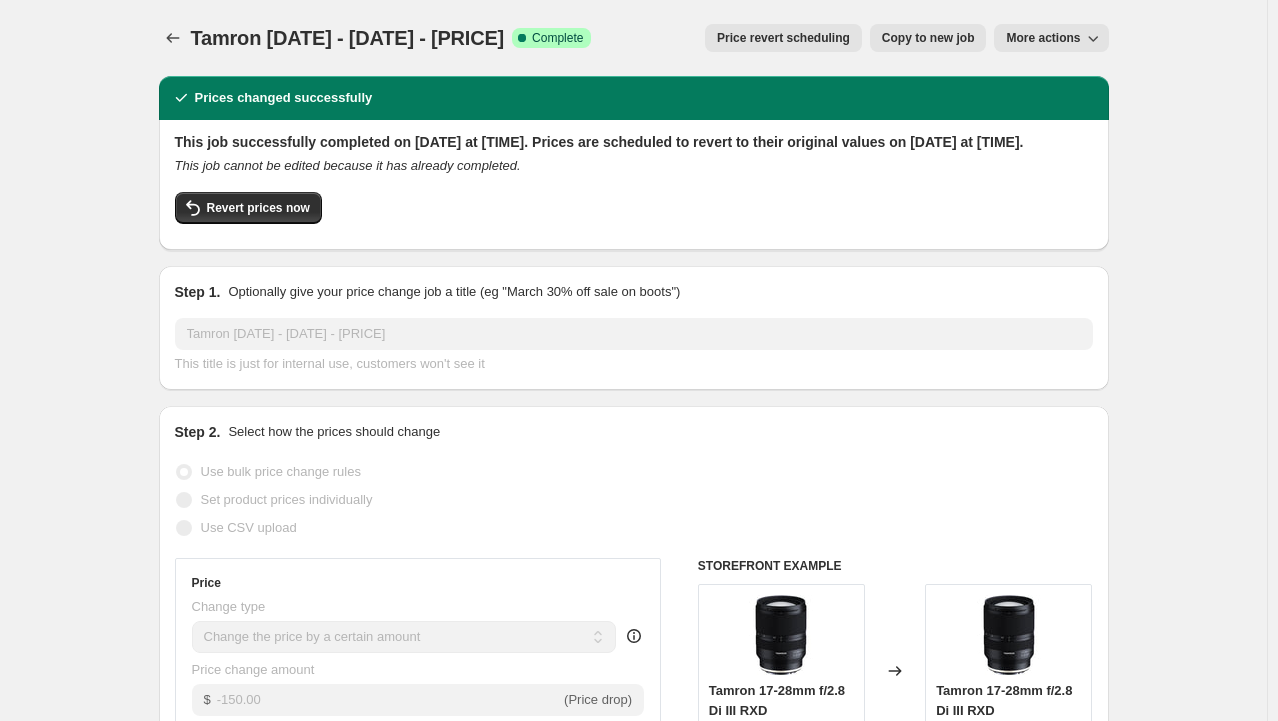 click on "Tamron Aug 4 - Aug 31st - $150. This page is ready Tamron Aug 4 - Aug 31st - $150 Success Complete Complete Price revert scheduling Copy to new job Export Recap CSV Delete job More actions Price revert scheduling Copy to new job More actions" at bounding box center (634, 38) 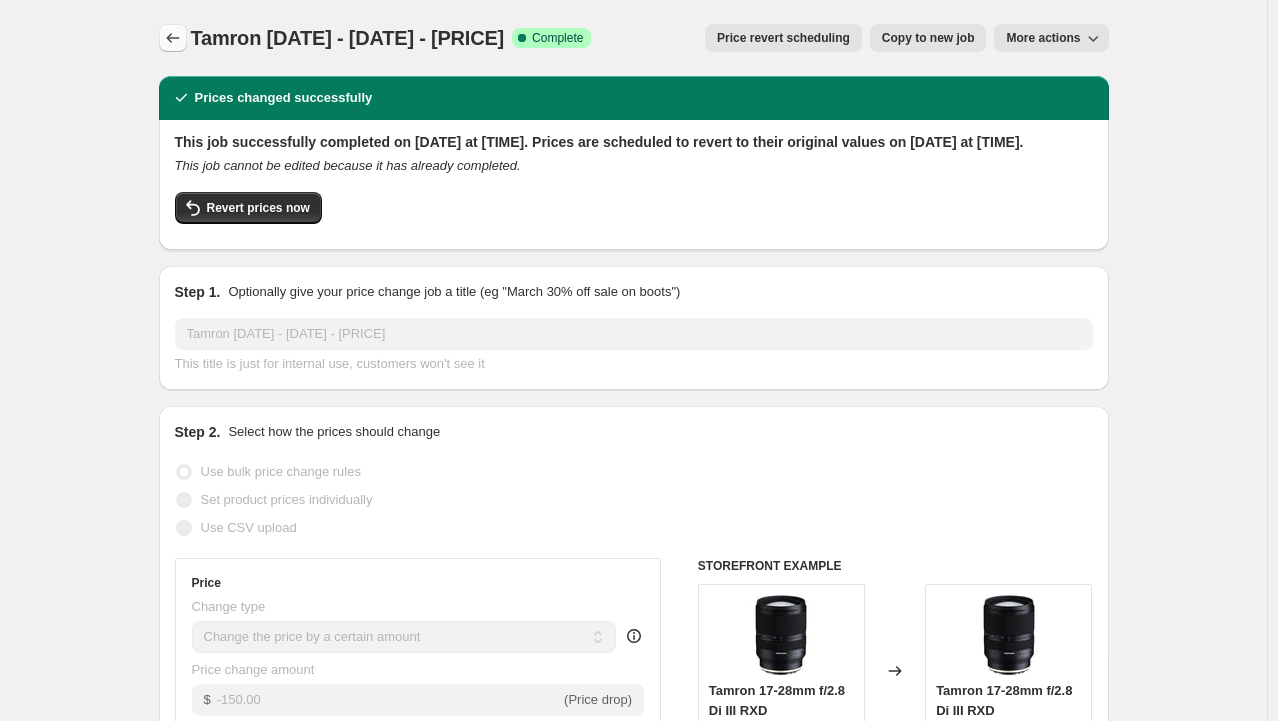 click 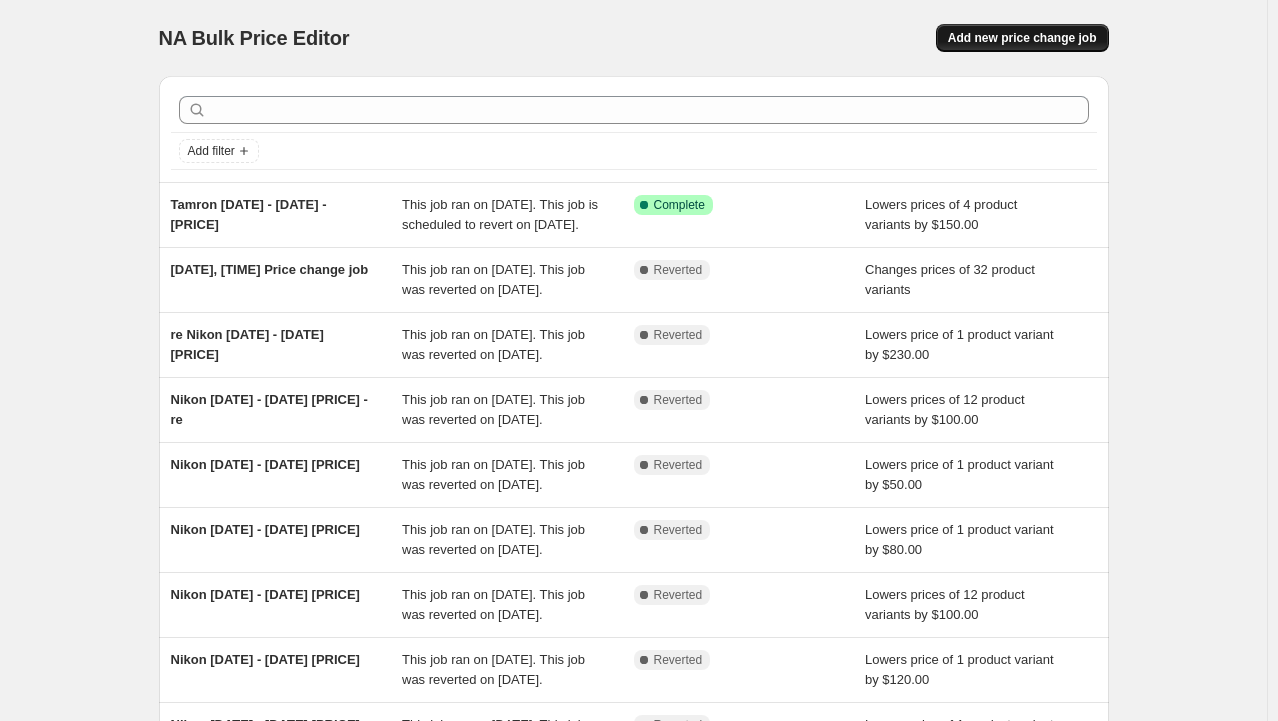 click on "Add new price change job" at bounding box center (1022, 38) 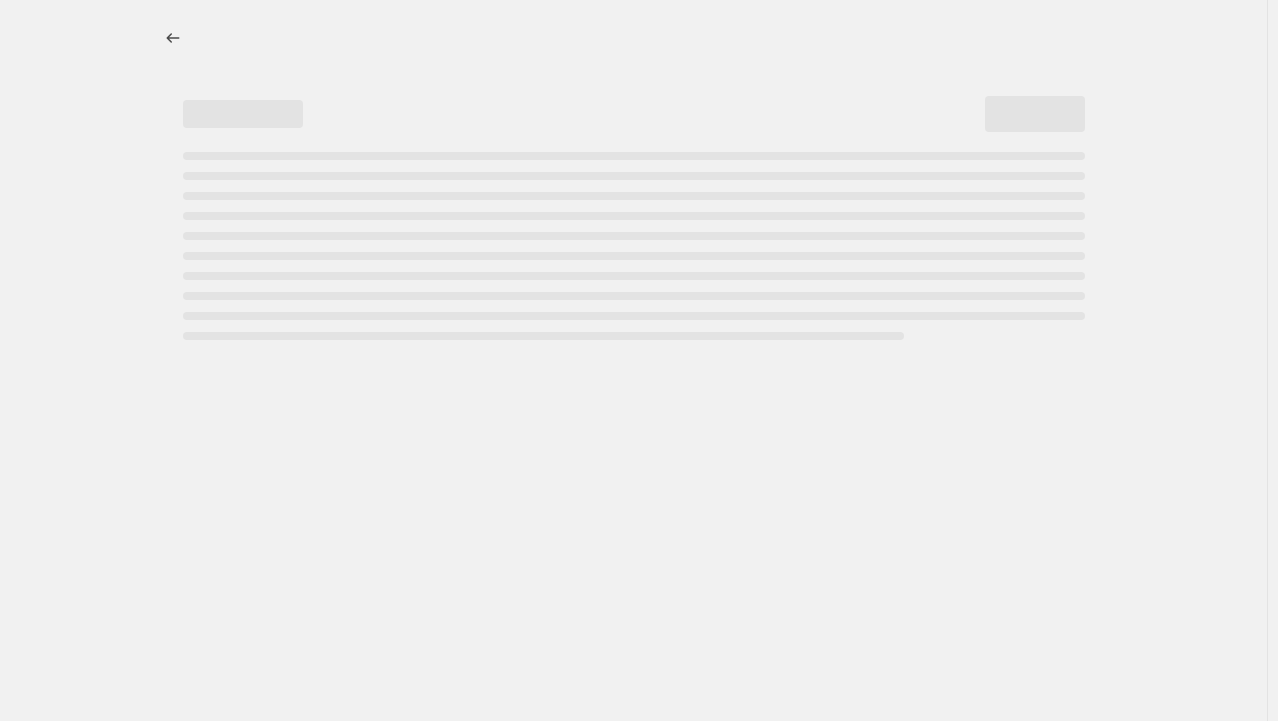 select on "percentage" 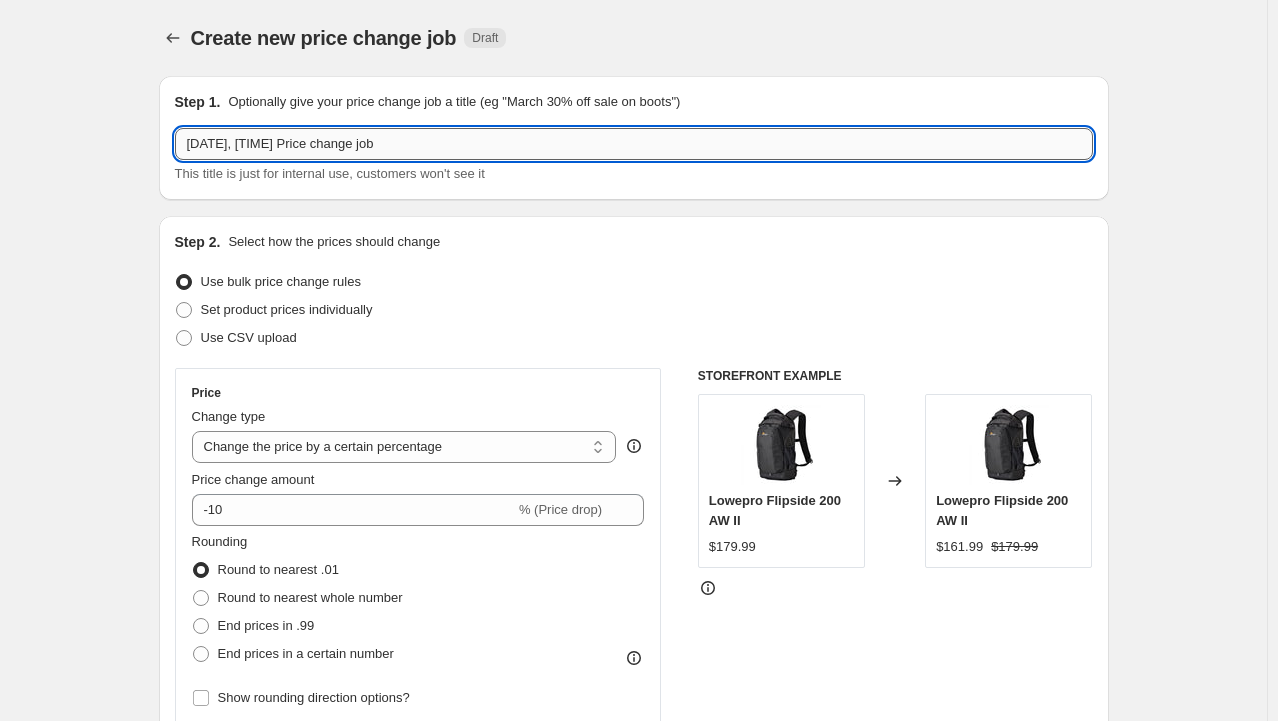 click on "Aug 8, 2025, 1:10:13 p.m. Price change job" at bounding box center (634, 144) 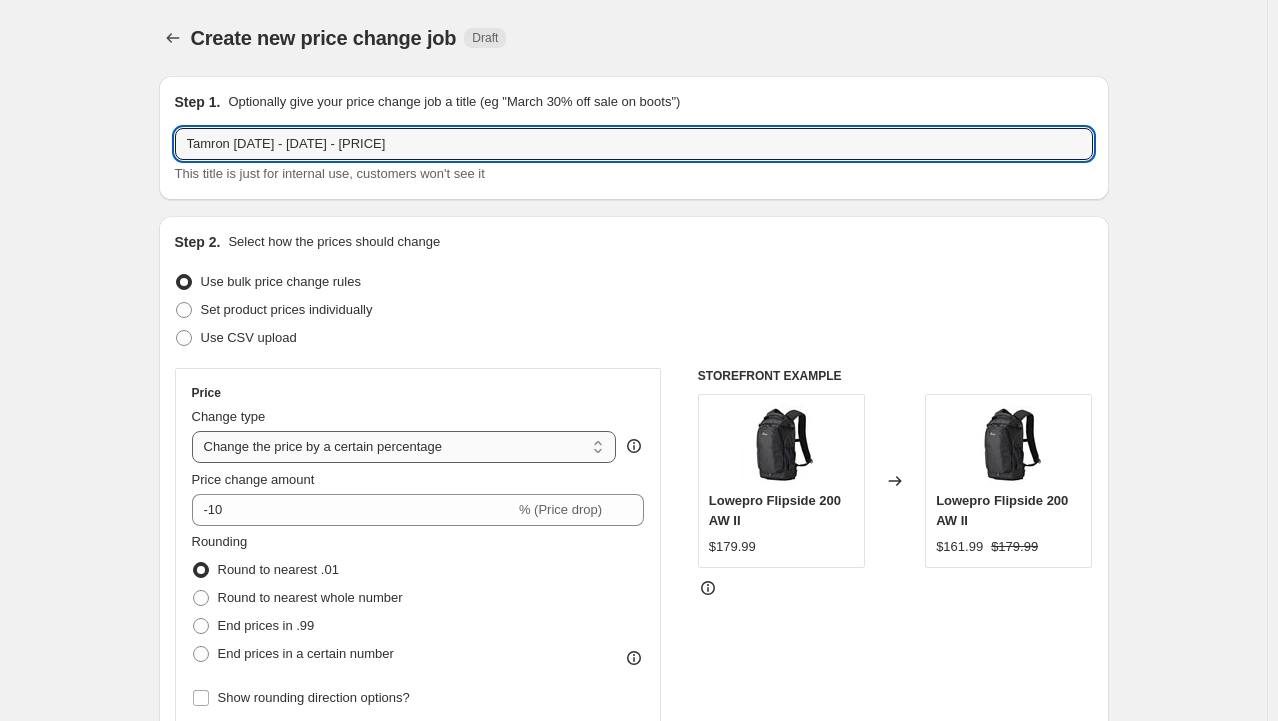type on "Tamron [DATE] - [DATE] - $100" 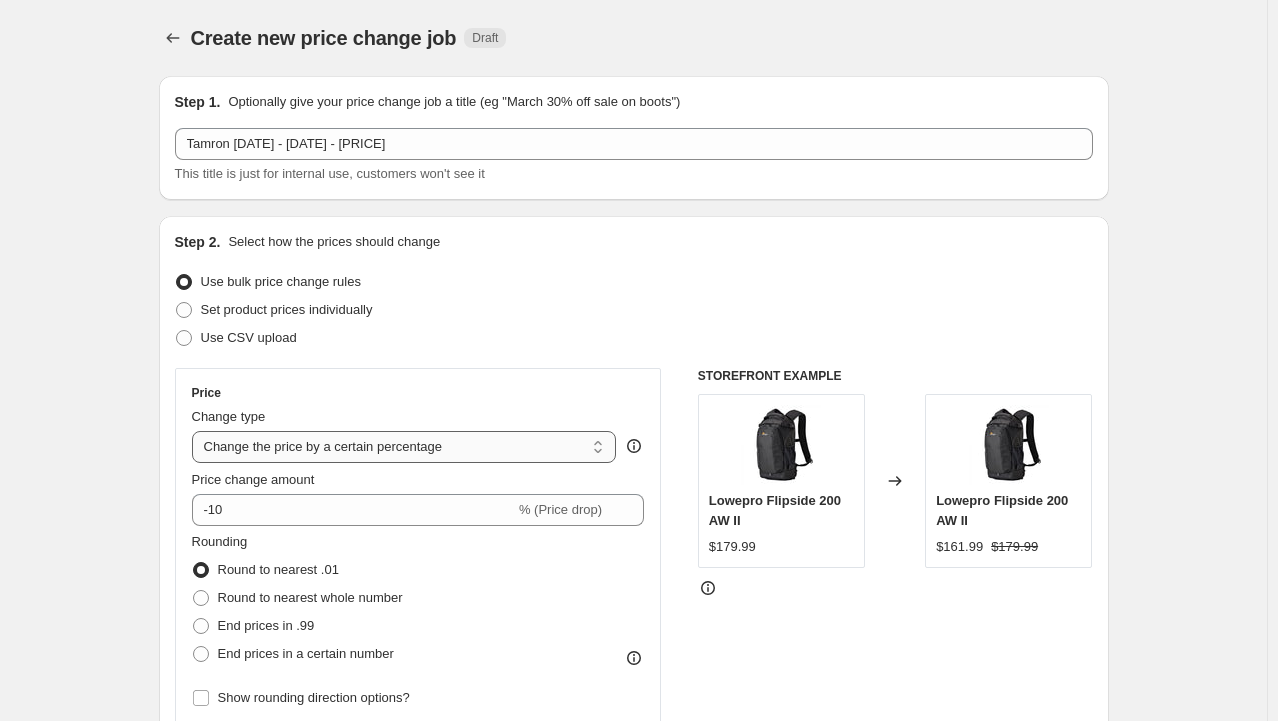 click on "Change the price to a certain amount Change the price by a certain amount Change the price by a certain percentage Change the price to the current compare at price (price before sale) Change the price by a certain amount relative to the compare at price Change the price by a certain percentage relative to the compare at price Don't change the price Change the price by a certain percentage relative to the cost per item Change price to certain cost margin" at bounding box center (404, 447) 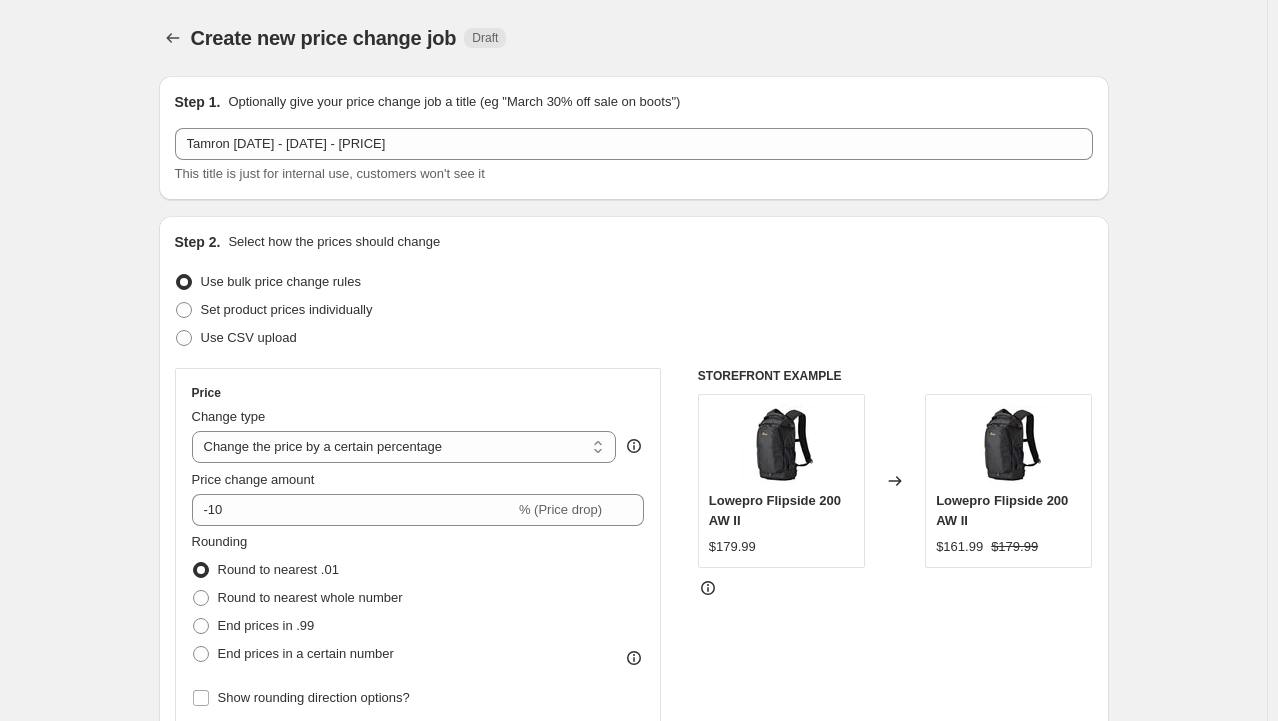 select on "by" 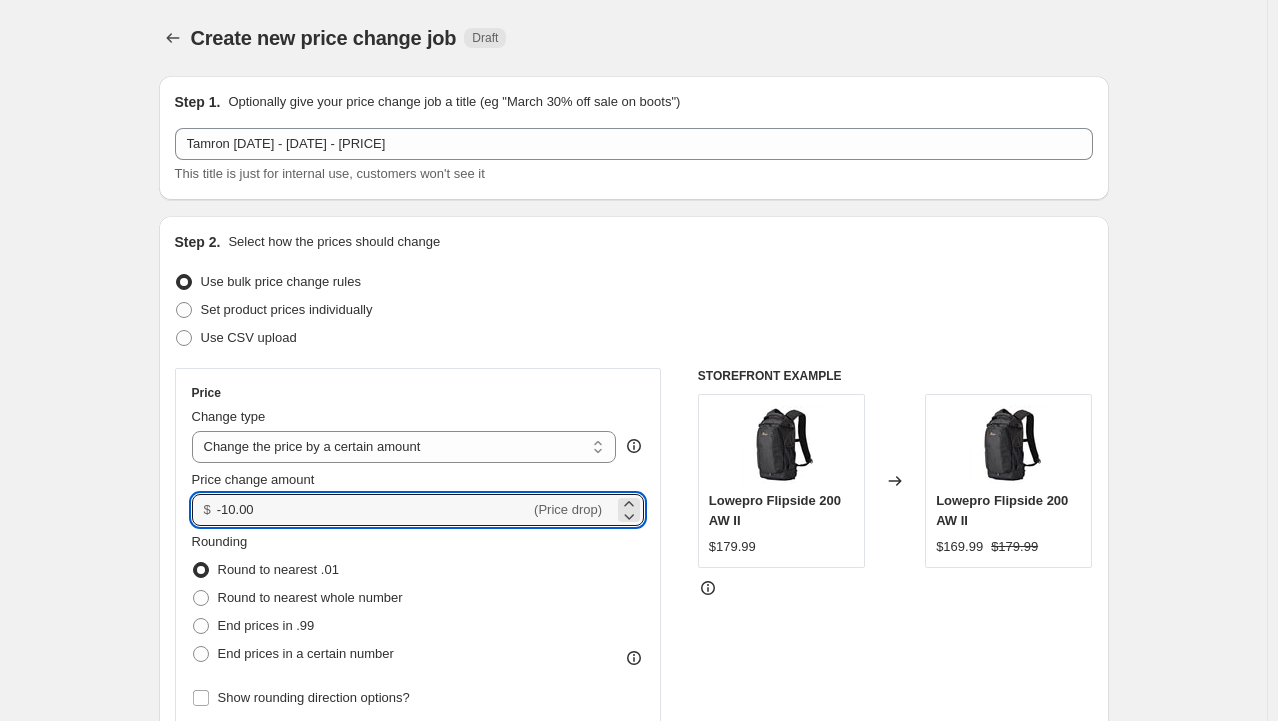 drag, startPoint x: 314, startPoint y: 514, endPoint x: 170, endPoint y: 492, distance: 145.67087 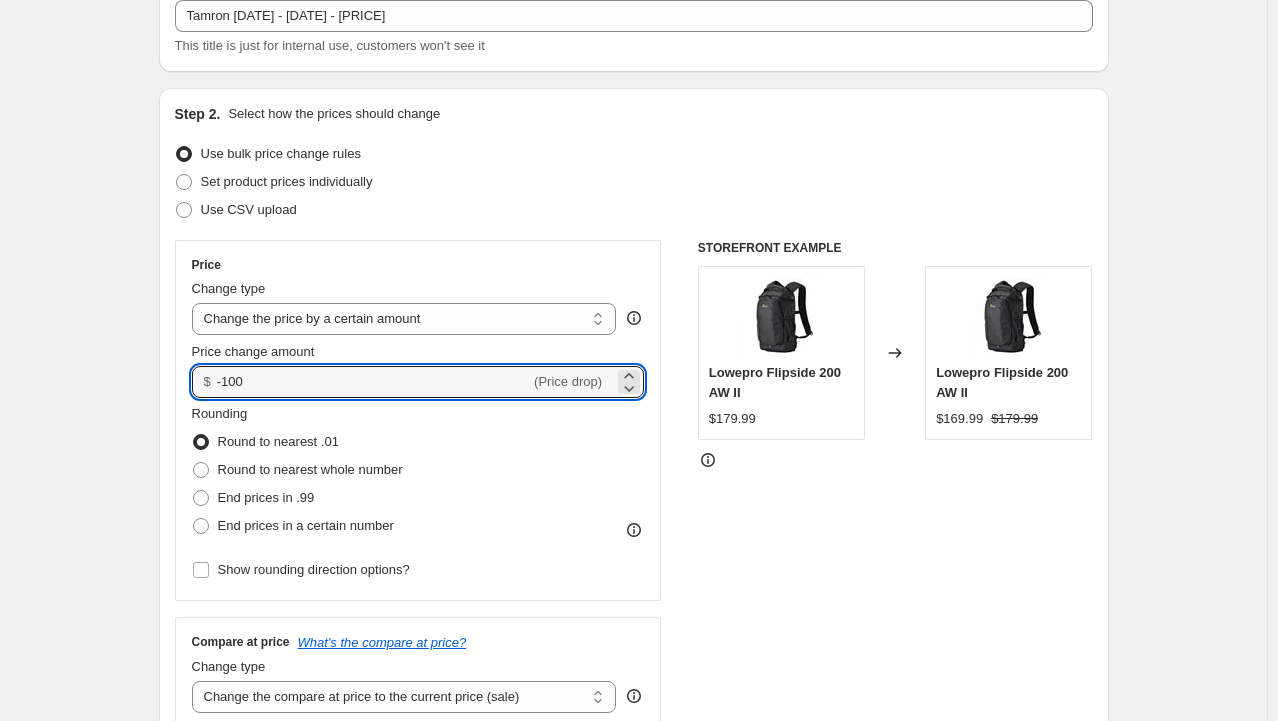 scroll, scrollTop: 400, scrollLeft: 0, axis: vertical 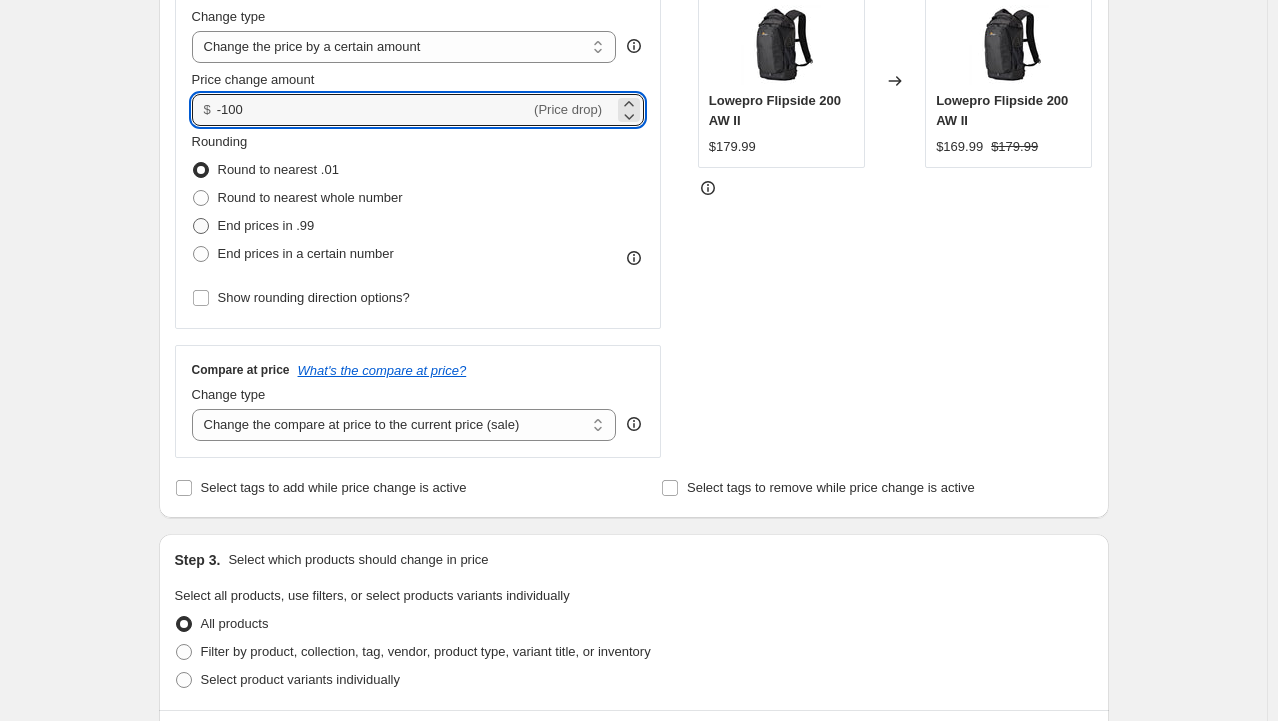 type on "-100.00" 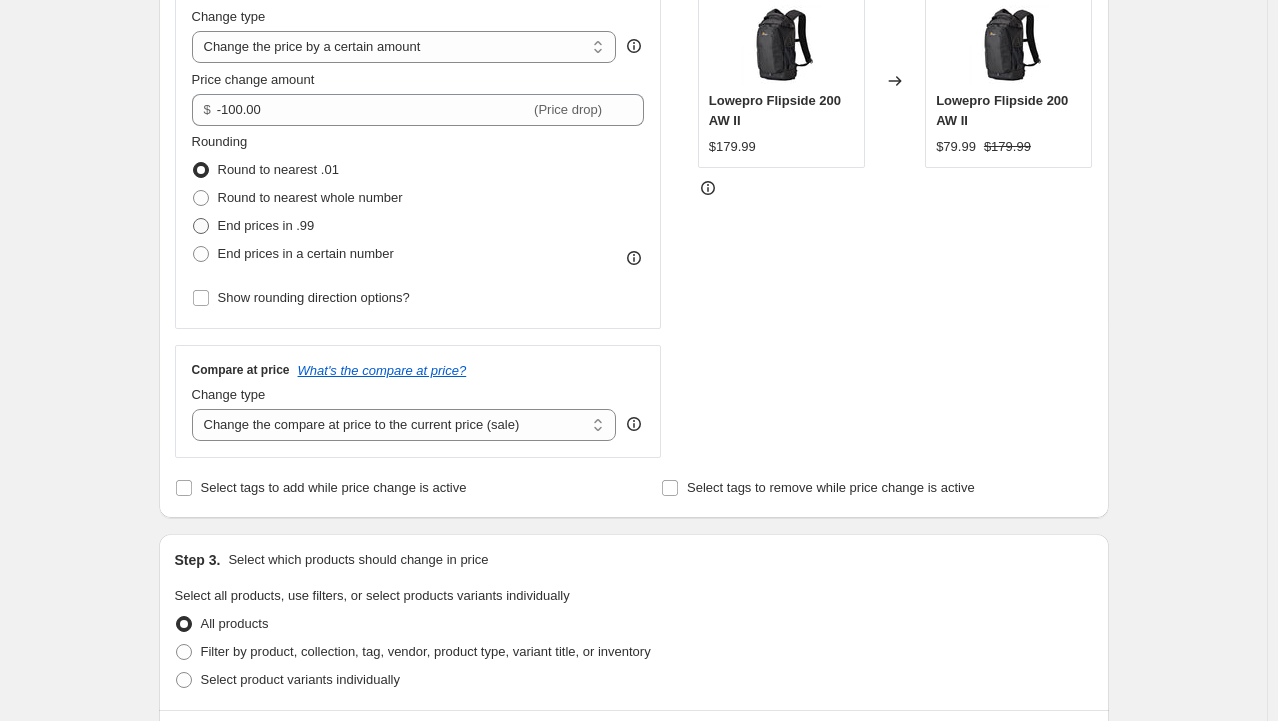 click on "End prices in .99" at bounding box center [266, 225] 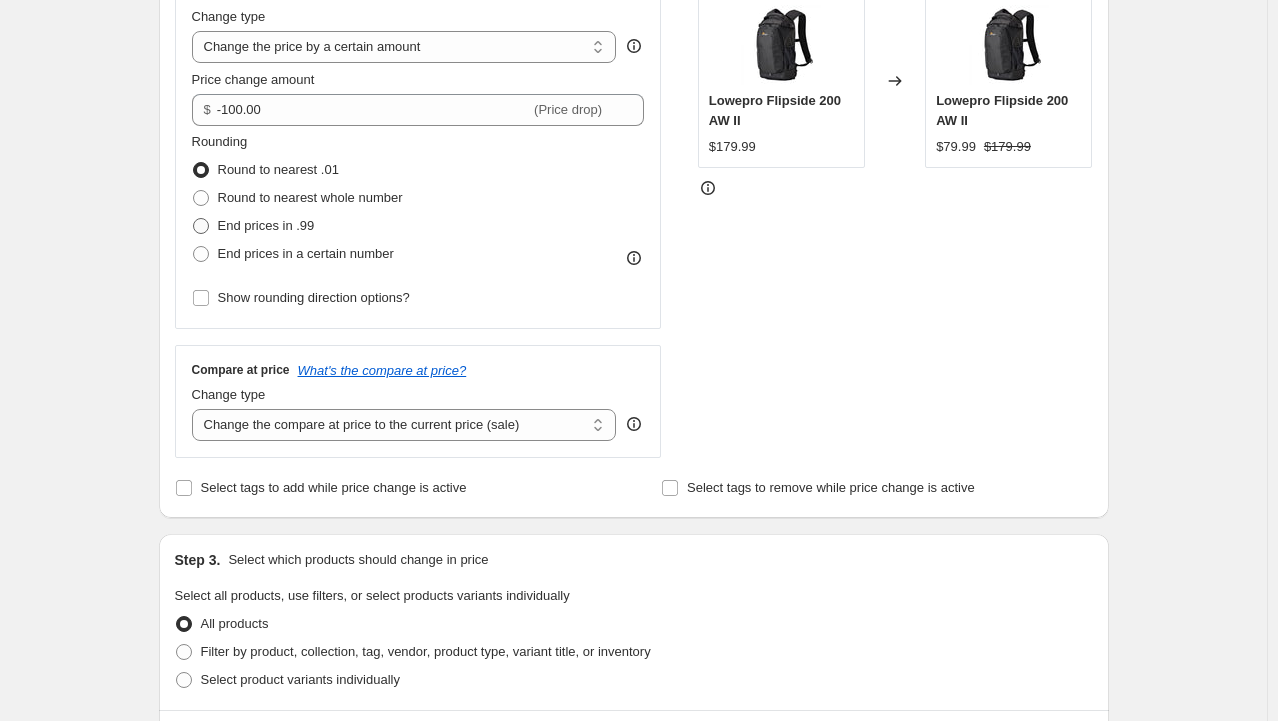 radio on "true" 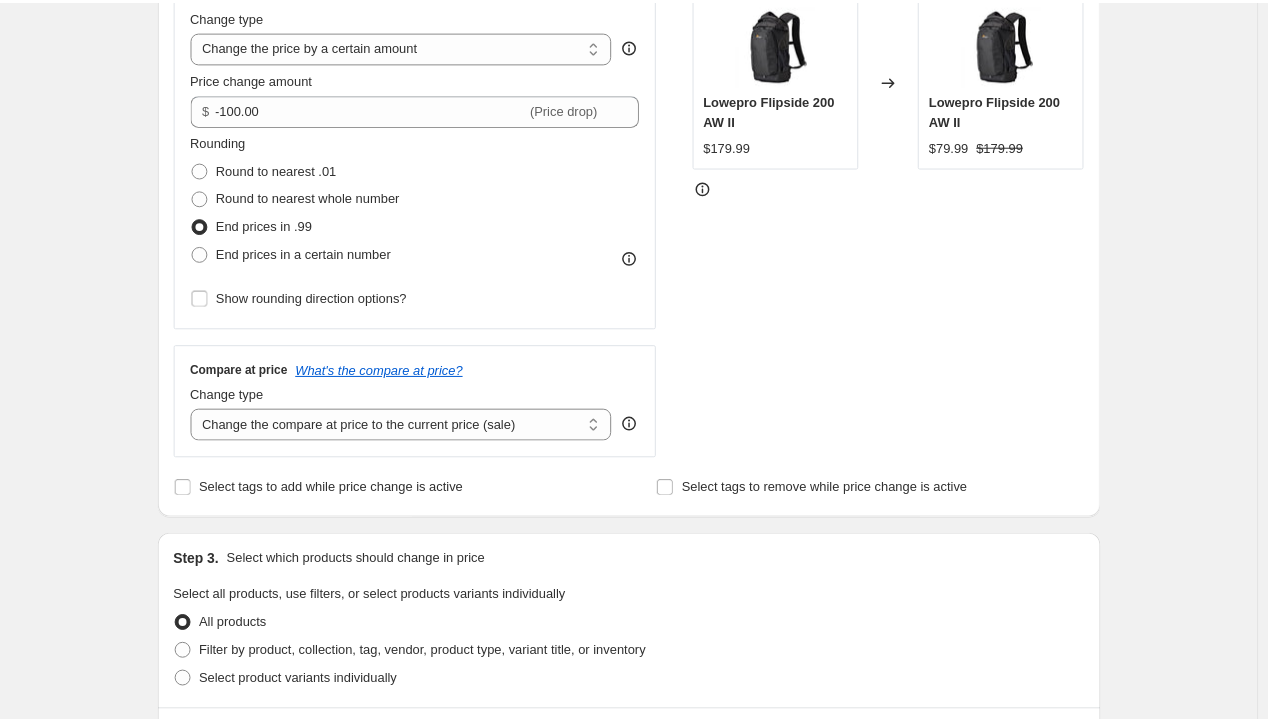 scroll, scrollTop: 500, scrollLeft: 0, axis: vertical 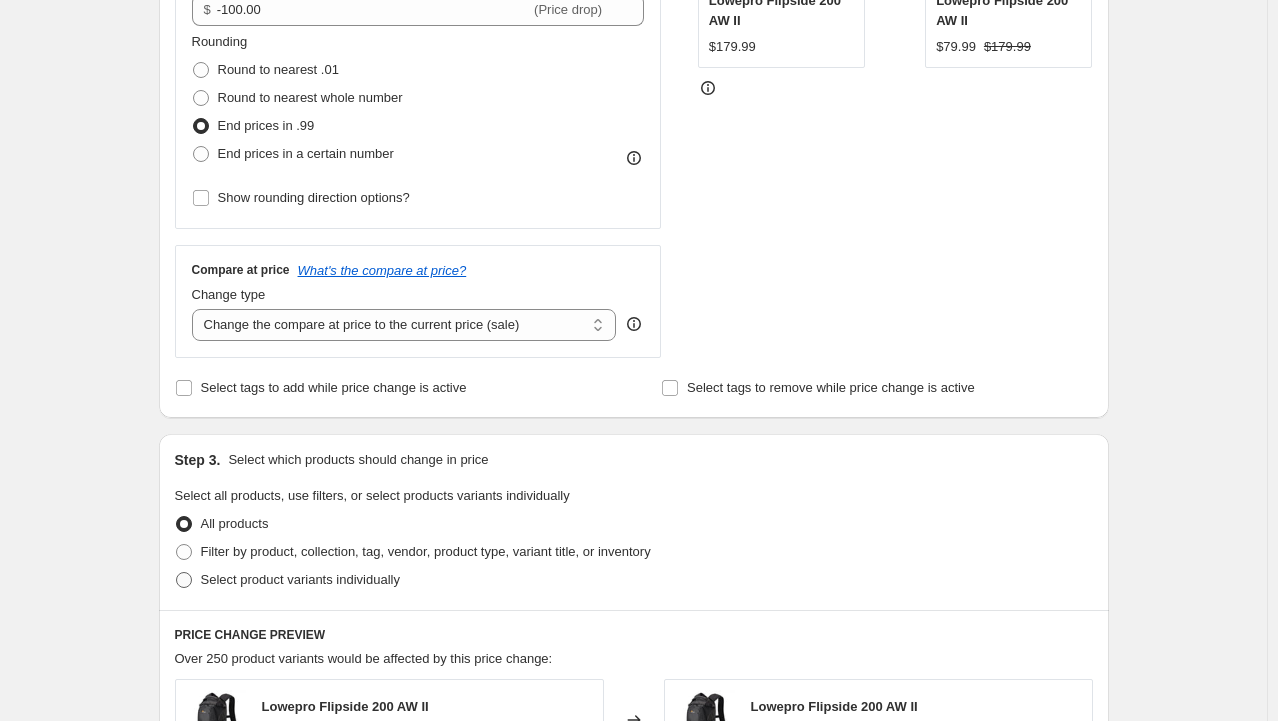 click on "Select product variants individually" at bounding box center [300, 579] 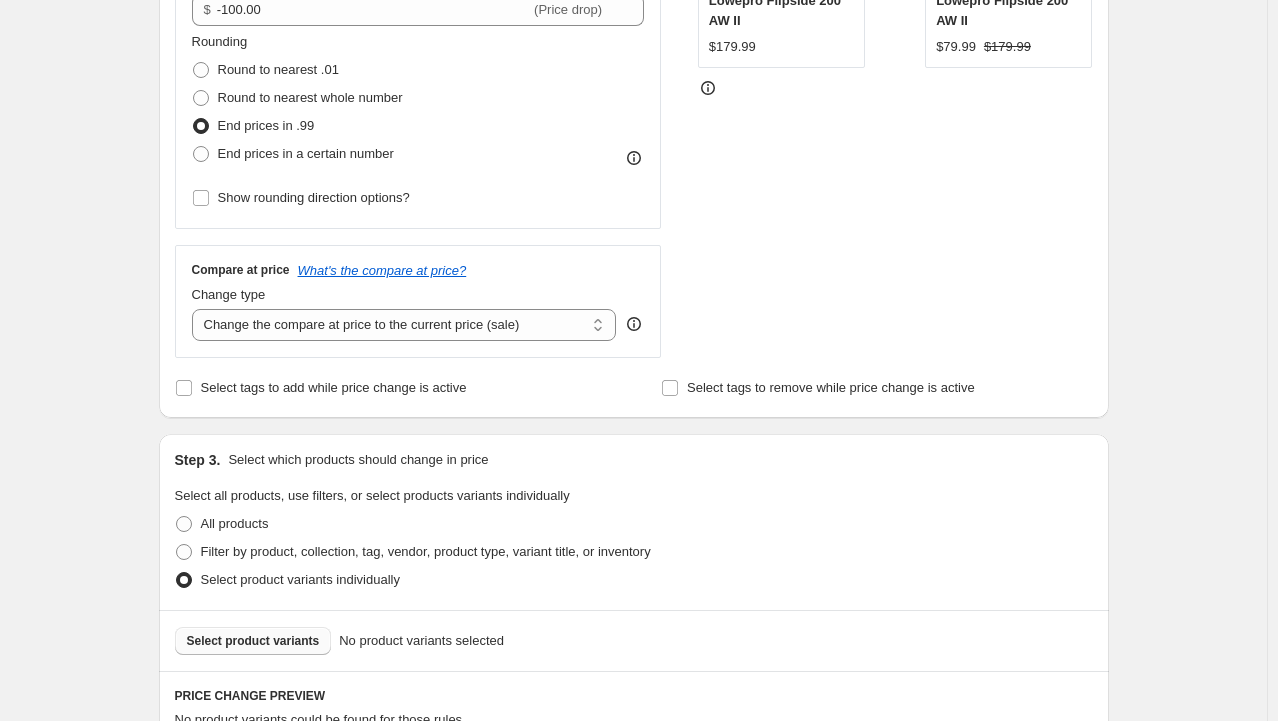 click on "Select product variants" at bounding box center (253, 641) 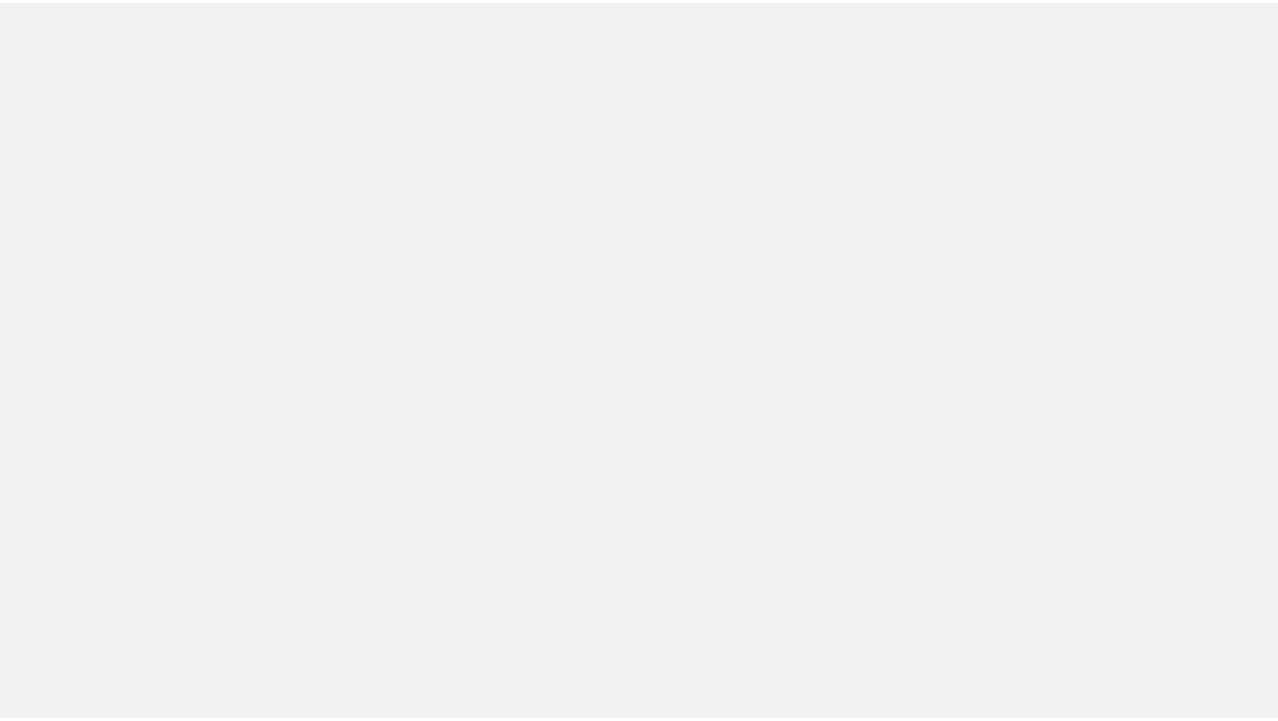 scroll, scrollTop: 0, scrollLeft: 0, axis: both 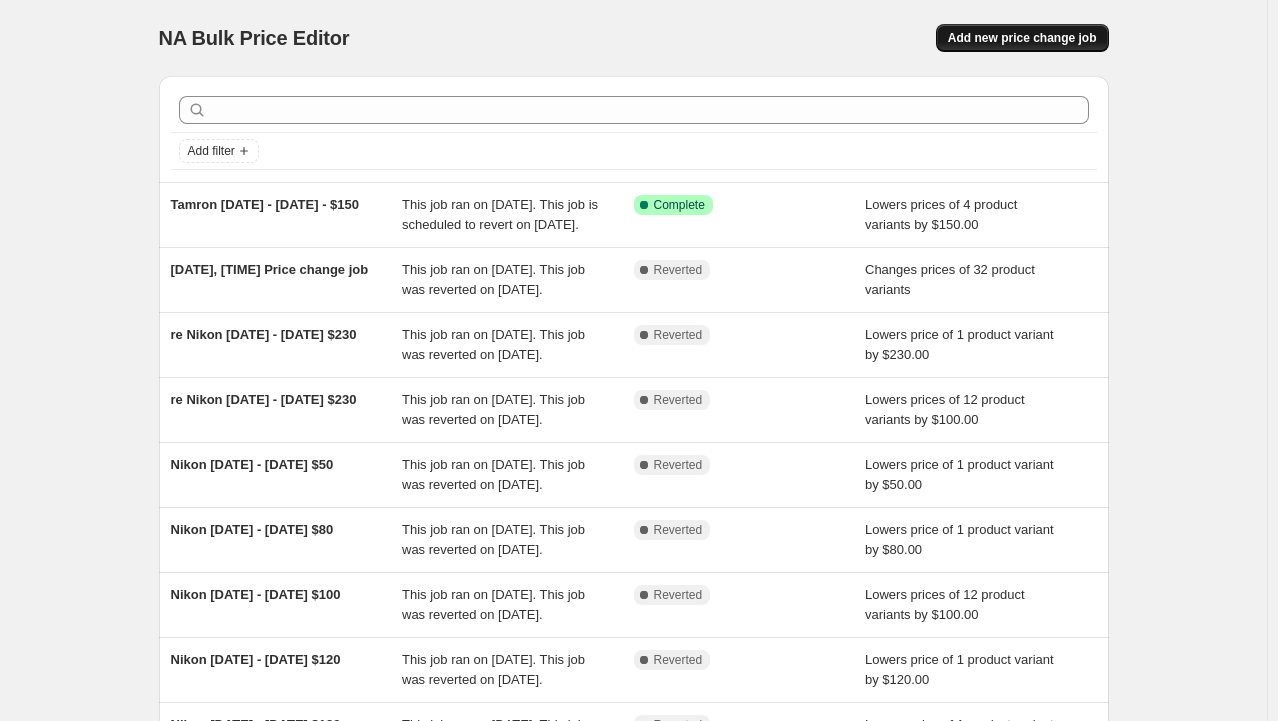 click on "Add new price change job" at bounding box center [1022, 38] 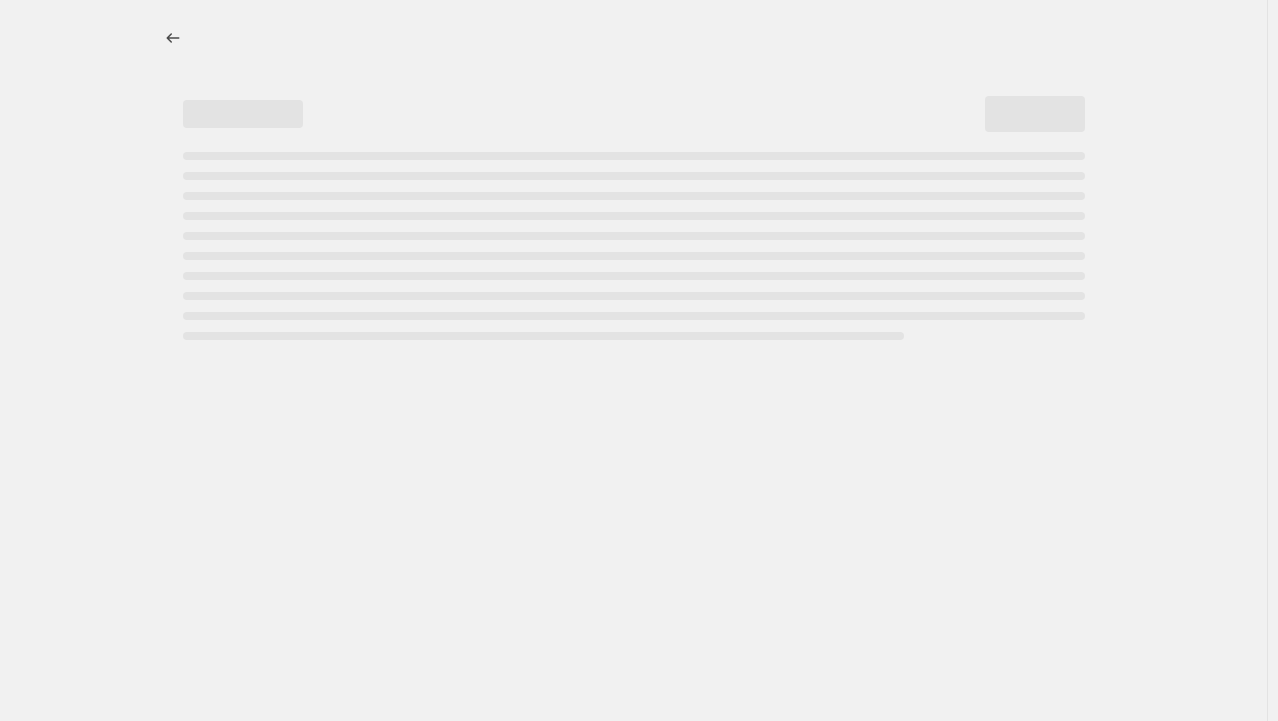 select on "percentage" 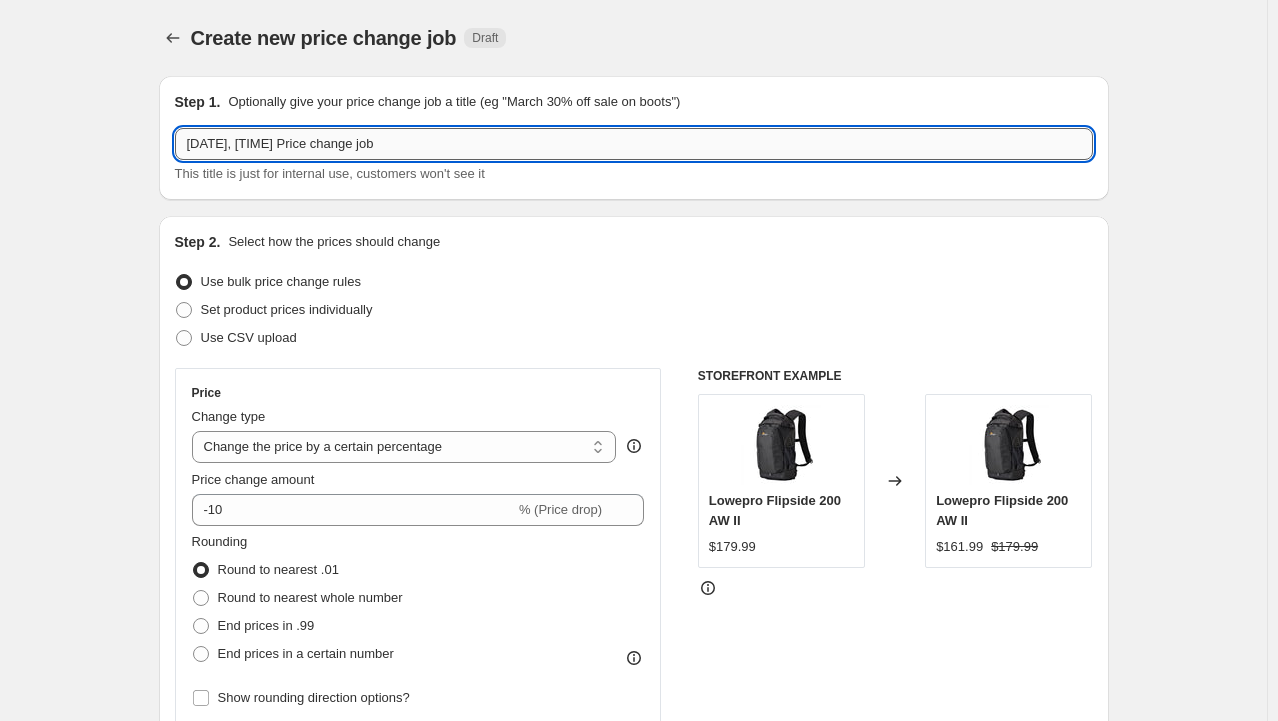drag, startPoint x: 390, startPoint y: 136, endPoint x: 398, endPoint y: 129, distance: 10.630146 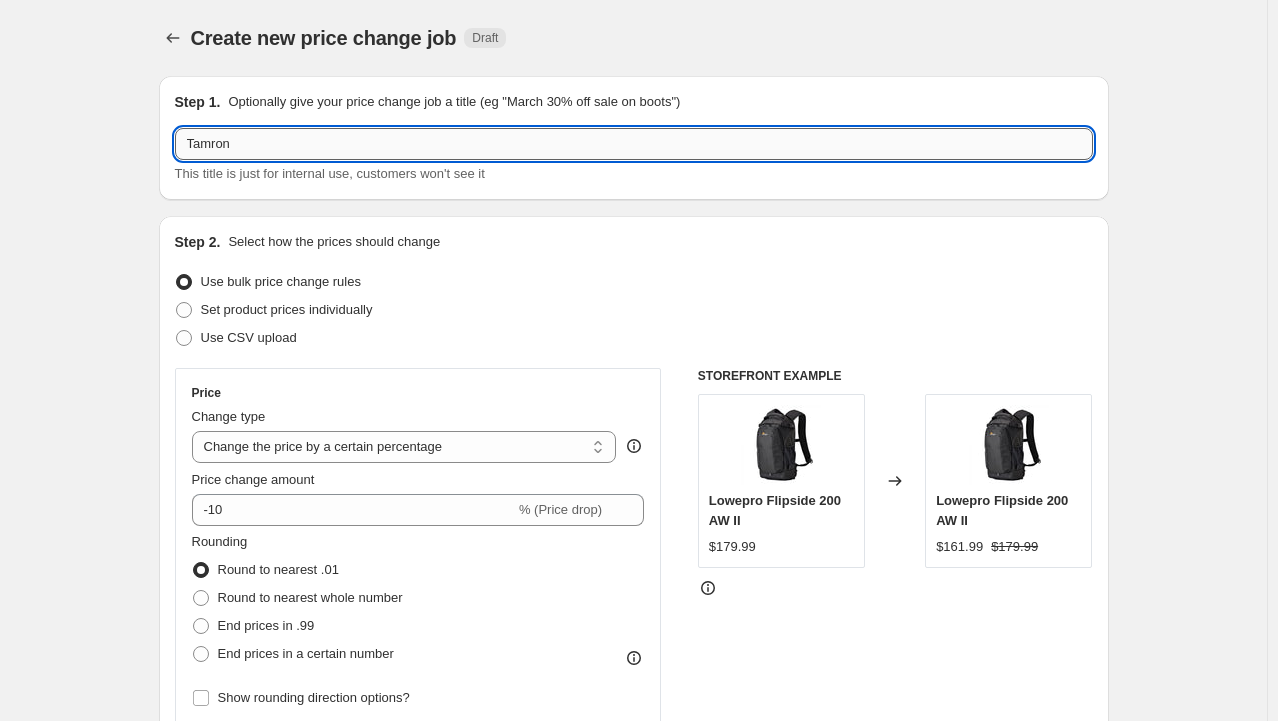 type on "Tamron [DATE] - [DATE] - $100" 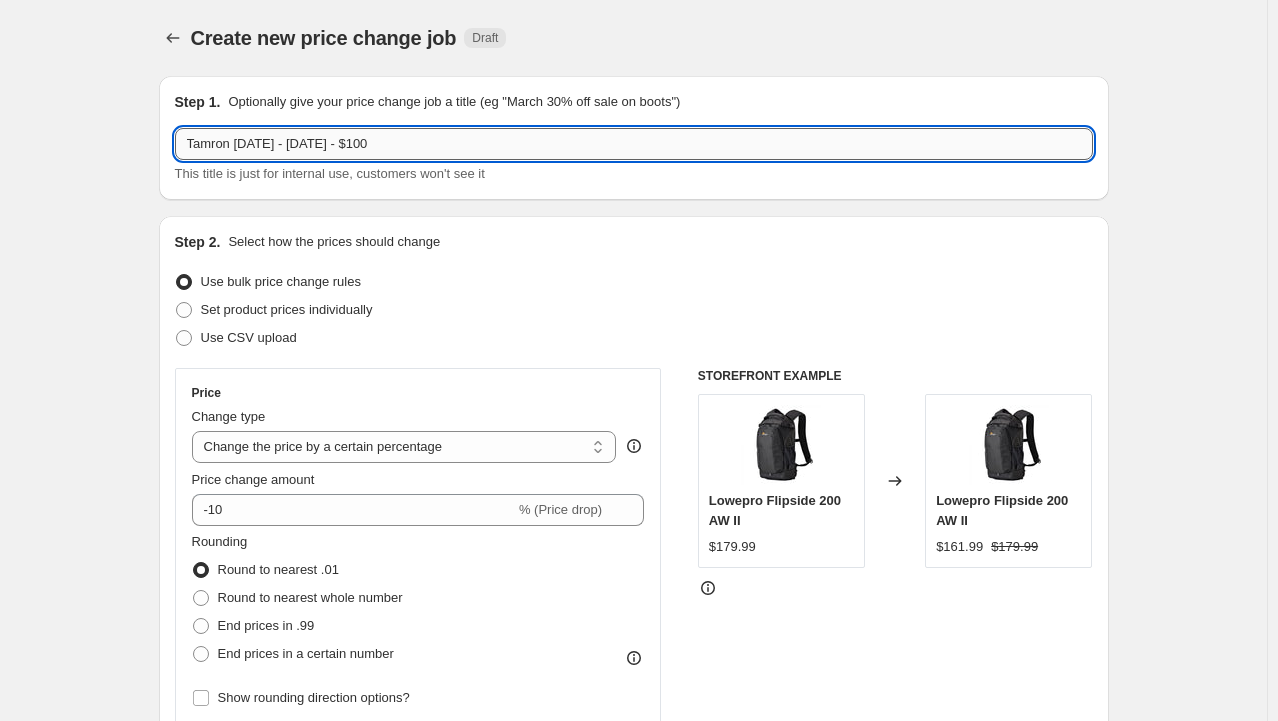click on "Tamron [DATE] - [DATE] - $100" at bounding box center [634, 144] 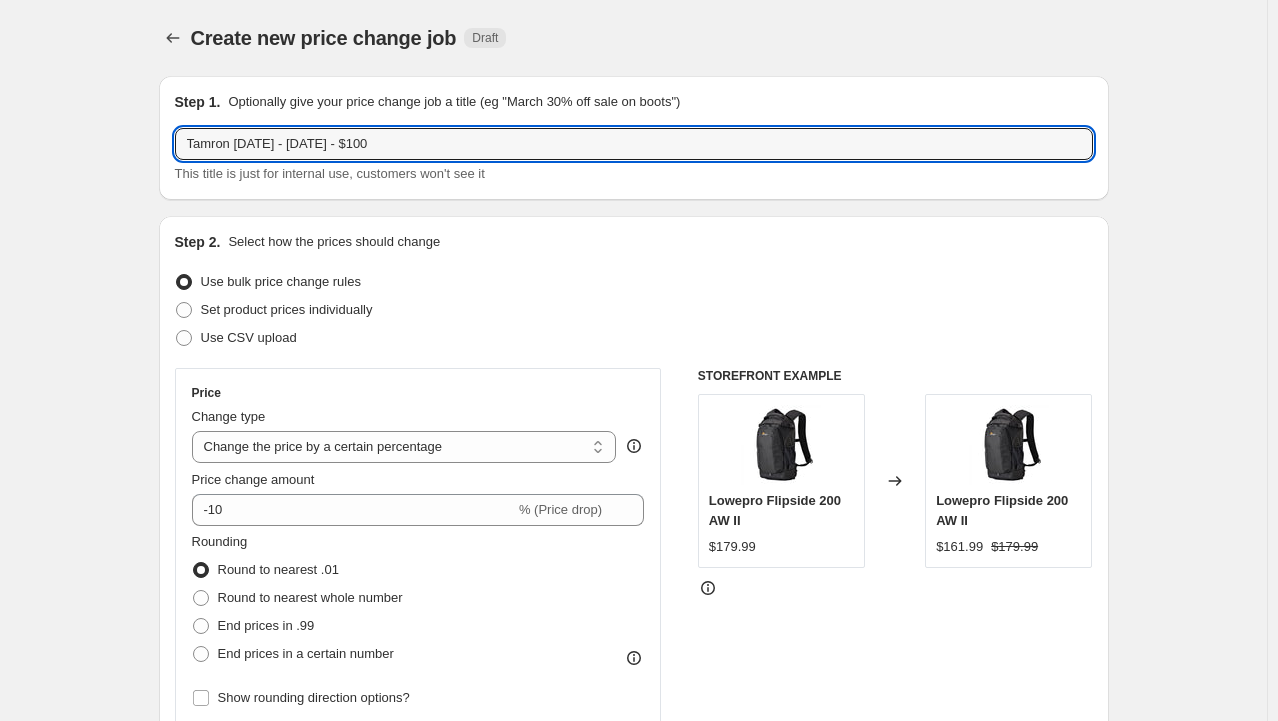 click on "Step 2. Select how the prices should change" at bounding box center (634, 242) 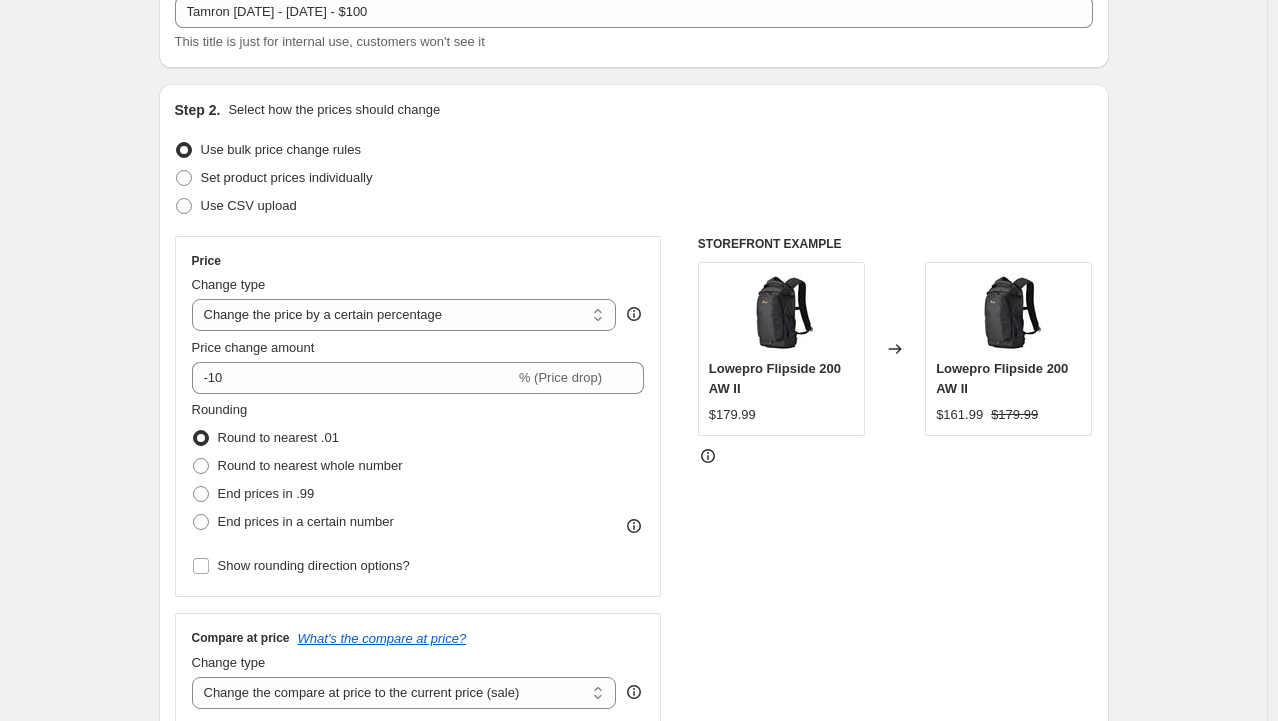 scroll, scrollTop: 200, scrollLeft: 0, axis: vertical 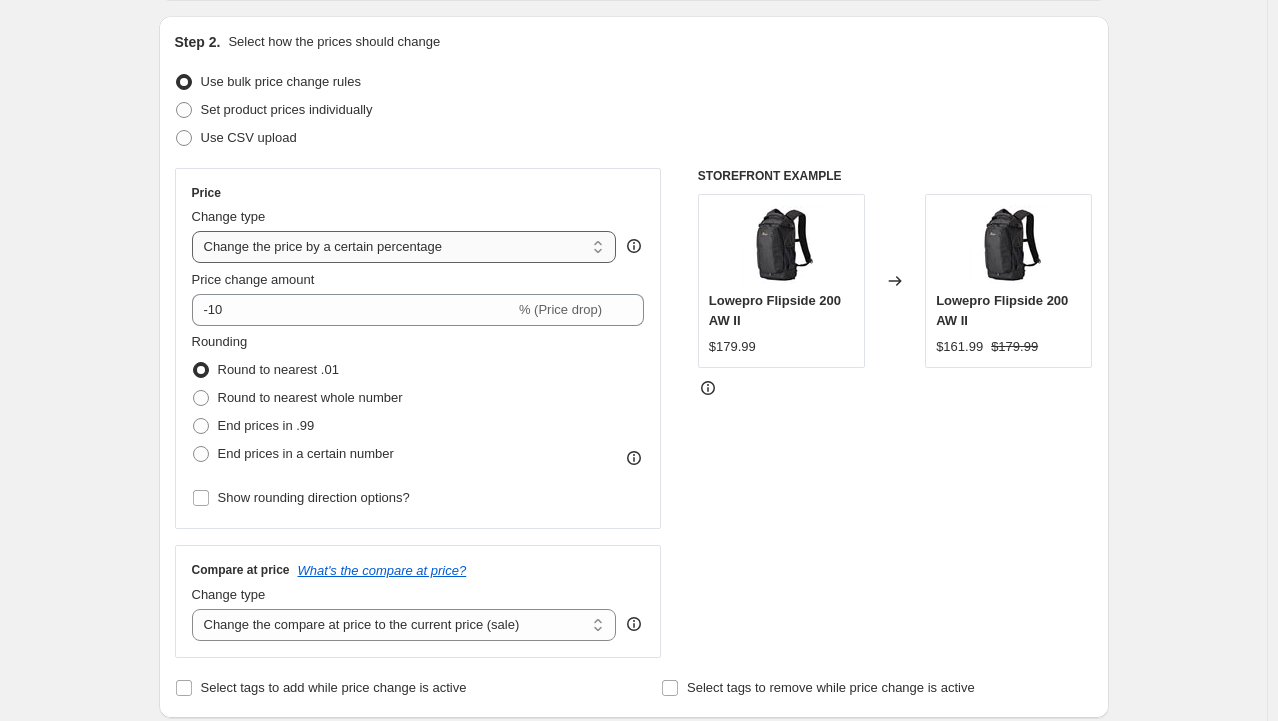 click on "Change the price to a certain amount Change the price by a certain amount Change the price by a certain percentage Change the price to the current compare at price (price before sale) Change the price by a certain amount relative to the compare at price Change the price by a certain percentage relative to the compare at price Don't change the price Change the price by a certain percentage relative to the cost per item Change price to certain cost margin" at bounding box center (404, 247) 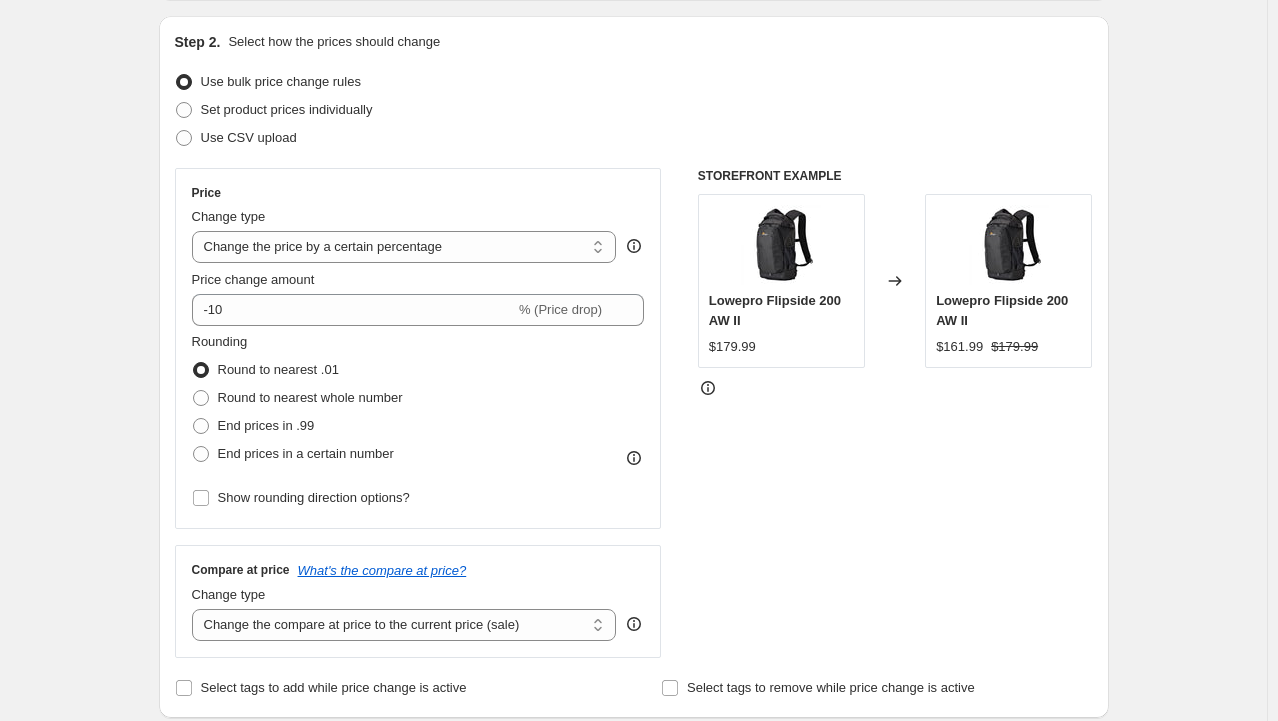select on "by" 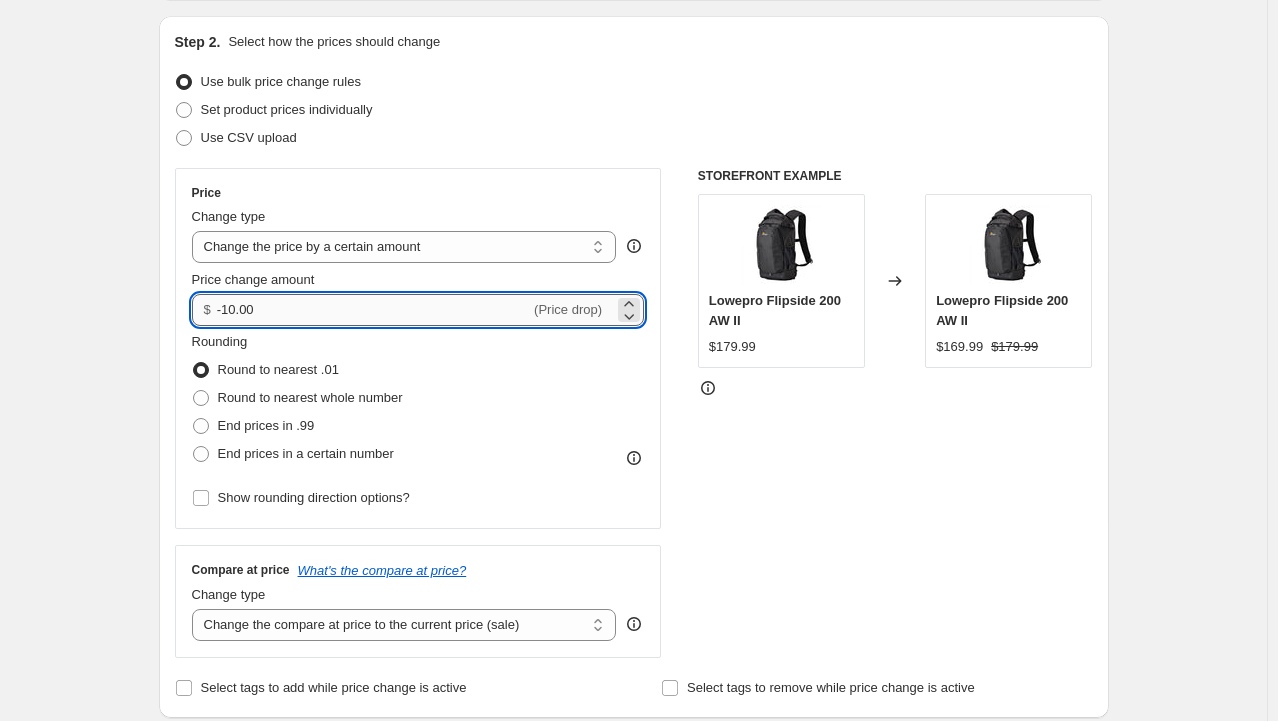 click on "-10.00" at bounding box center (373, 310) 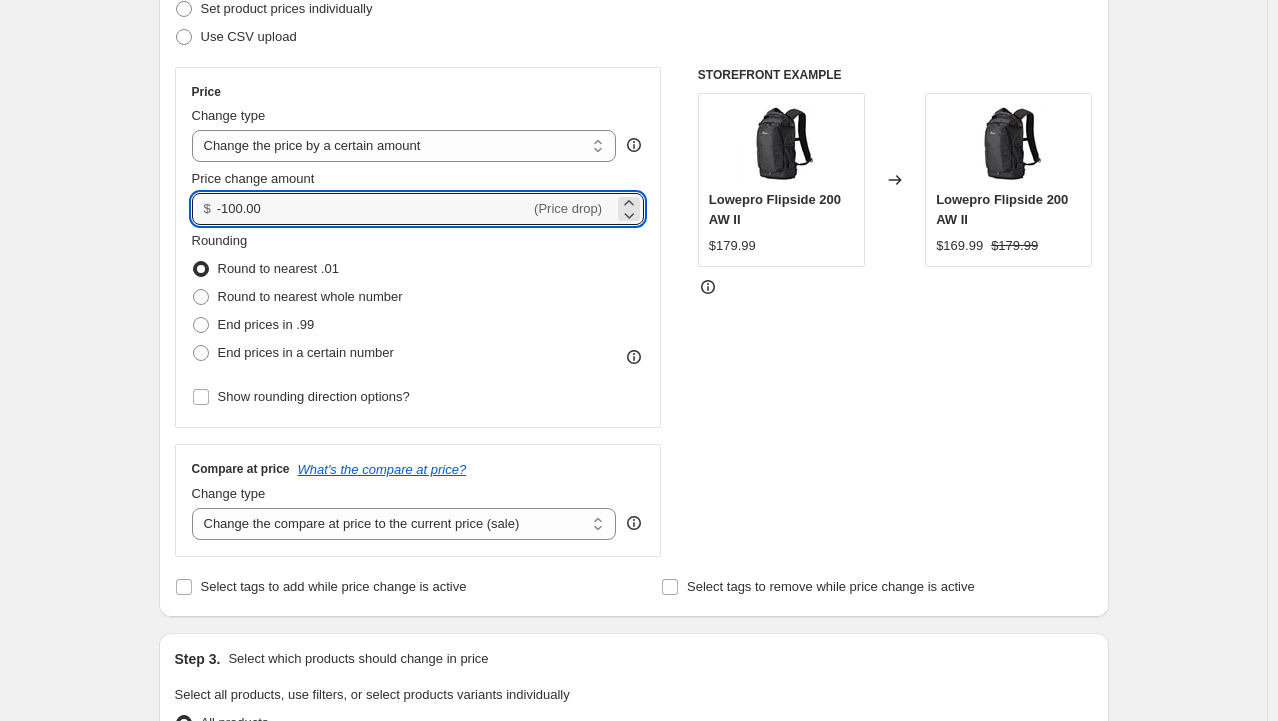 scroll, scrollTop: 400, scrollLeft: 0, axis: vertical 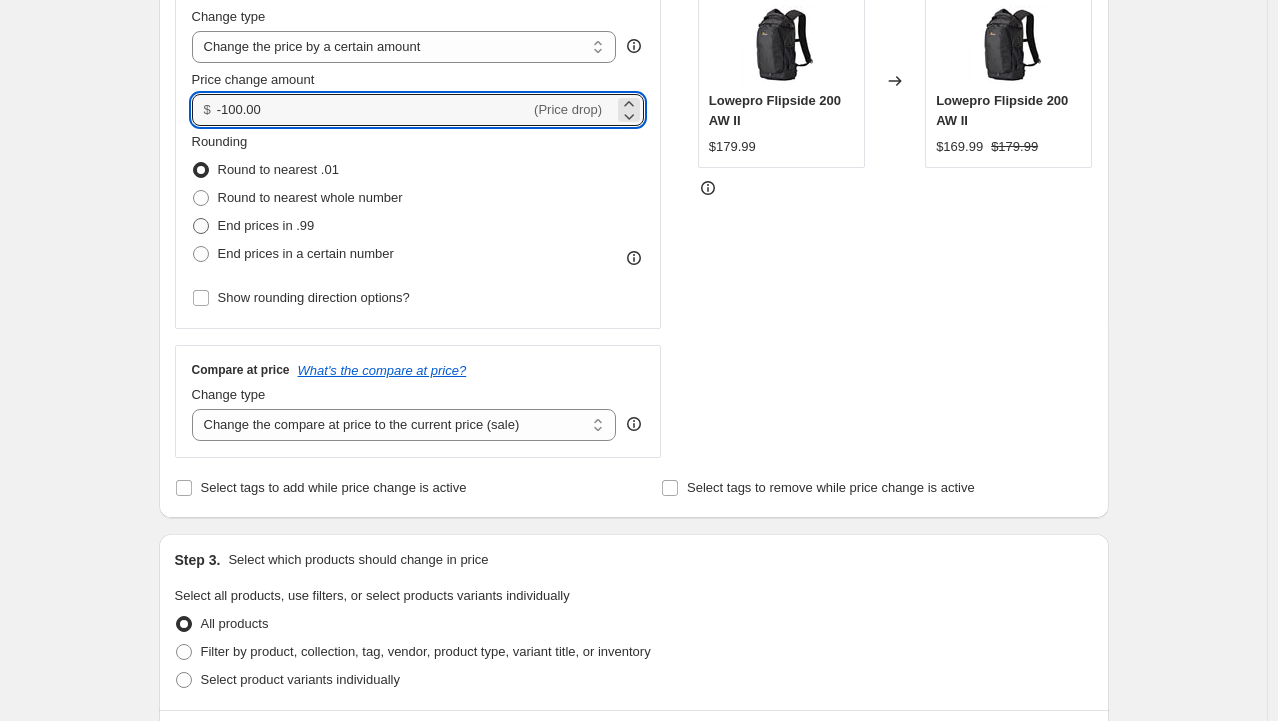 type on "-100.00" 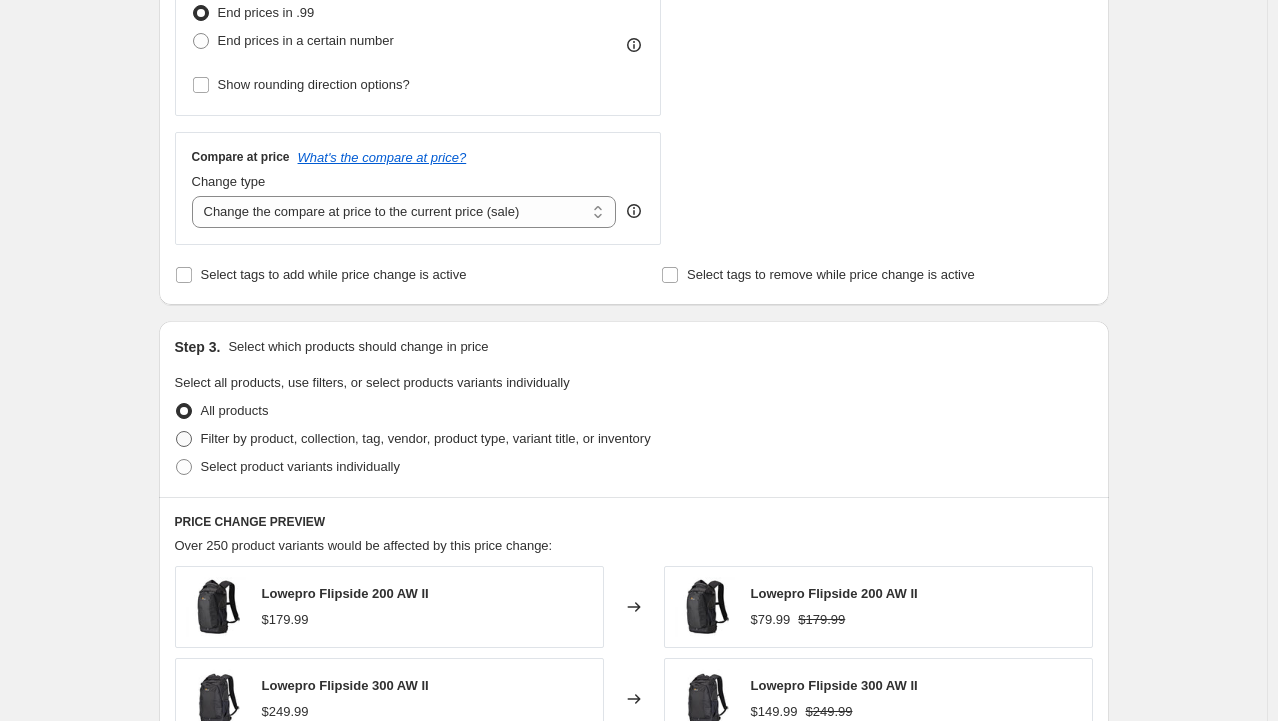 scroll, scrollTop: 700, scrollLeft: 0, axis: vertical 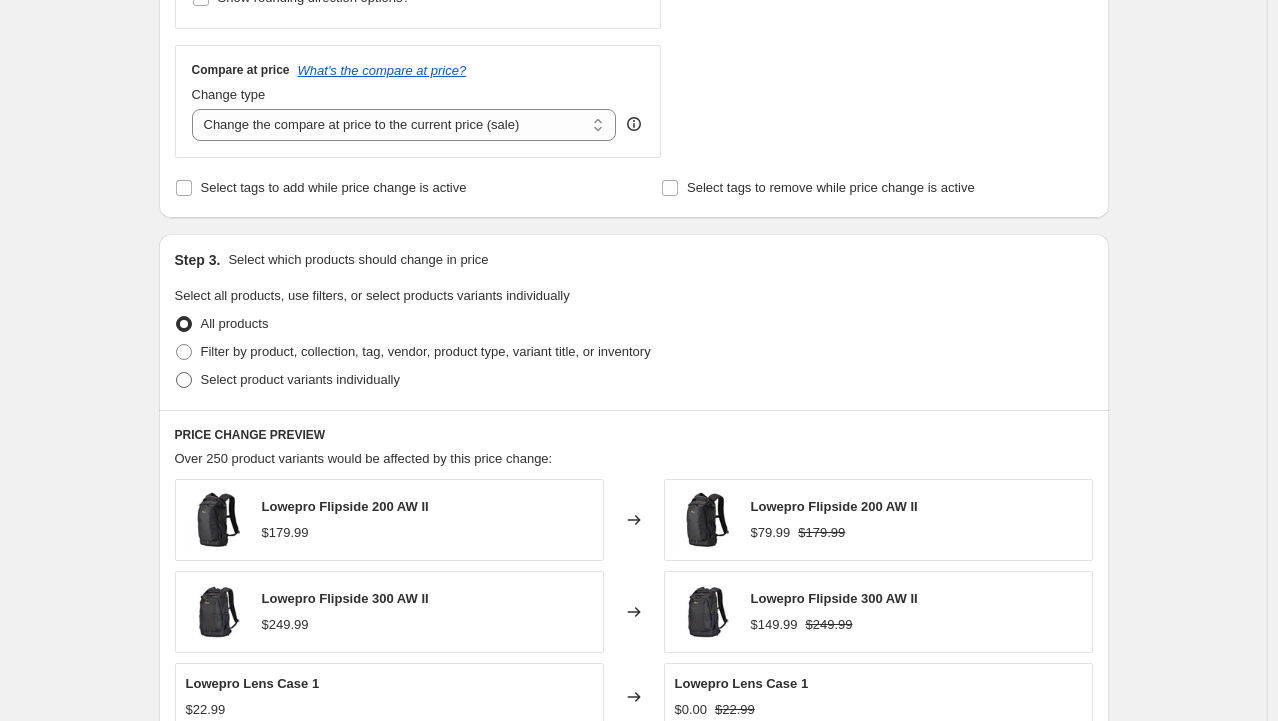 click on "Select product variants individually" at bounding box center [300, 379] 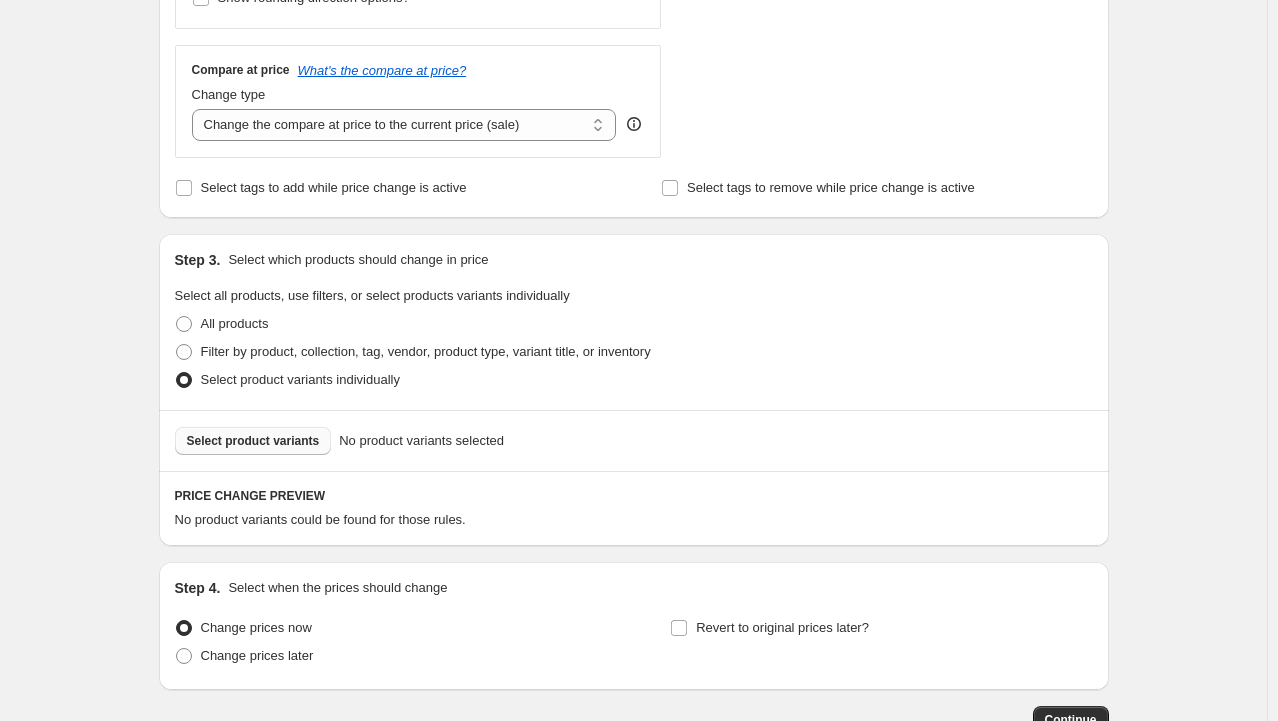 click on "Select product variants" at bounding box center (253, 441) 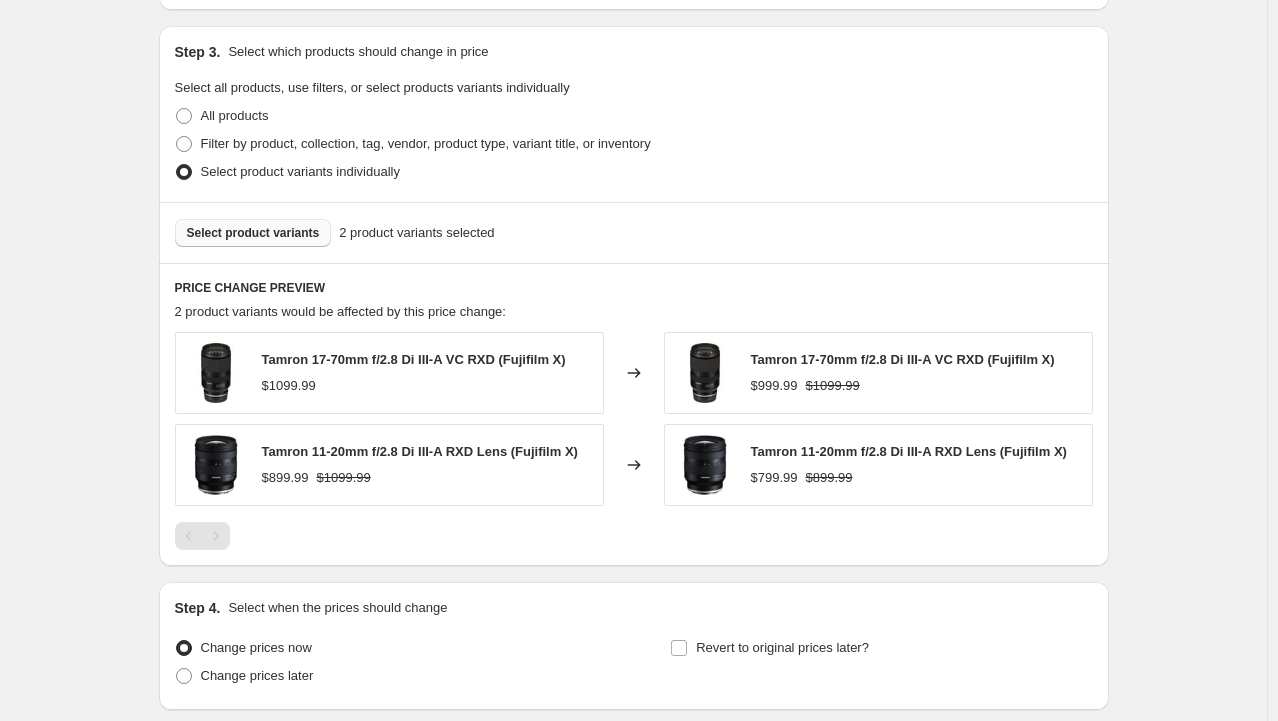 scroll, scrollTop: 1060, scrollLeft: 0, axis: vertical 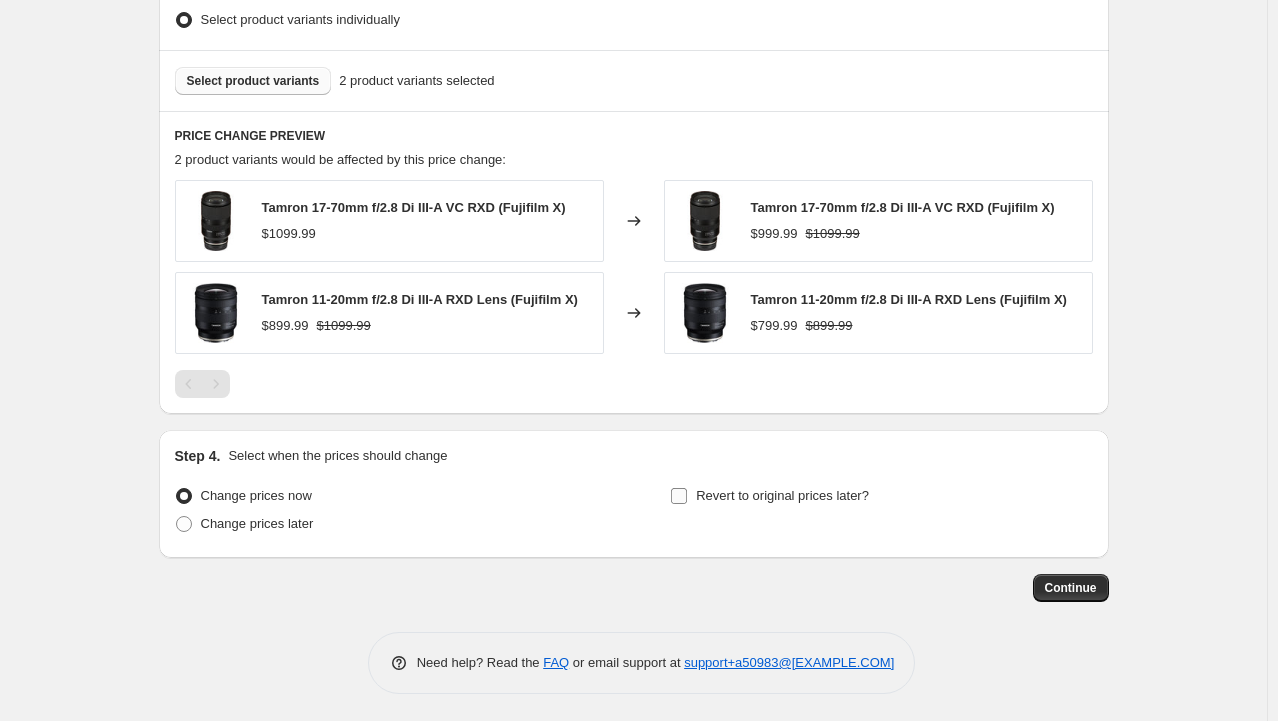 click on "Revert to original prices later?" at bounding box center (782, 496) 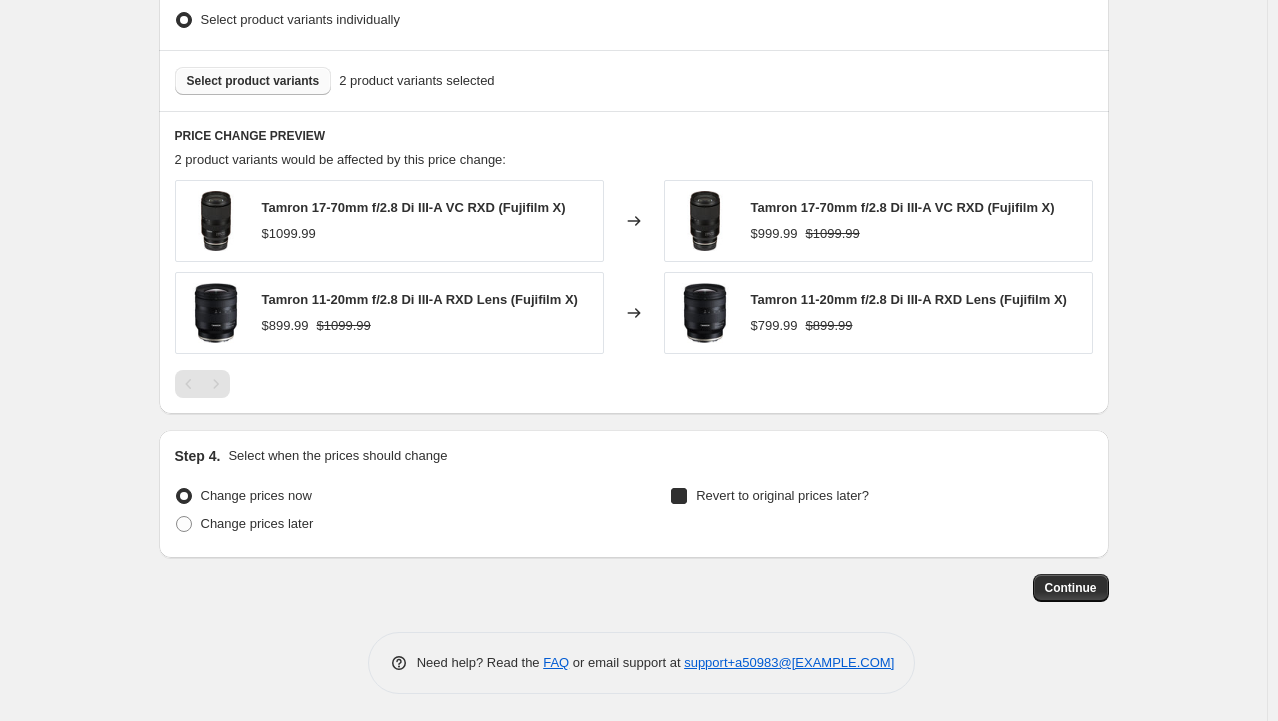 checkbox on "true" 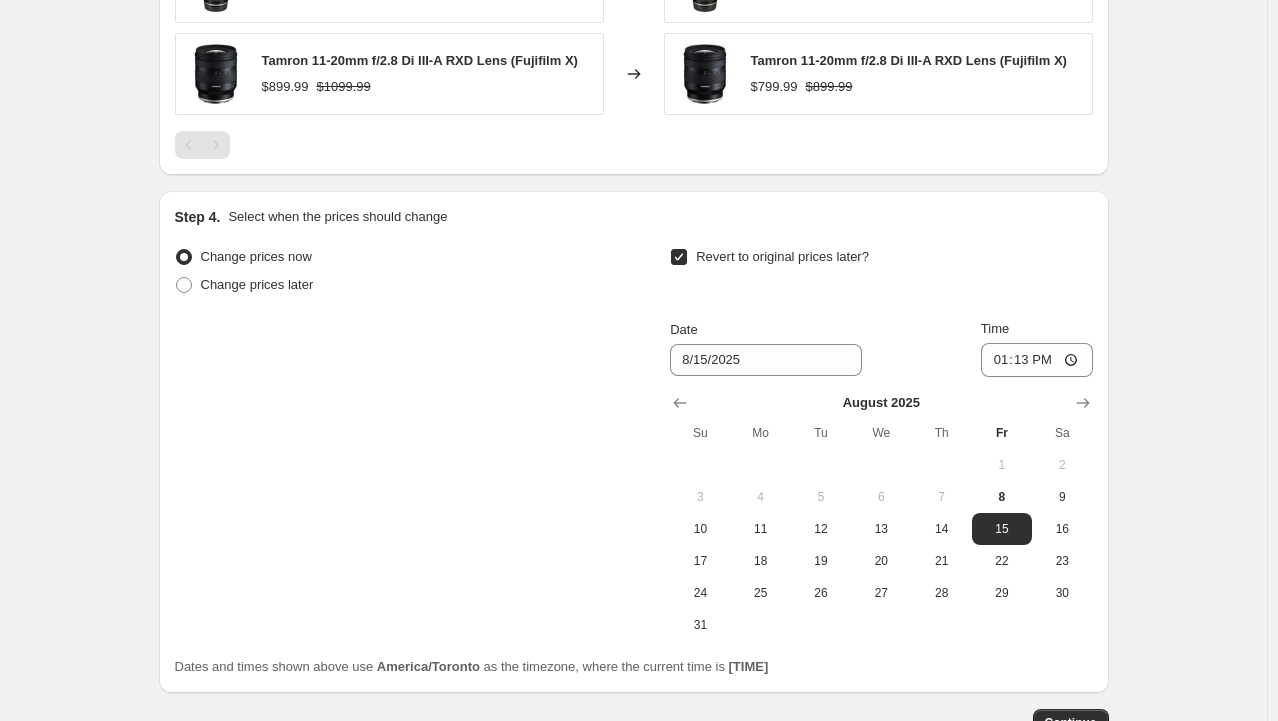 scroll, scrollTop: 1434, scrollLeft: 0, axis: vertical 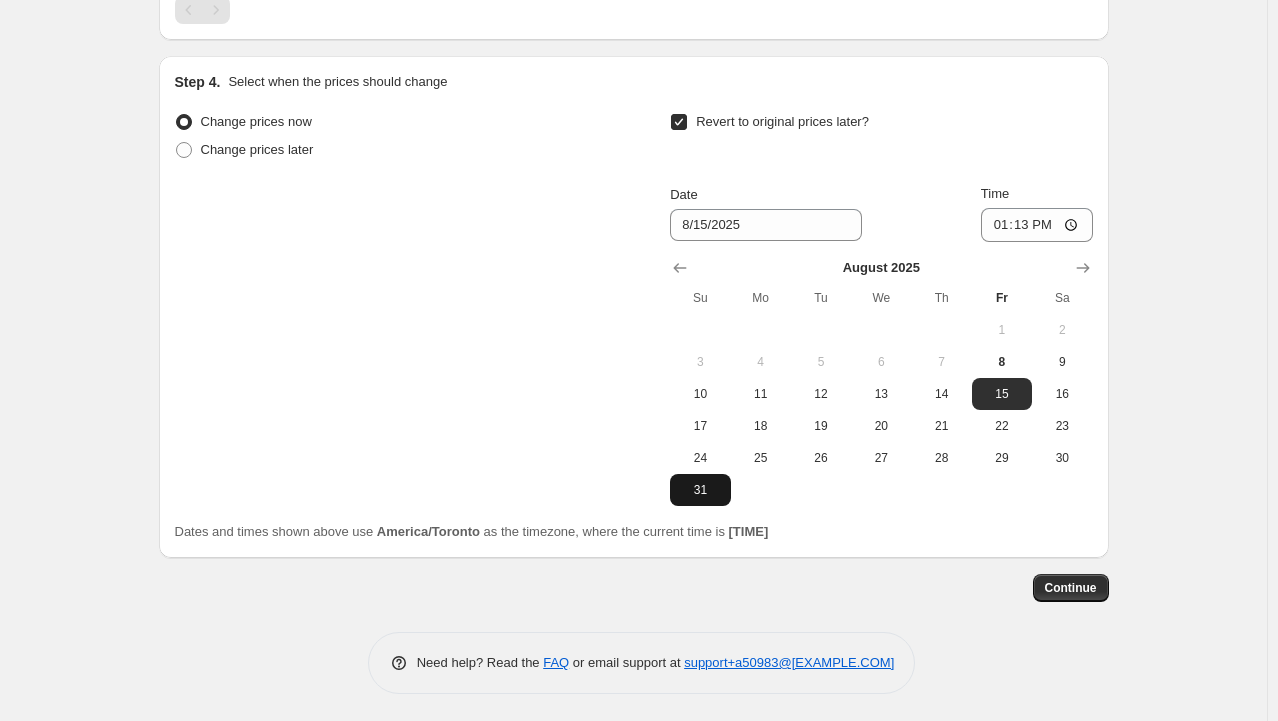 click on "31" at bounding box center (700, 490) 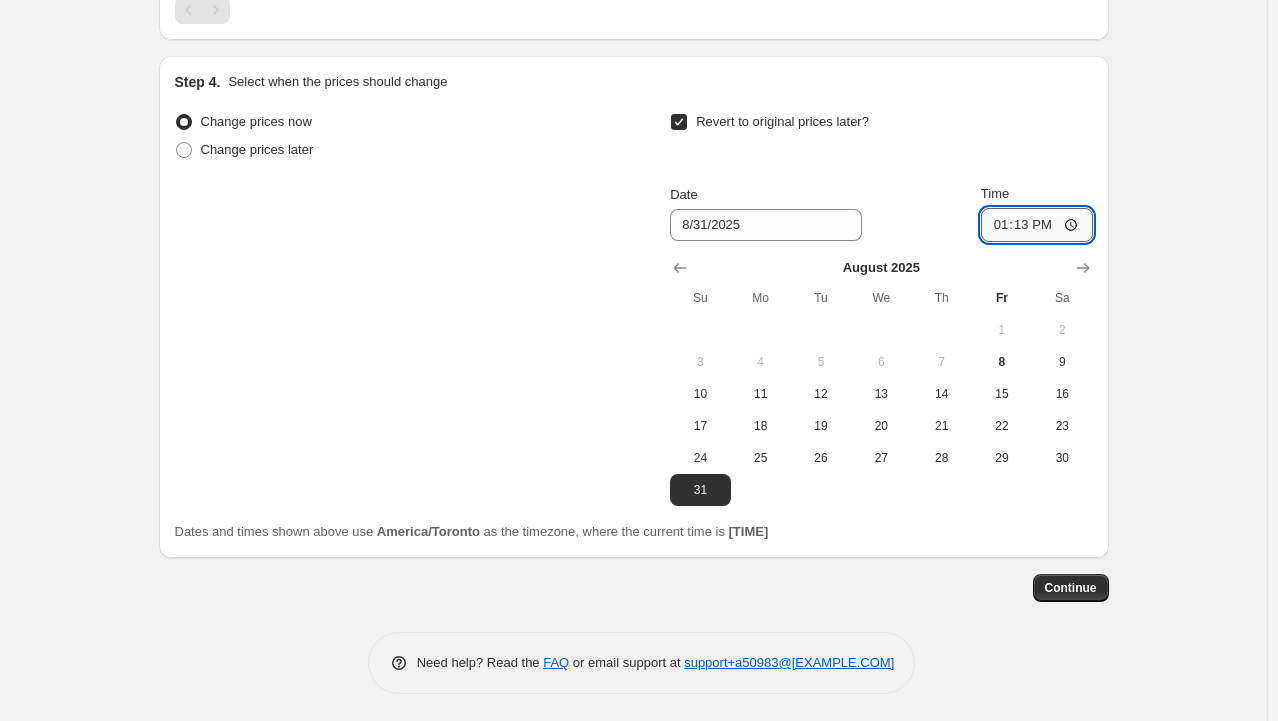 click on "13:13" at bounding box center [1037, 225] 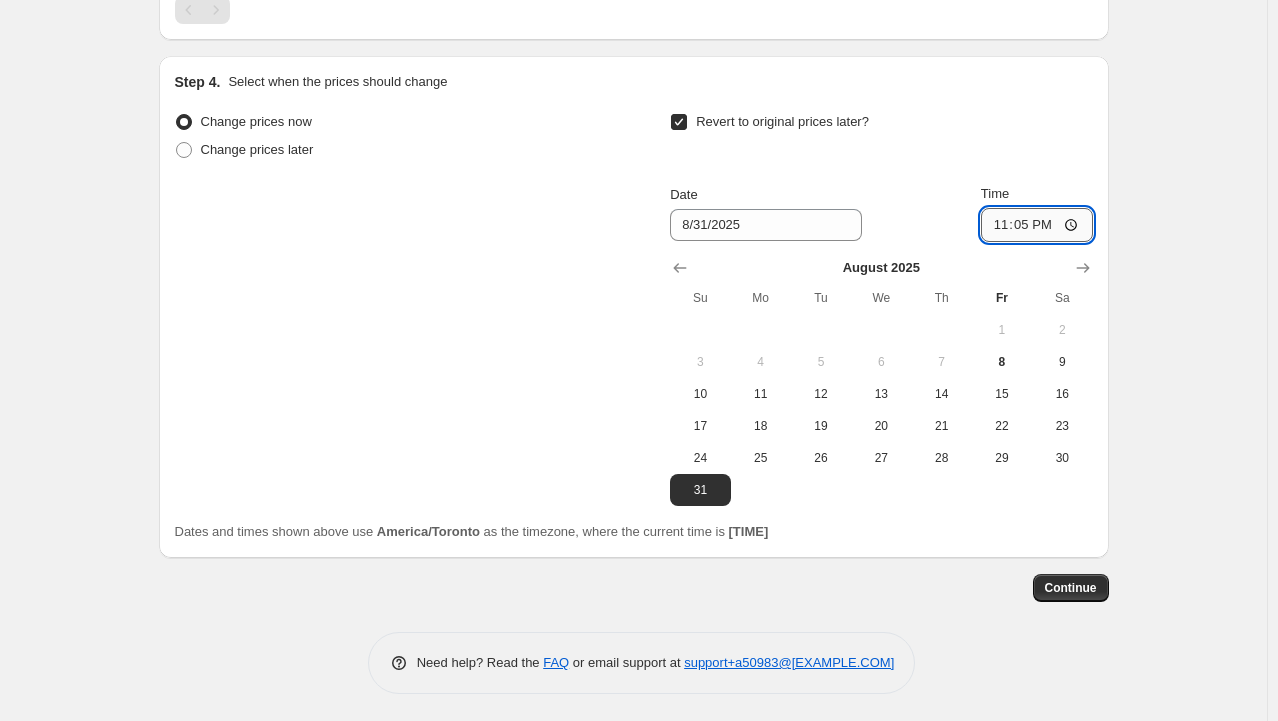 type on "23:59" 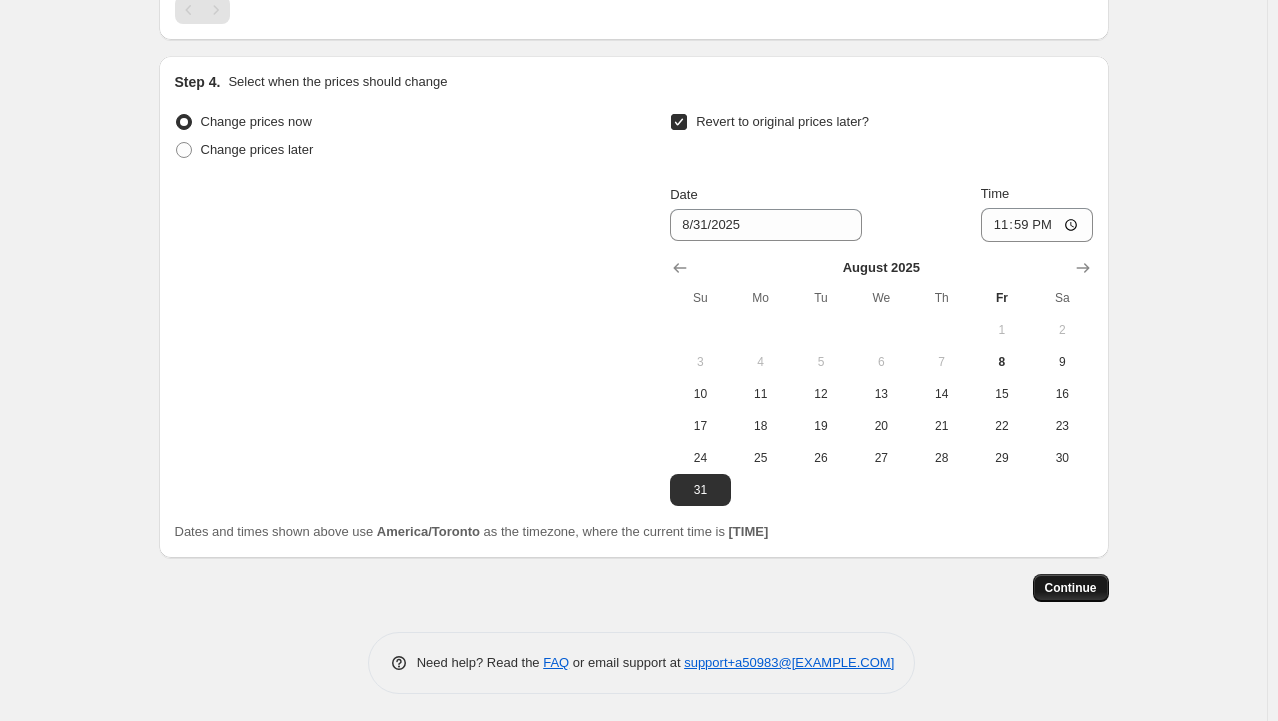 click on "Continue" at bounding box center (1071, 588) 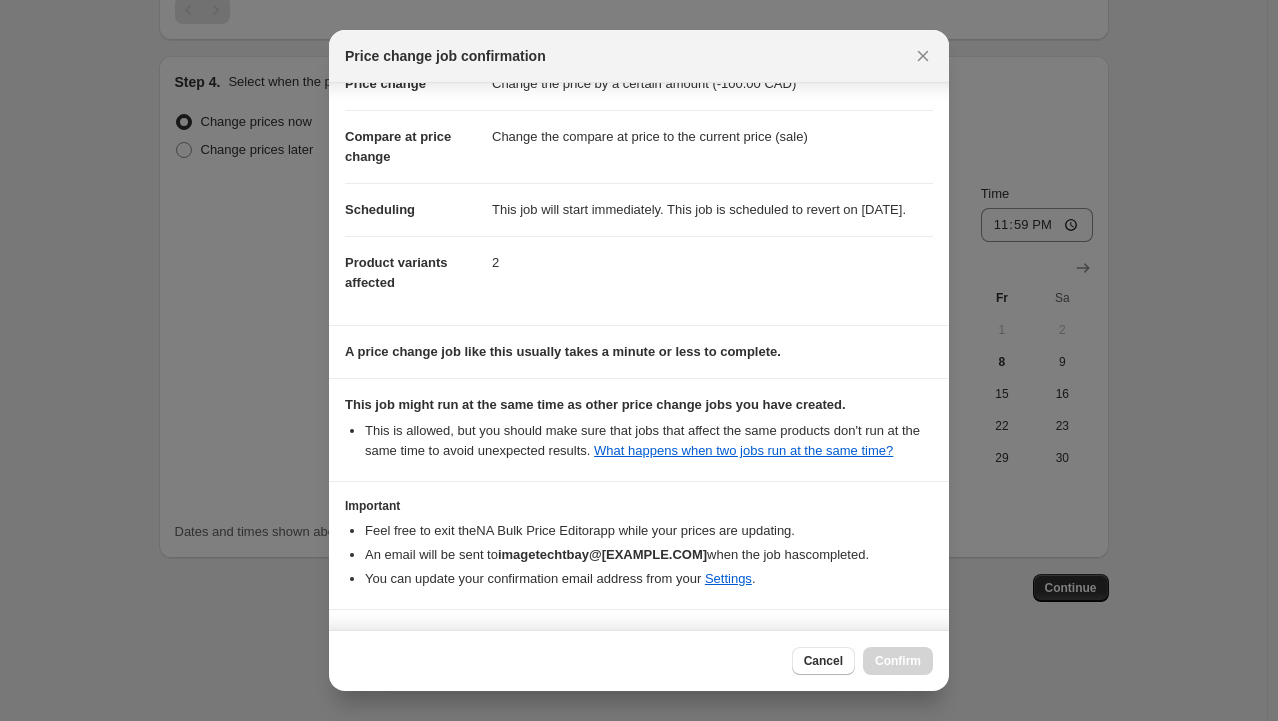 scroll, scrollTop: 158, scrollLeft: 0, axis: vertical 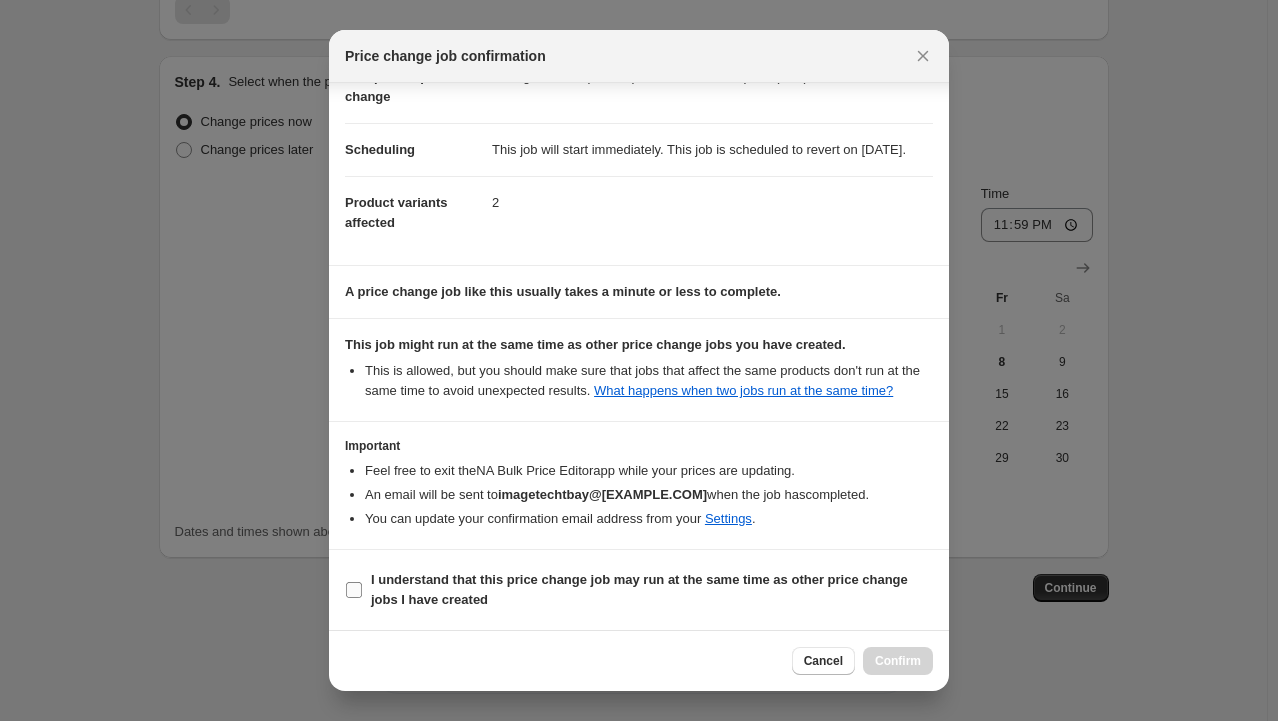 click on "I understand that this price change job may run at the same time as other price change jobs I have created" at bounding box center [639, 589] 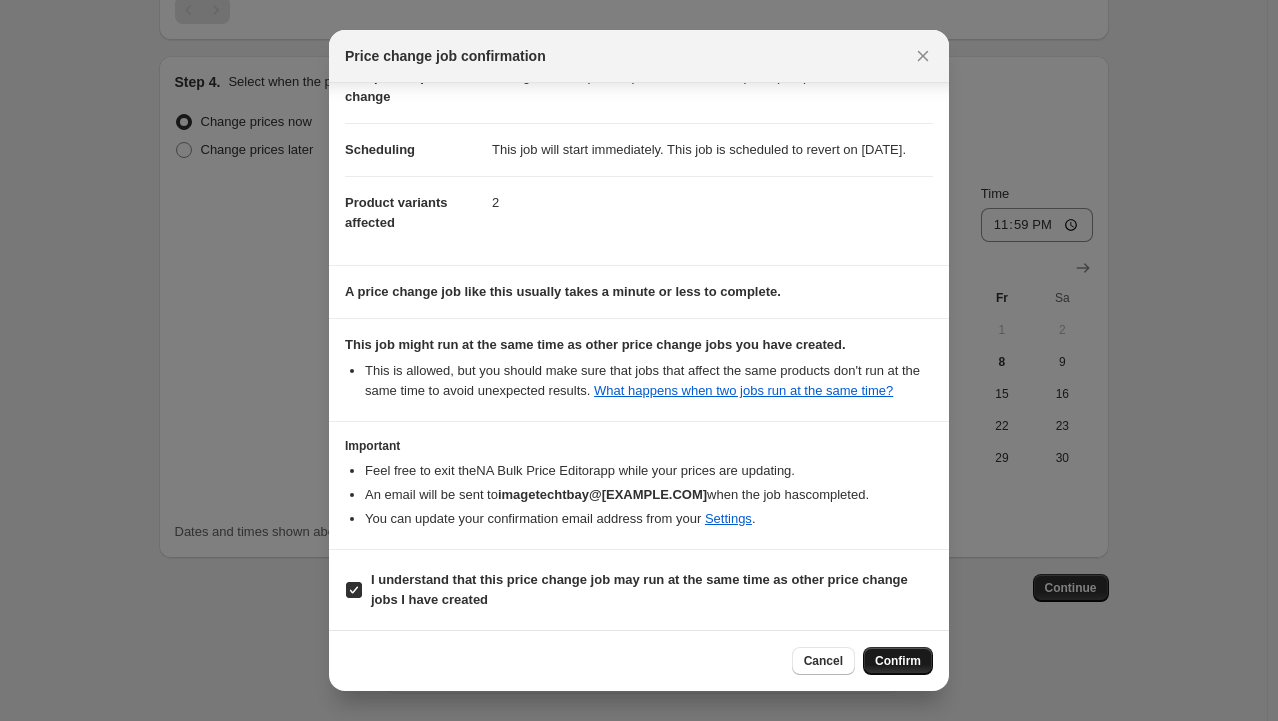 click on "Confirm" at bounding box center (898, 661) 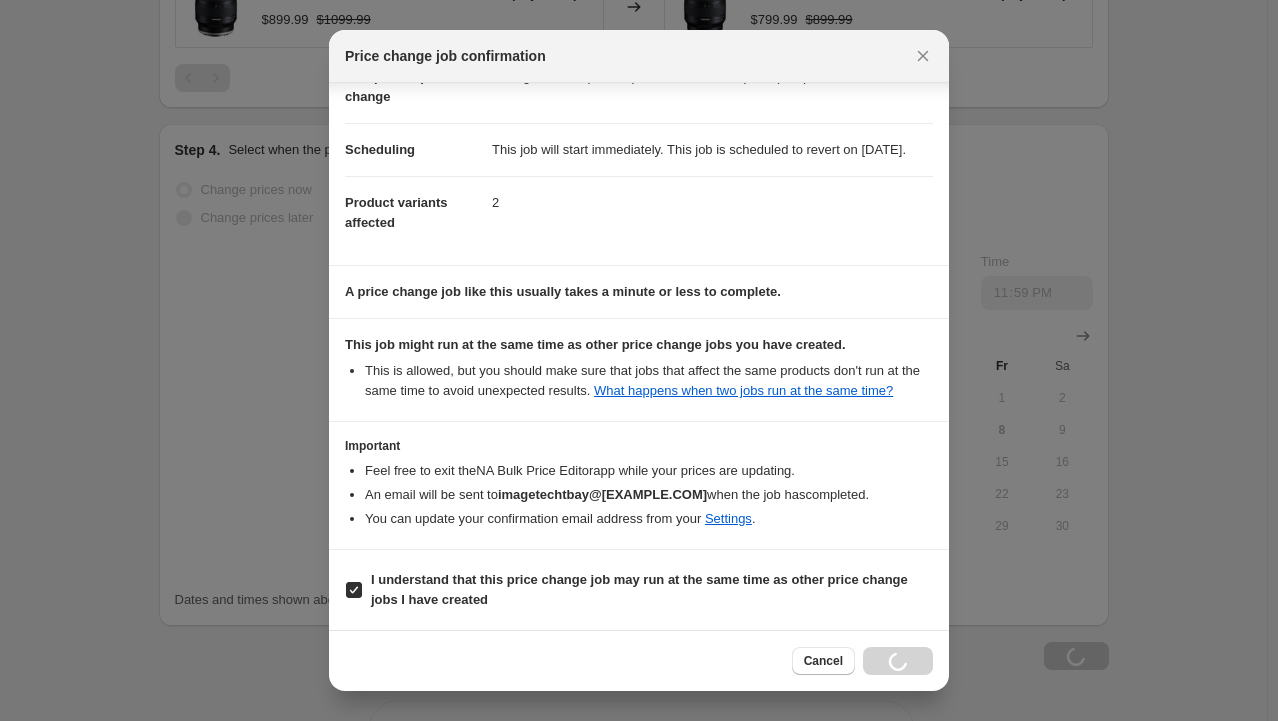 scroll, scrollTop: 1502, scrollLeft: 0, axis: vertical 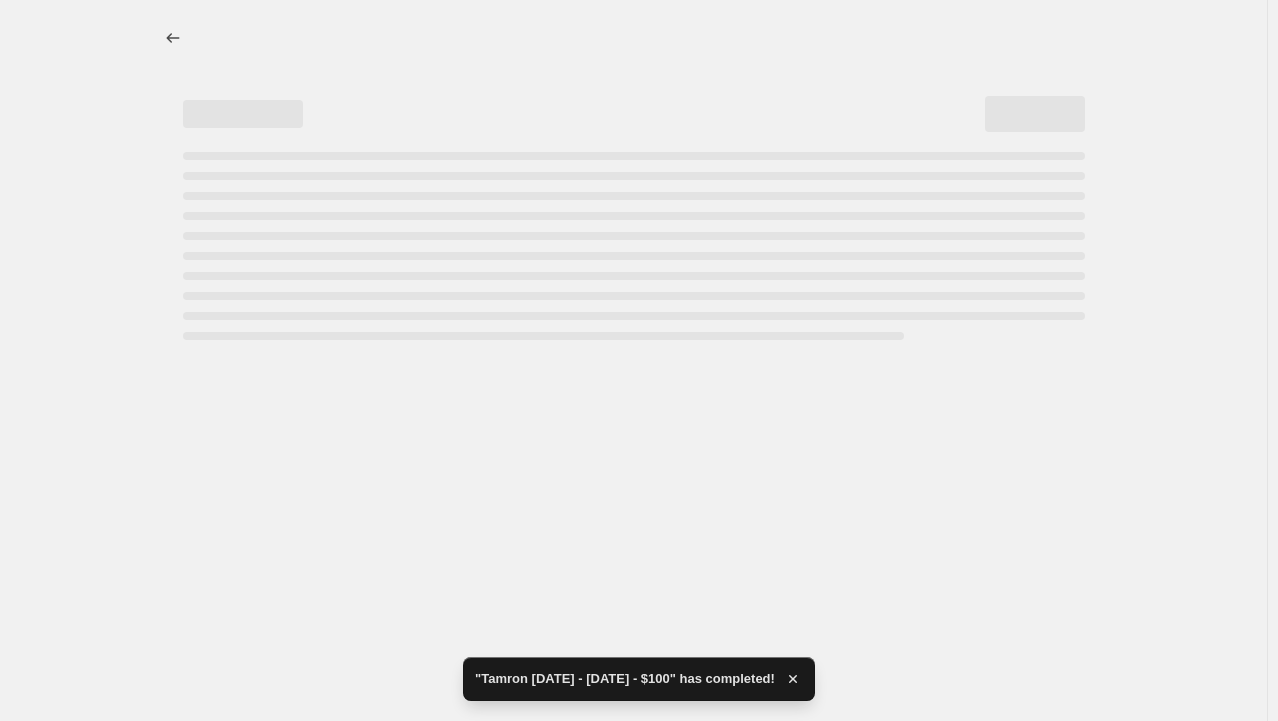 select on "by" 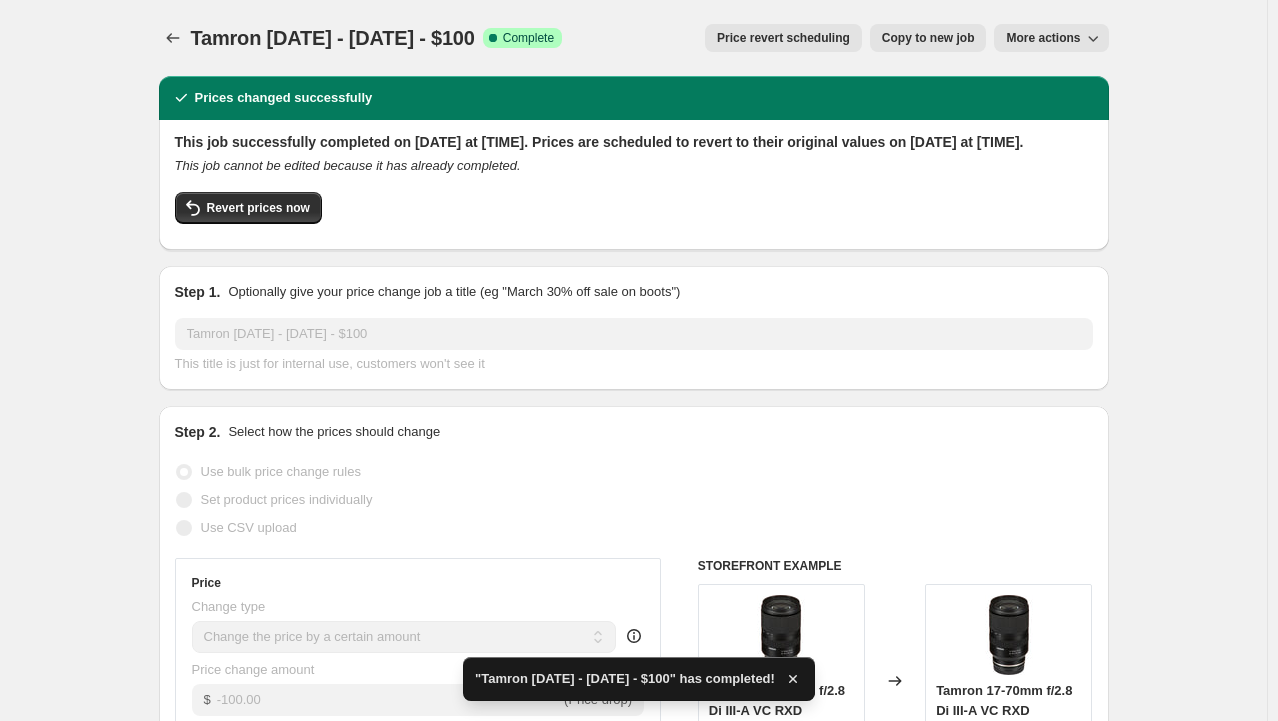 click on "More actions" at bounding box center [1051, 38] 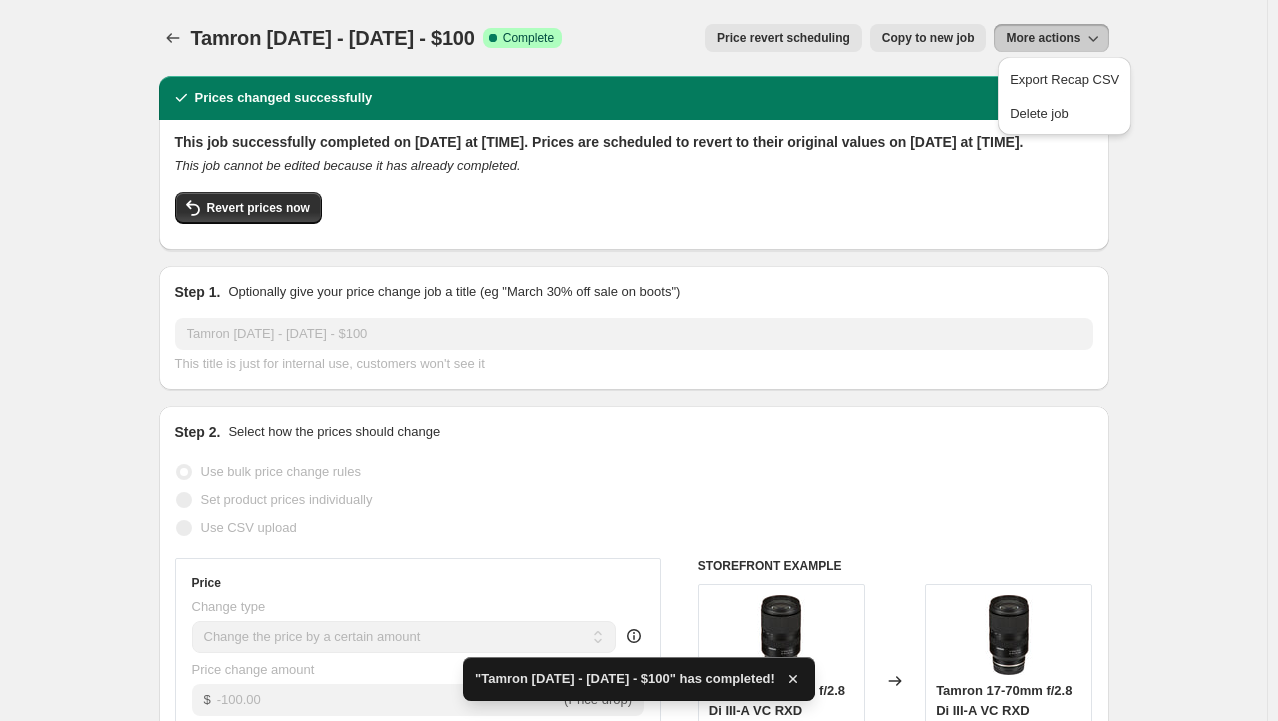 click on "Tamron [DATE] - [DATE] - $100. This page is ready Tamron [DATE] - [DATE] - $100 Success Complete Complete Price revert scheduling Copy to new job Export Recap CSV Delete job More actions Price revert scheduling Copy to new job More actions Prices changed successfully This job successfully completed on [DATE] at [TIME]. Prices are scheduled to revert to their original values on [DATE] at [TIME]. This job cannot be edited because it has already completed. Revert prices now Step 1. Optionally give your price change job a title (eg "March 30% off sale on boots") Tamron [DATE] - [DATE] - $100 This title is just for internal use, customers won't see it Step 2. Select how the prices should change Use bulk price change rules Set product prices individually Use CSV upload Price Change type Change the price to a certain amount Change the price by a certain amount Change the price by a certain percentage Change the price to the current compare at price (price before sale) Don't change the price" at bounding box center (633, 1152) 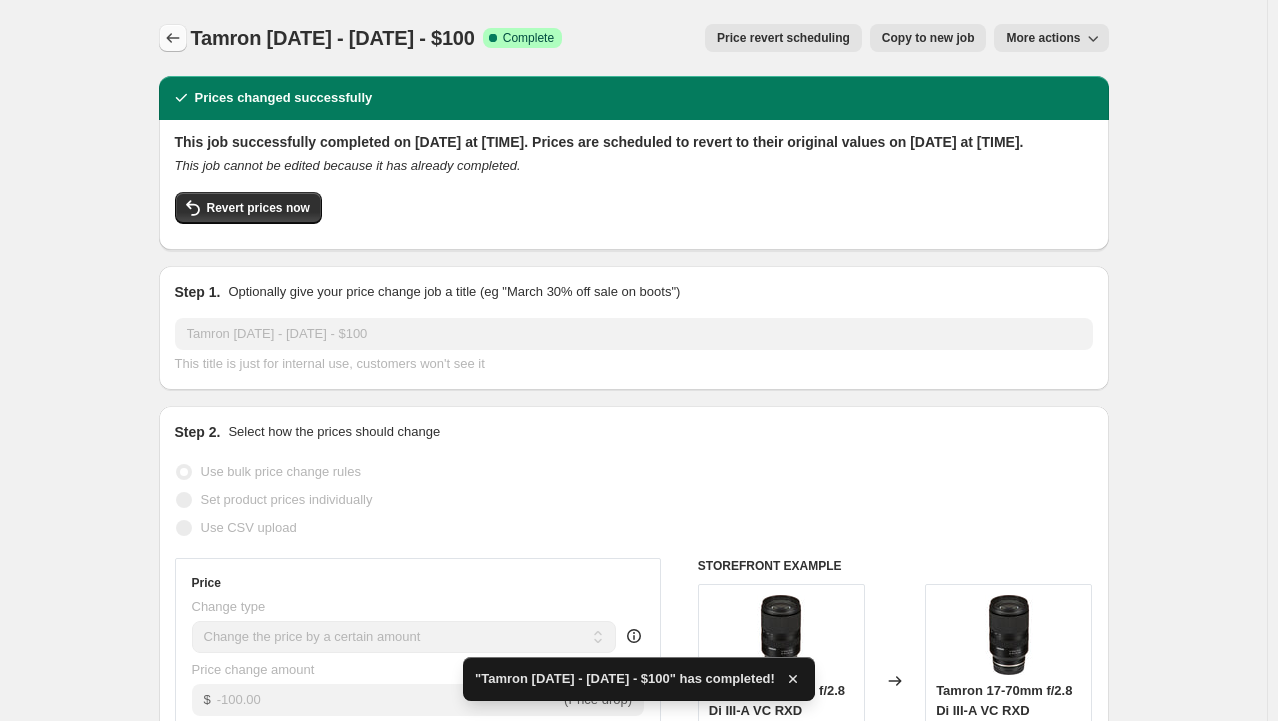 click 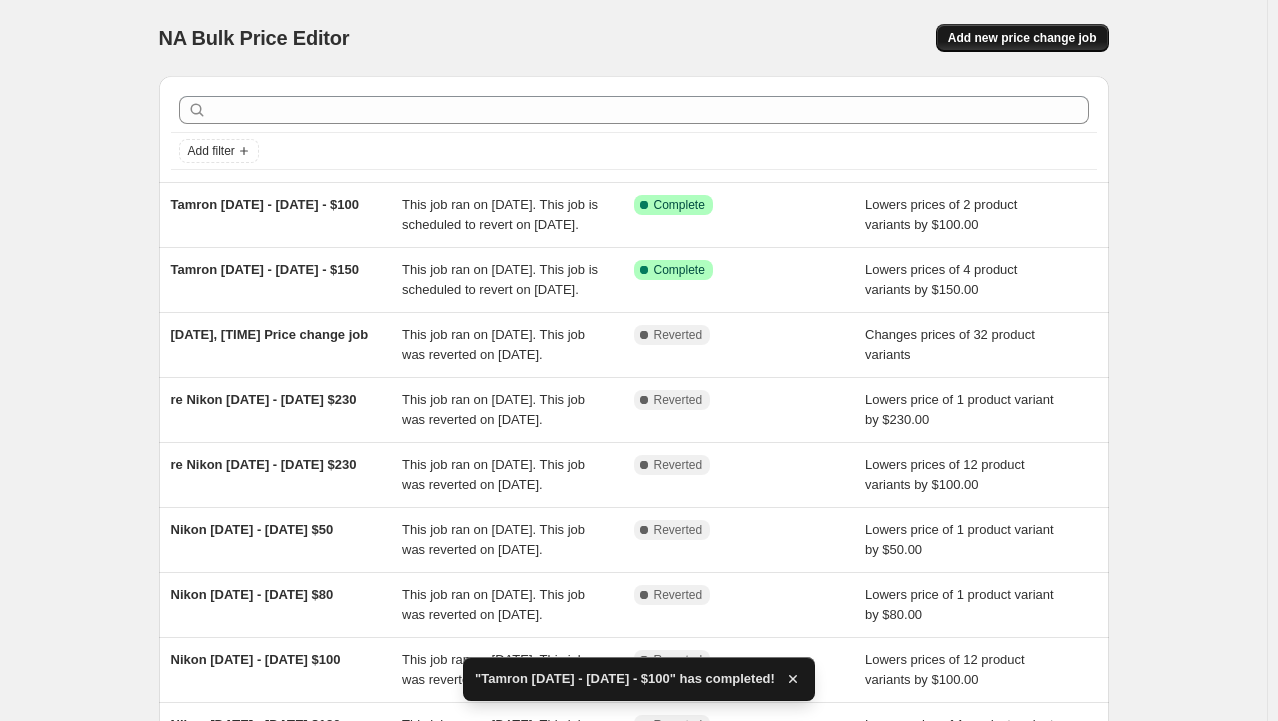click on "Add new price change job" at bounding box center [1022, 38] 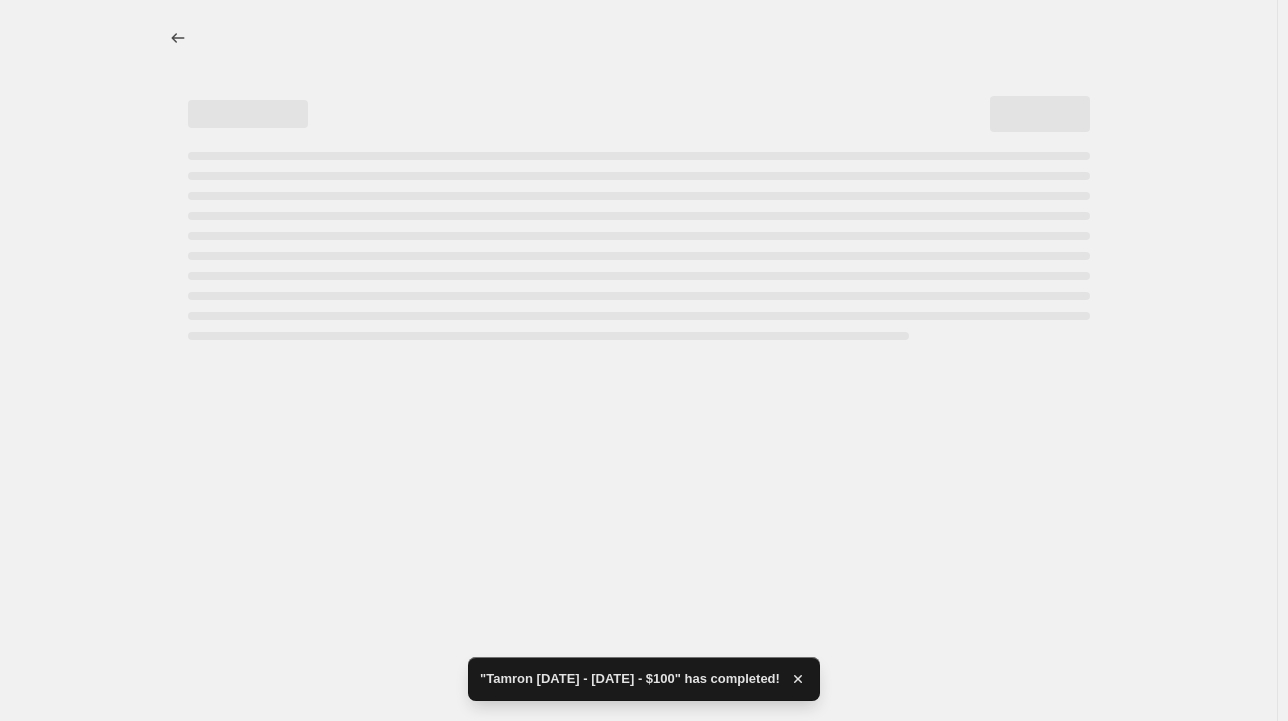 select on "percentage" 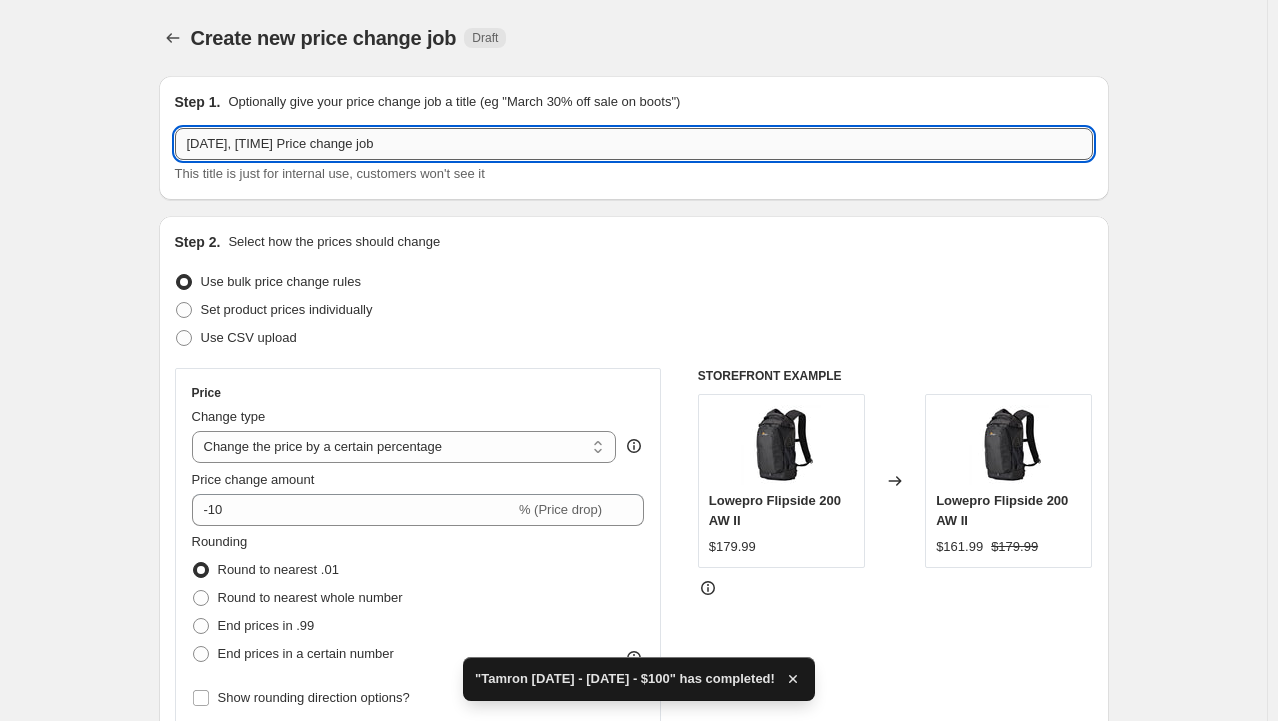 click on "[DATE], [TIME] Price change job" at bounding box center (634, 144) 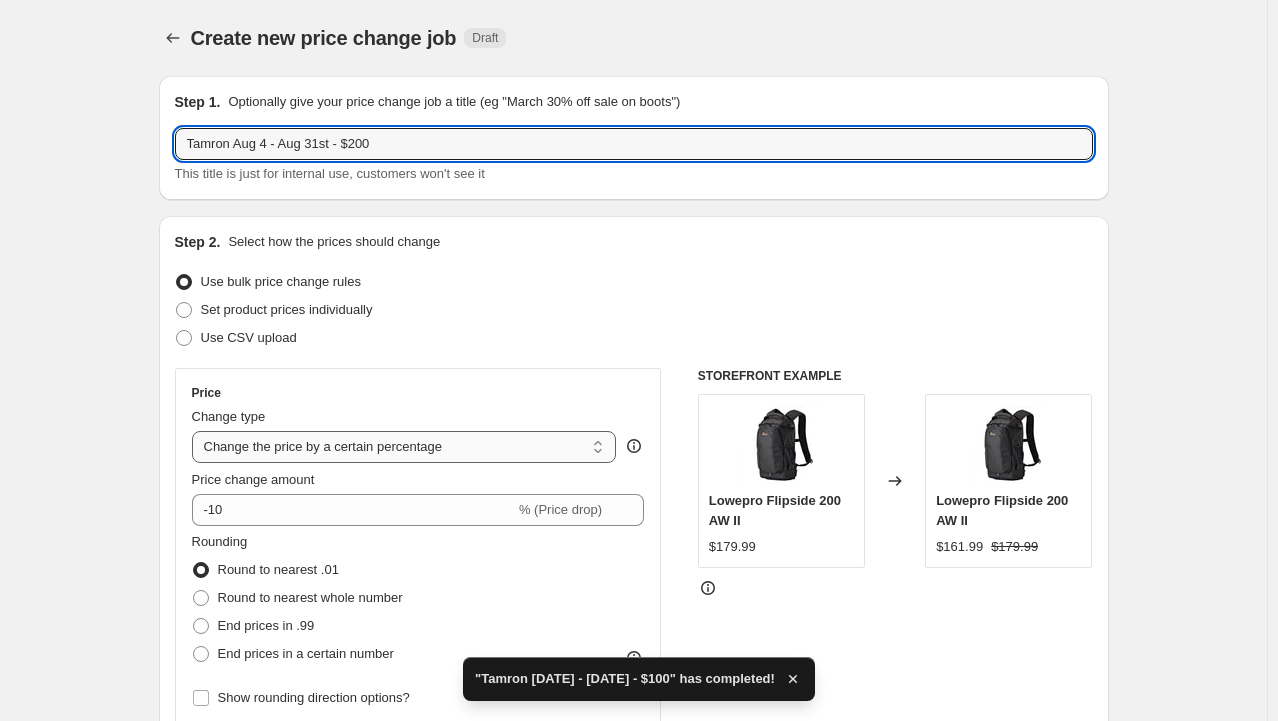 type on "Tamron Aug 4 - Aug 31st - $200" 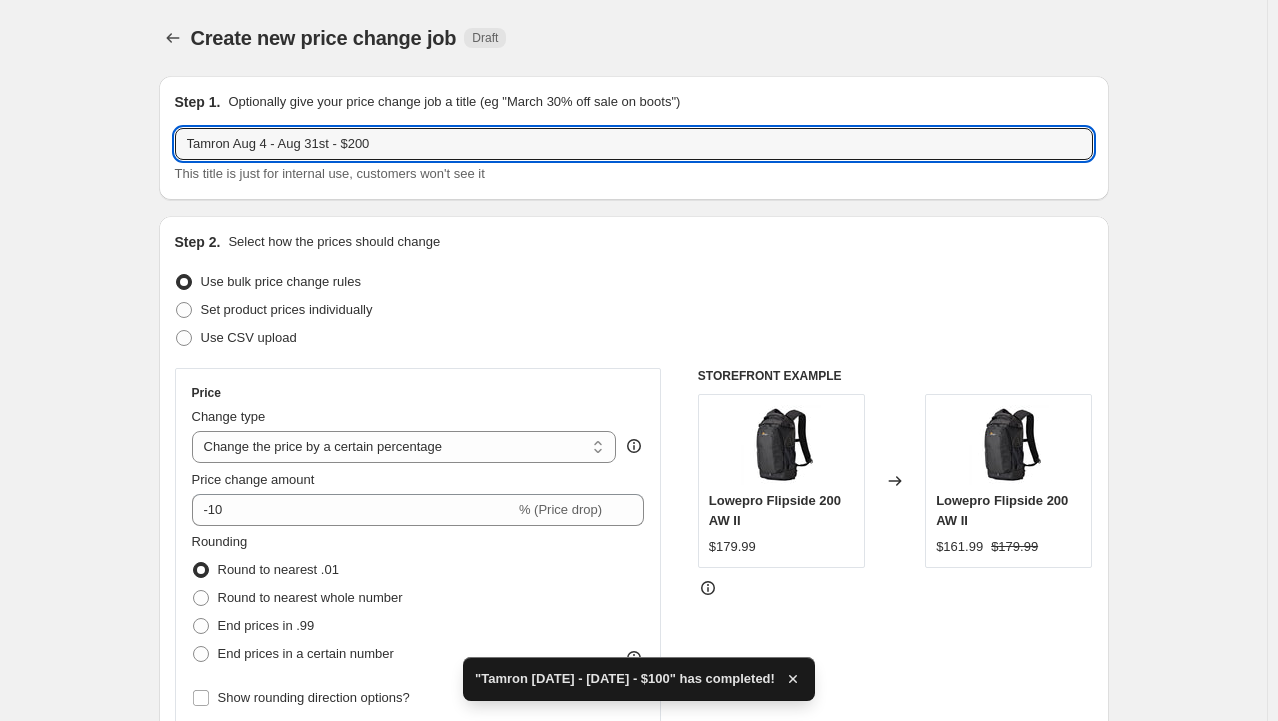 drag, startPoint x: 282, startPoint y: 456, endPoint x: 276, endPoint y: 465, distance: 10.816654 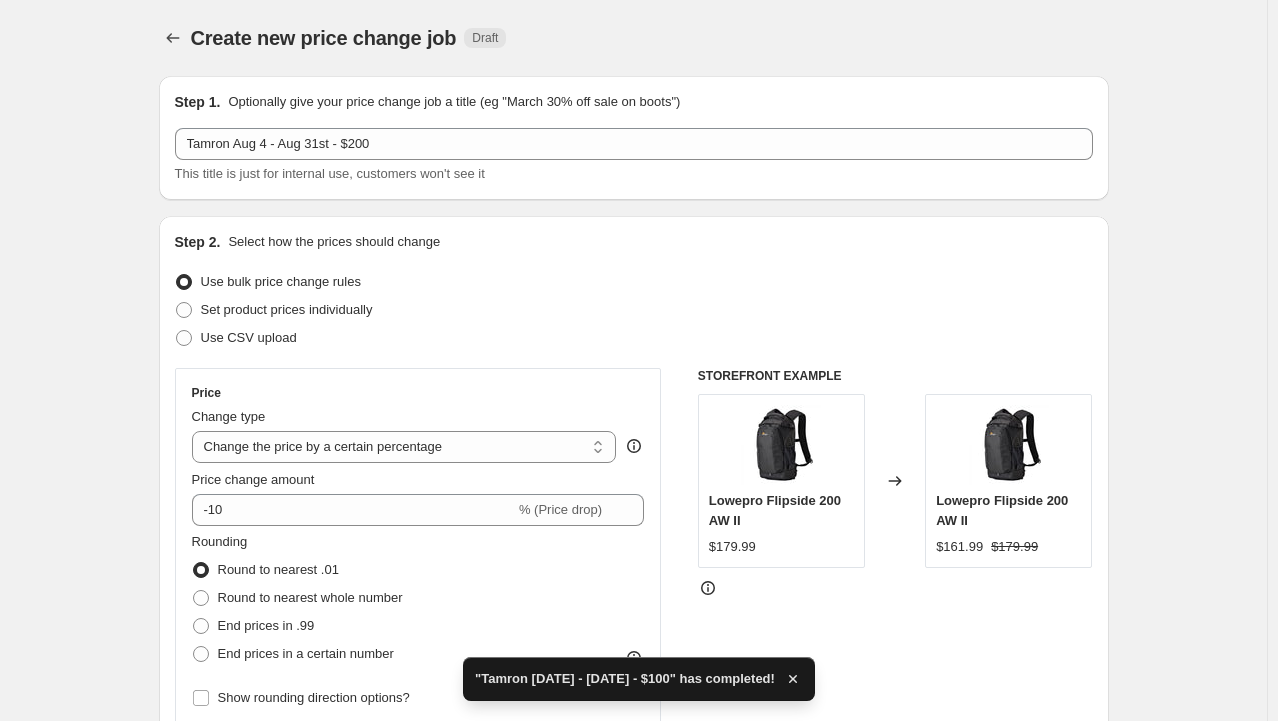 select on "by" 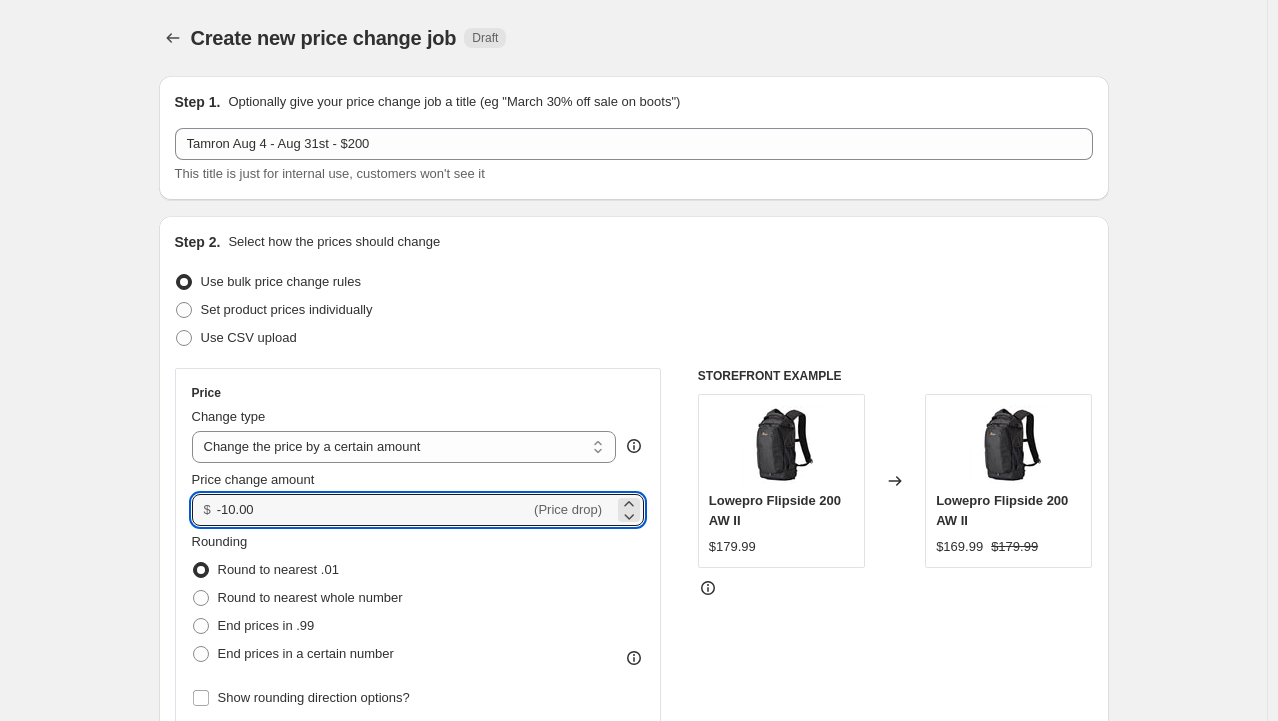 drag, startPoint x: 263, startPoint y: 507, endPoint x: 156, endPoint y: 504, distance: 107.042046 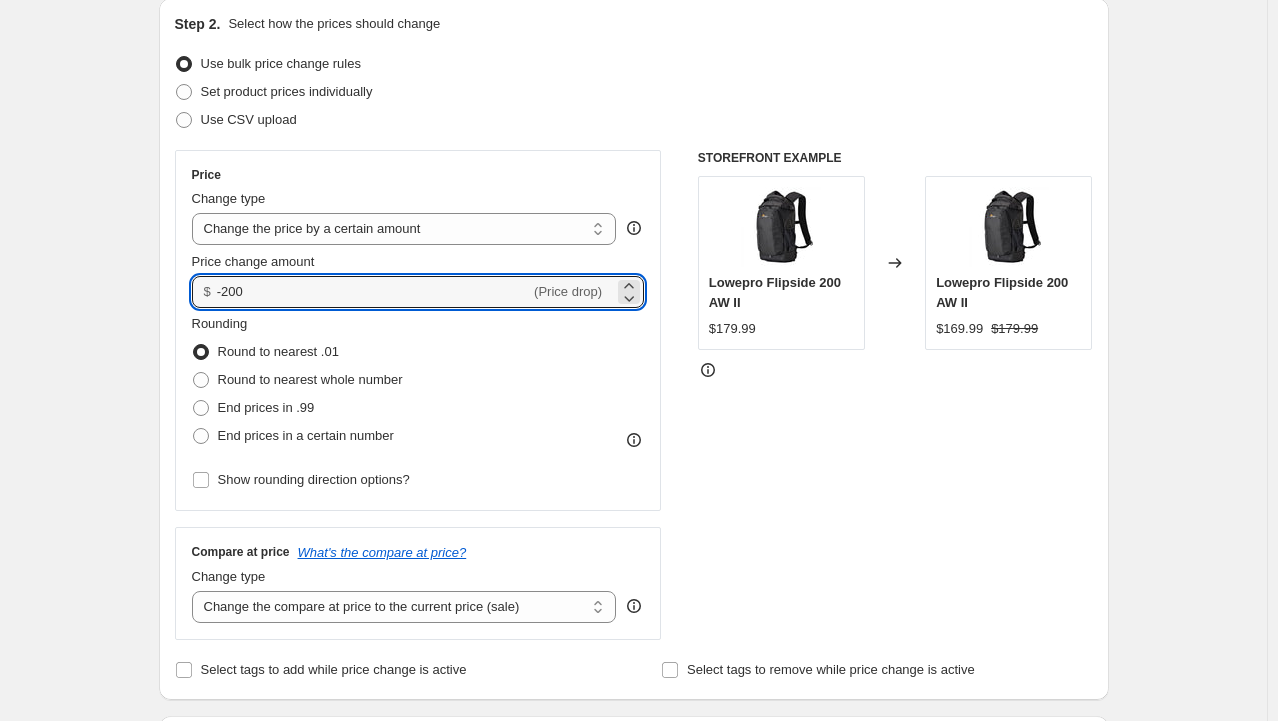 scroll, scrollTop: 400, scrollLeft: 0, axis: vertical 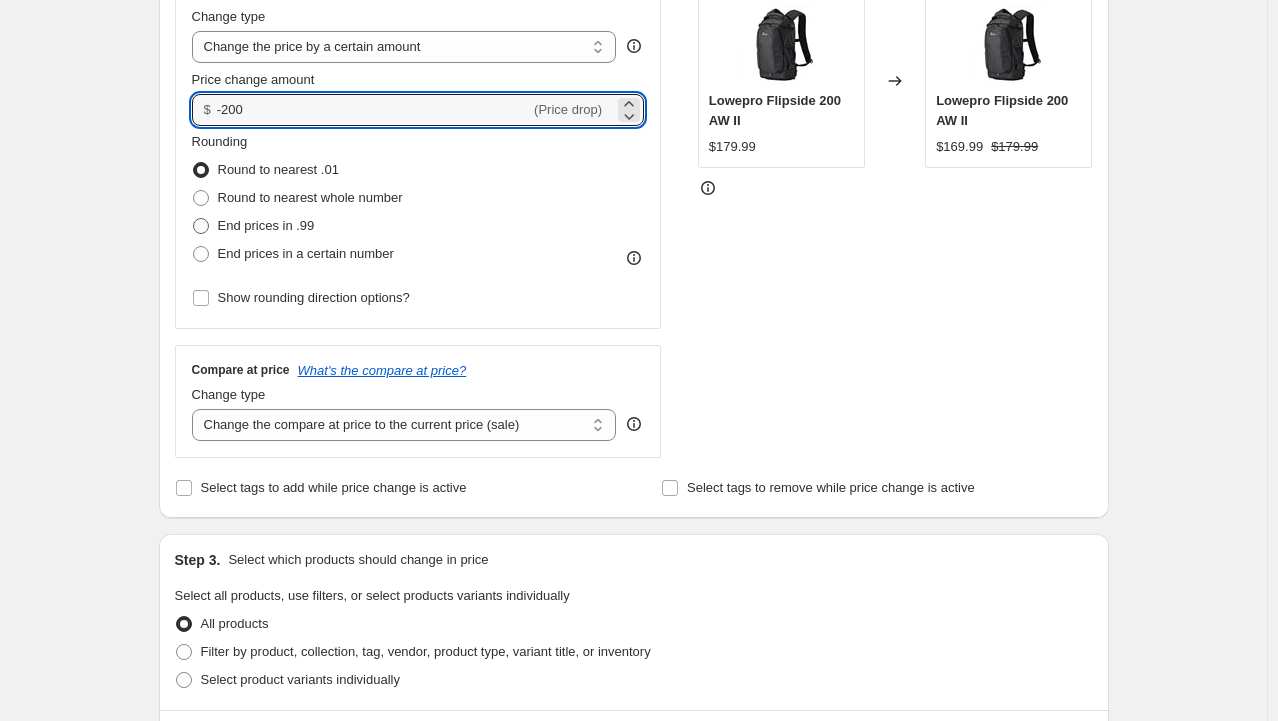 type on "-200.00" 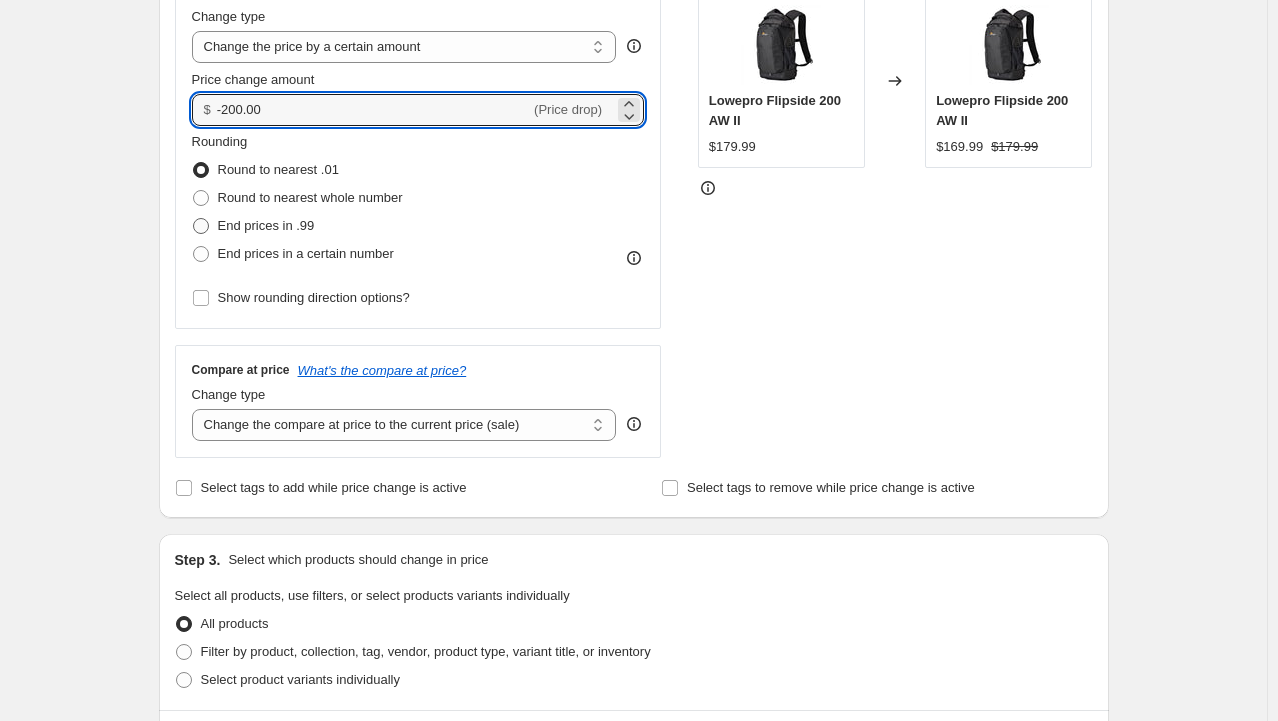 click on "End prices in .99" at bounding box center (266, 225) 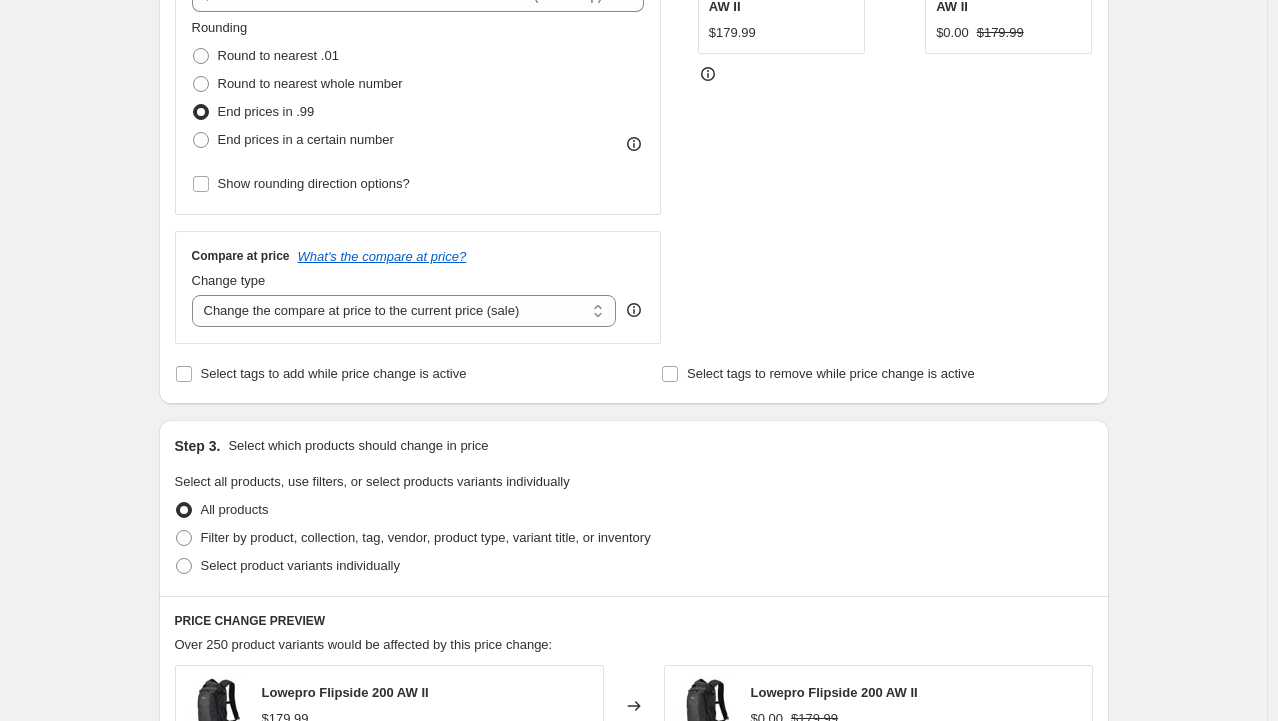 scroll, scrollTop: 600, scrollLeft: 0, axis: vertical 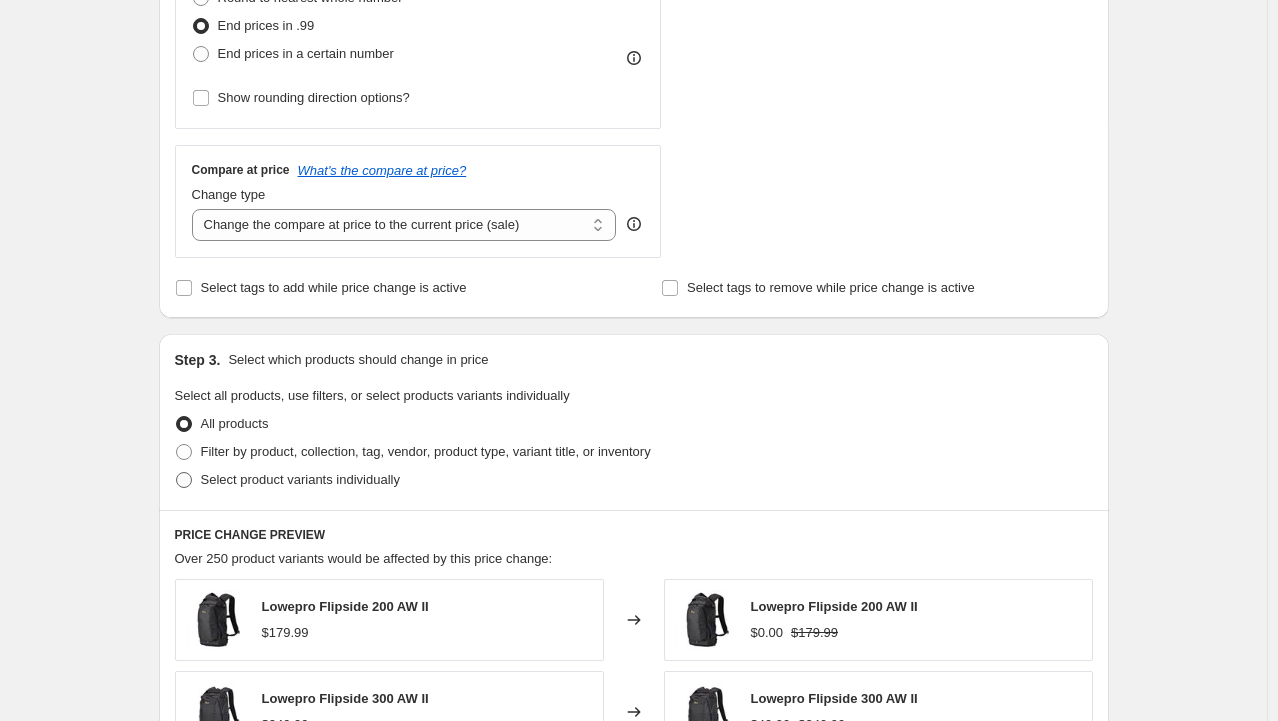 click on "Select product variants individually" at bounding box center (300, 479) 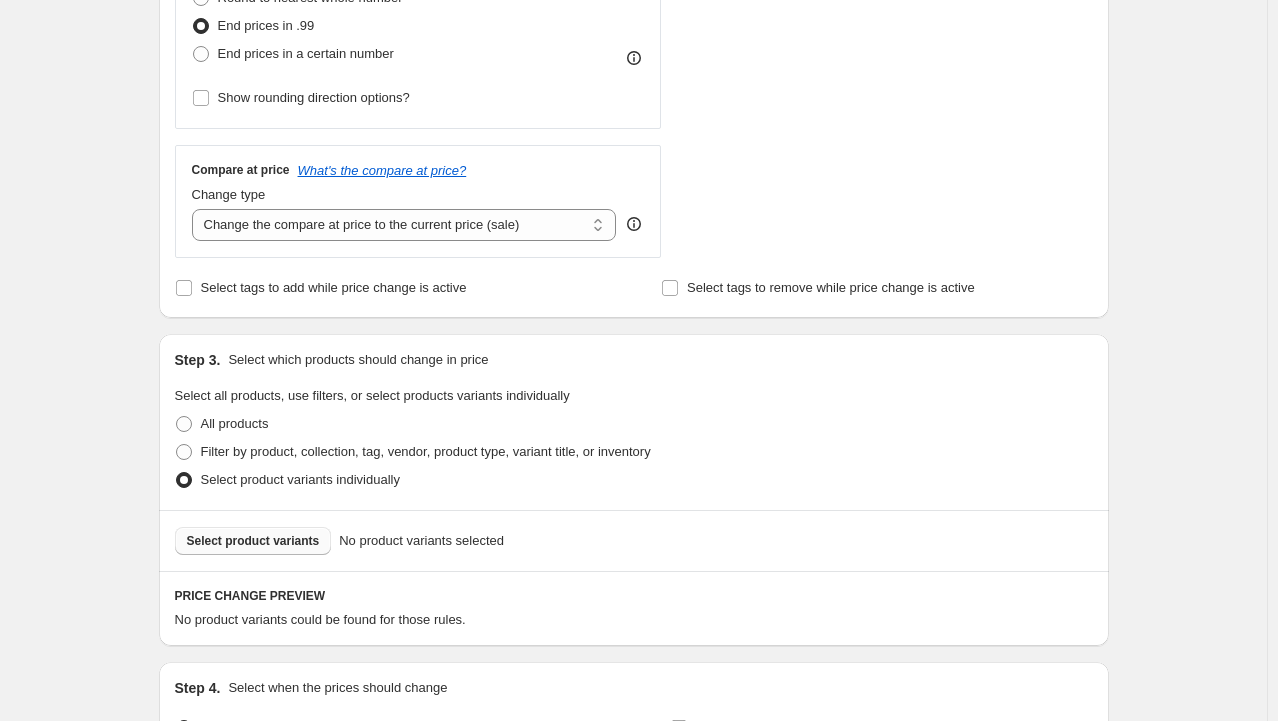 click on "Select product variants" at bounding box center [253, 541] 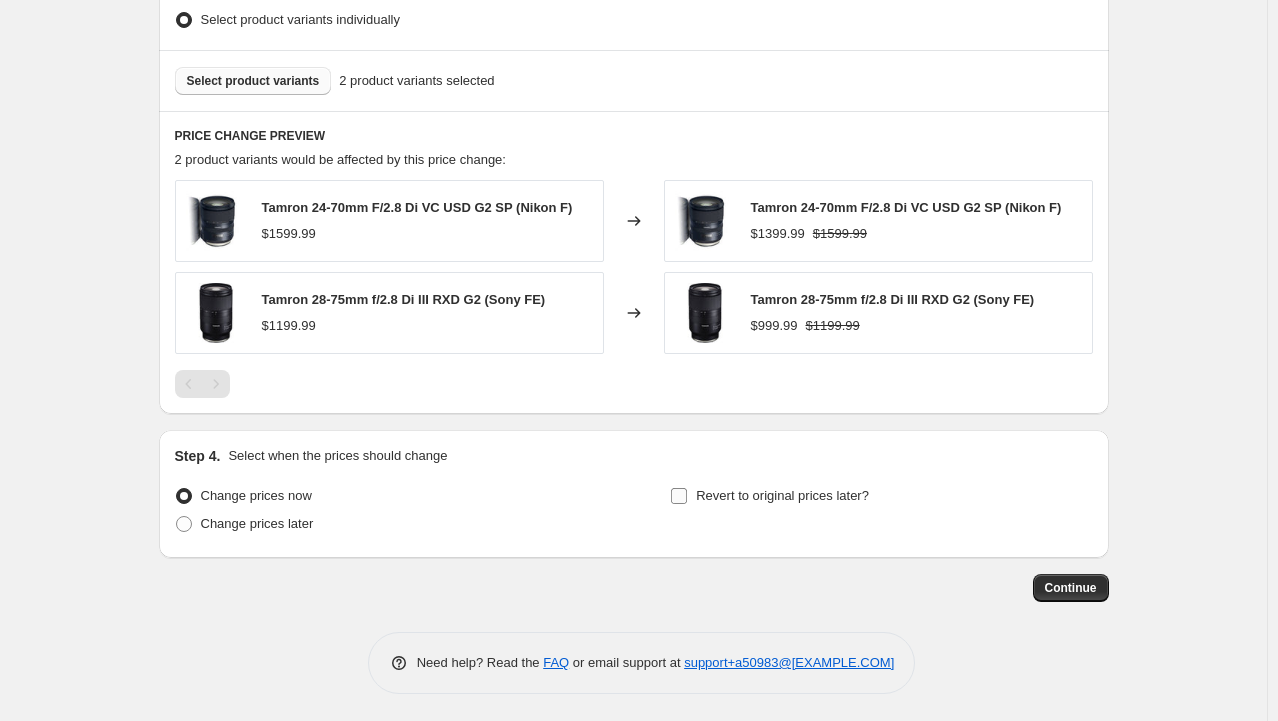 click on "Revert to original prices later?" at bounding box center (782, 495) 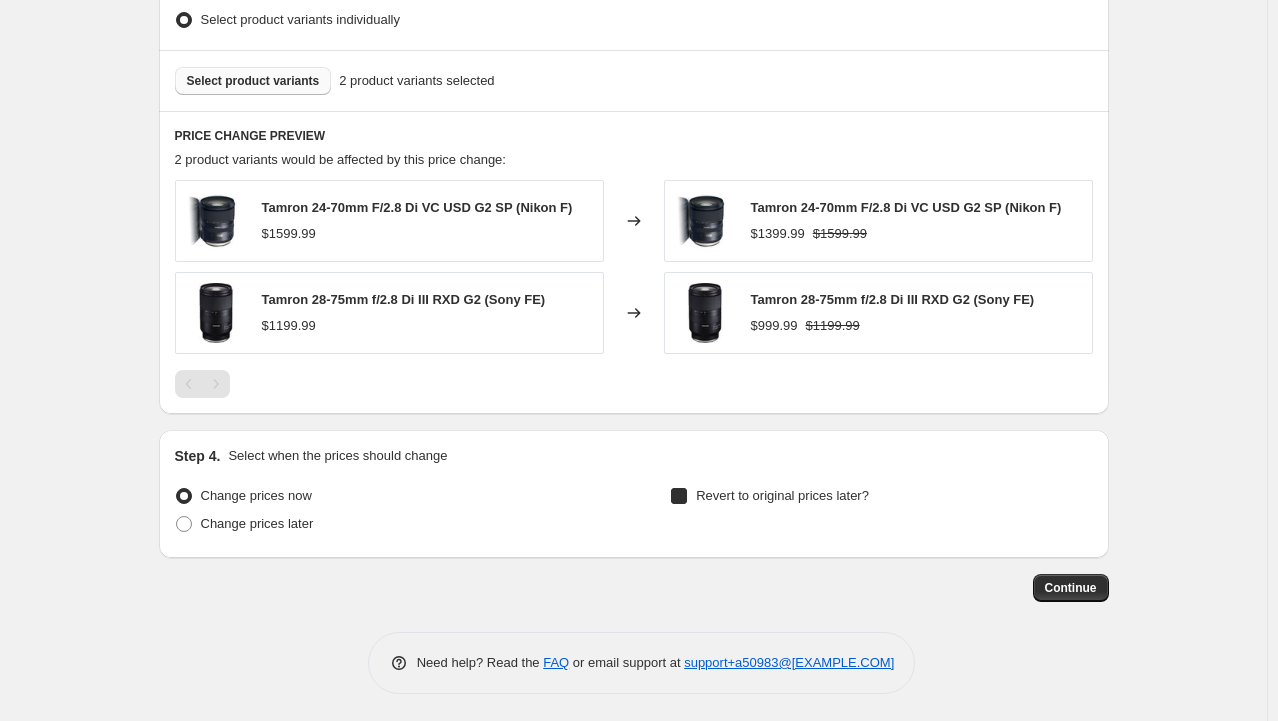 checkbox on "true" 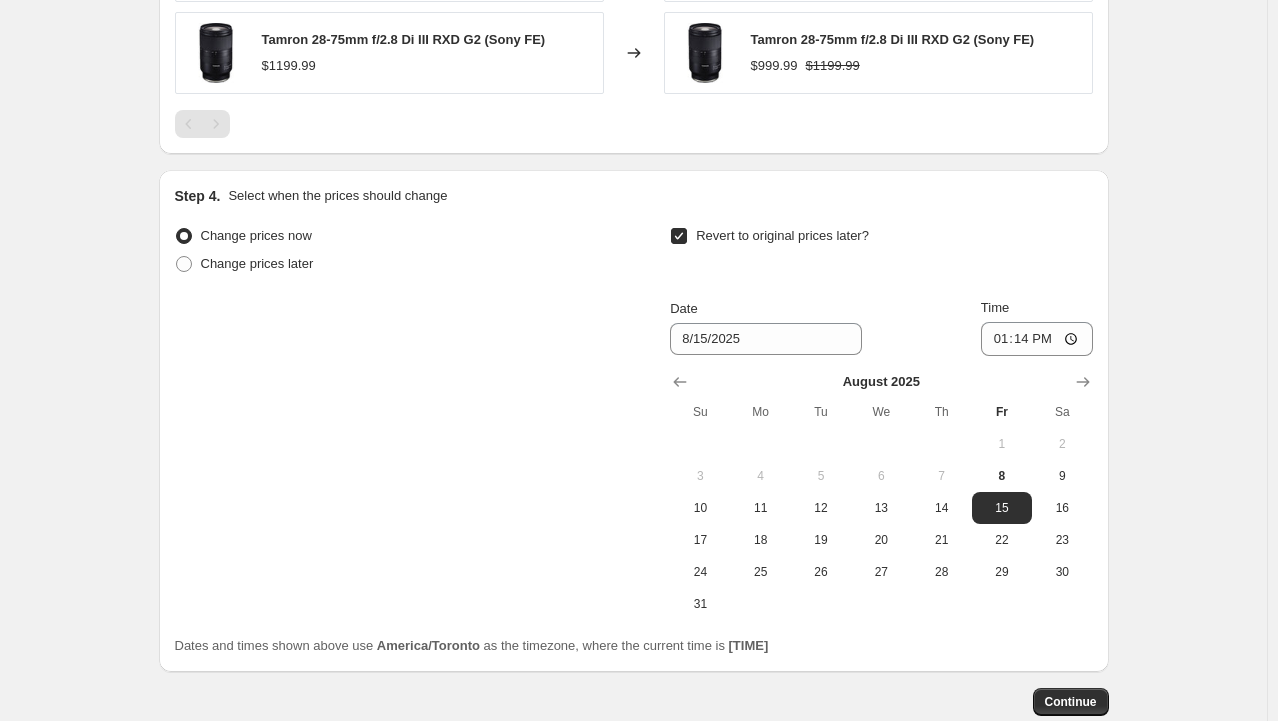 scroll, scrollTop: 1434, scrollLeft: 0, axis: vertical 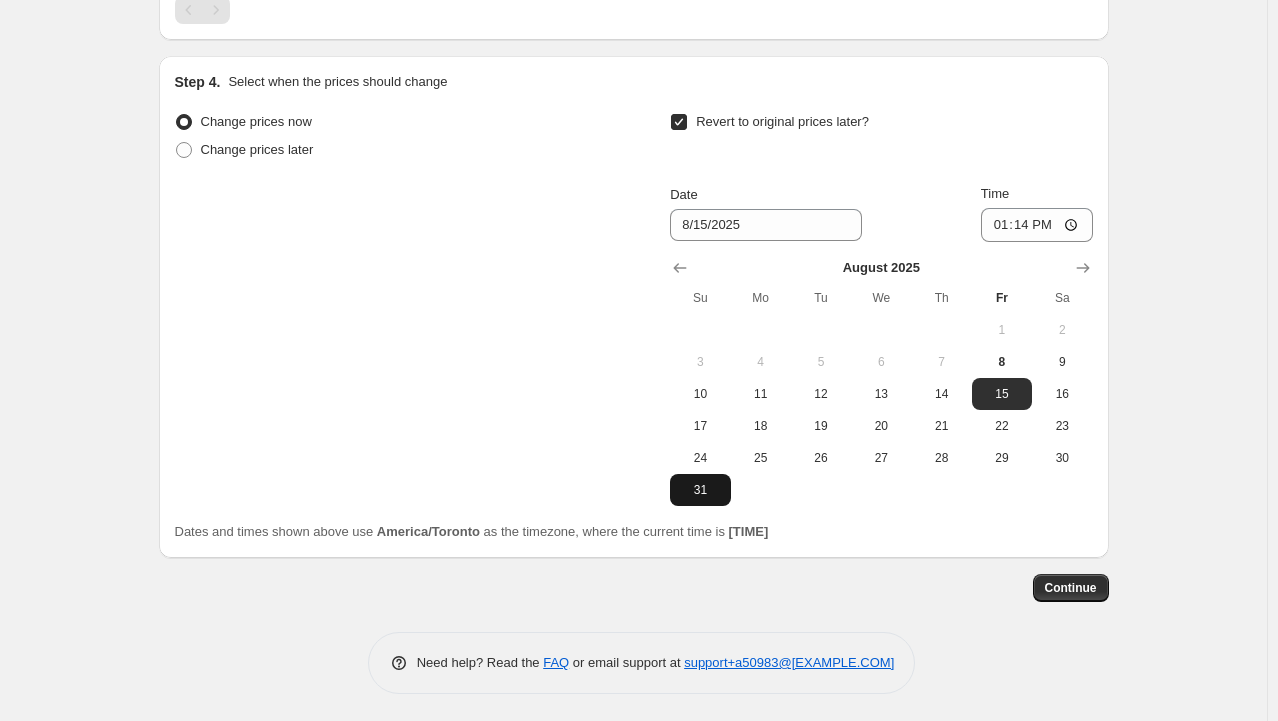 click on "31" at bounding box center [700, 490] 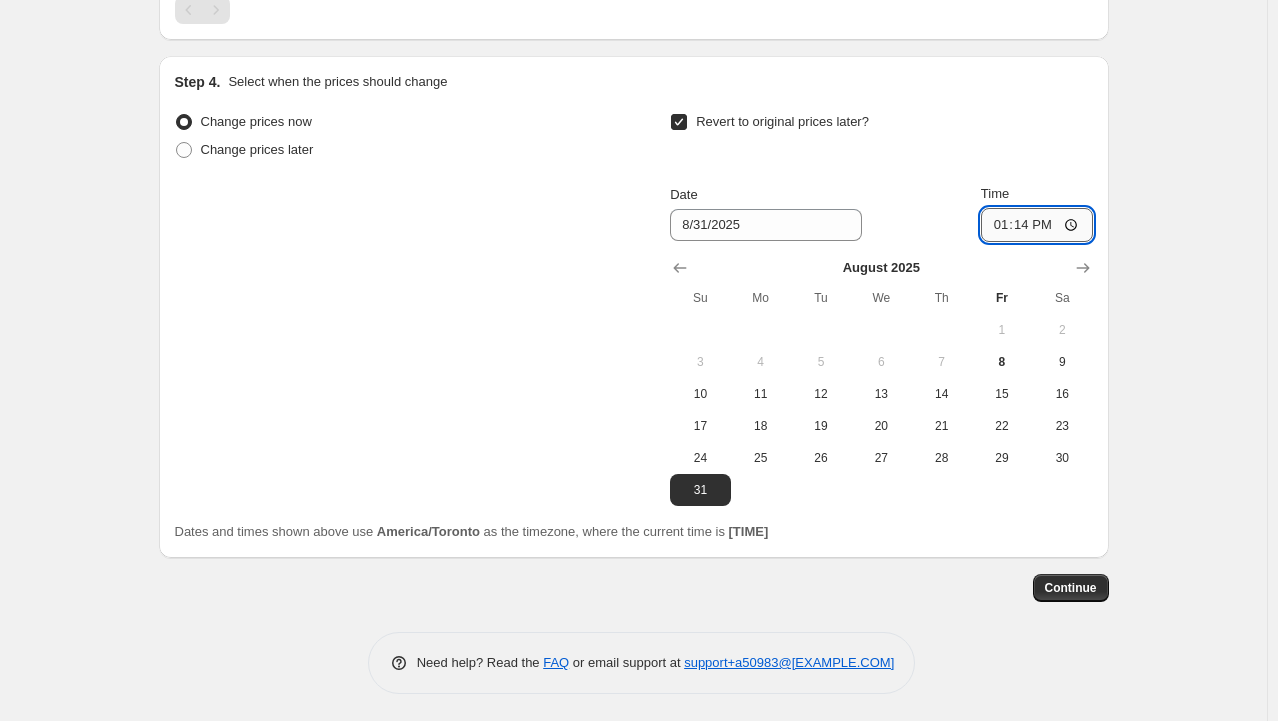 click on "13:14" at bounding box center (1037, 225) 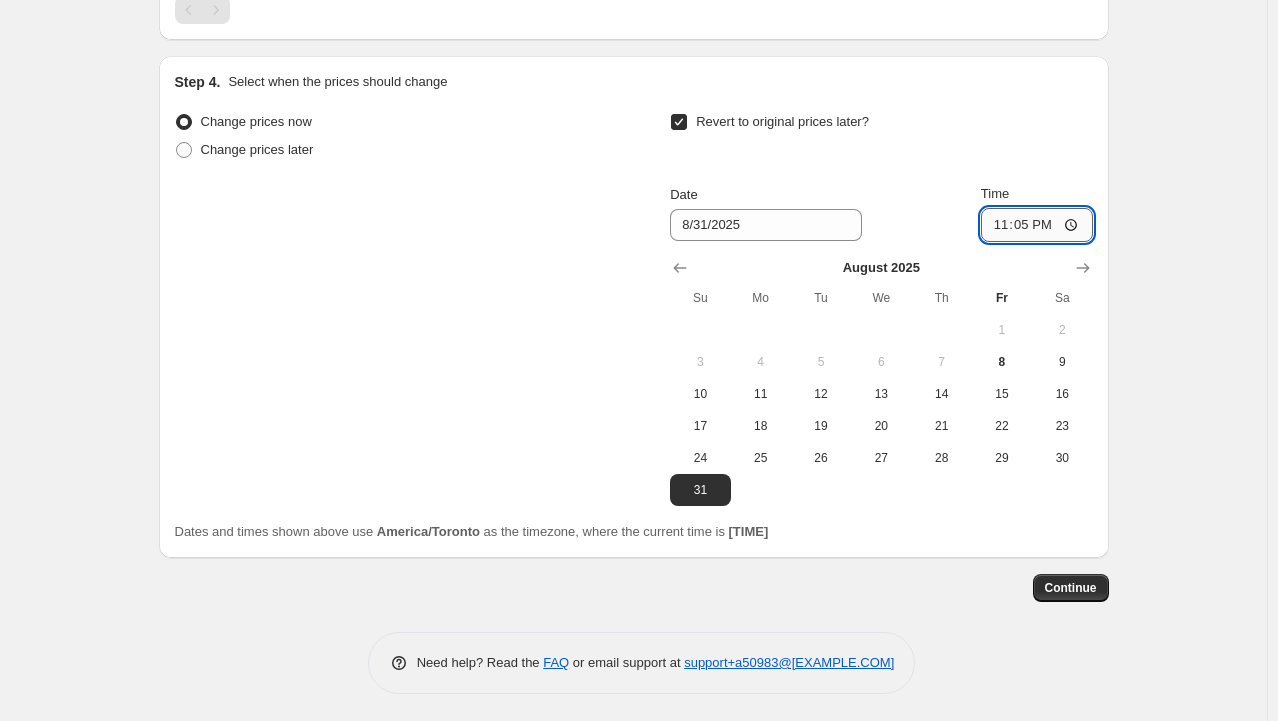 type on "23:59" 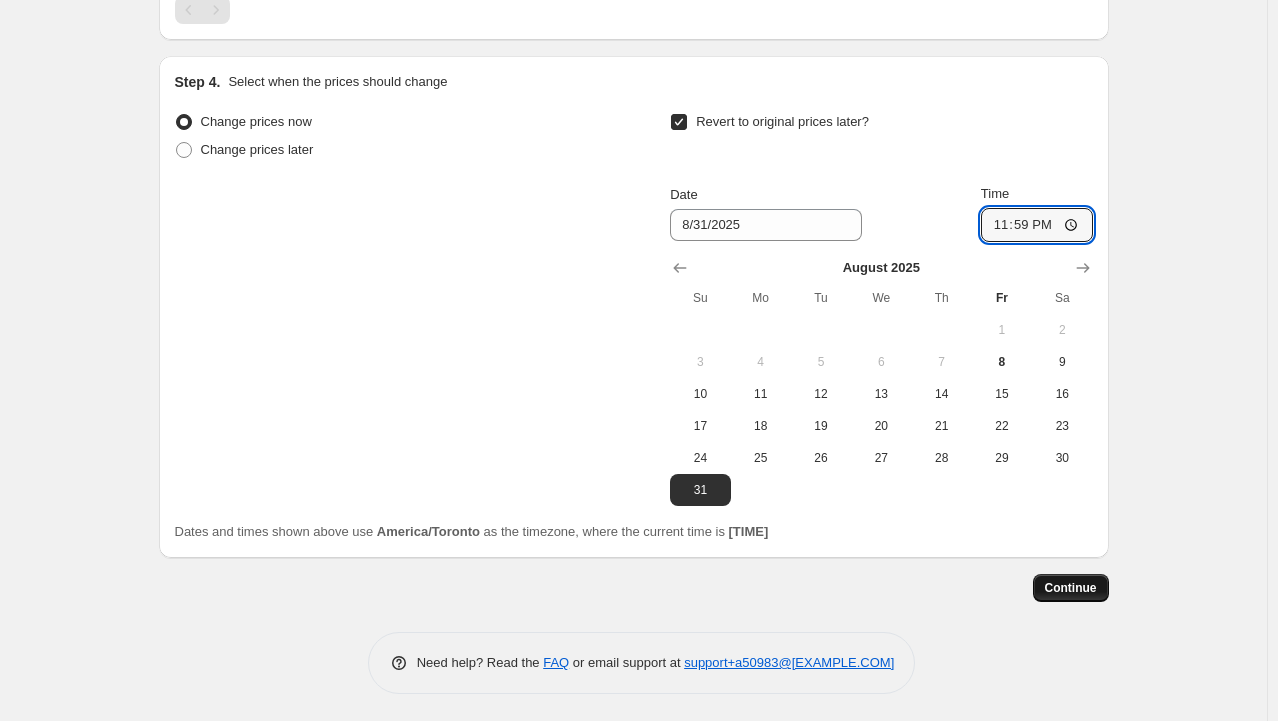 click on "Continue" at bounding box center [1071, 588] 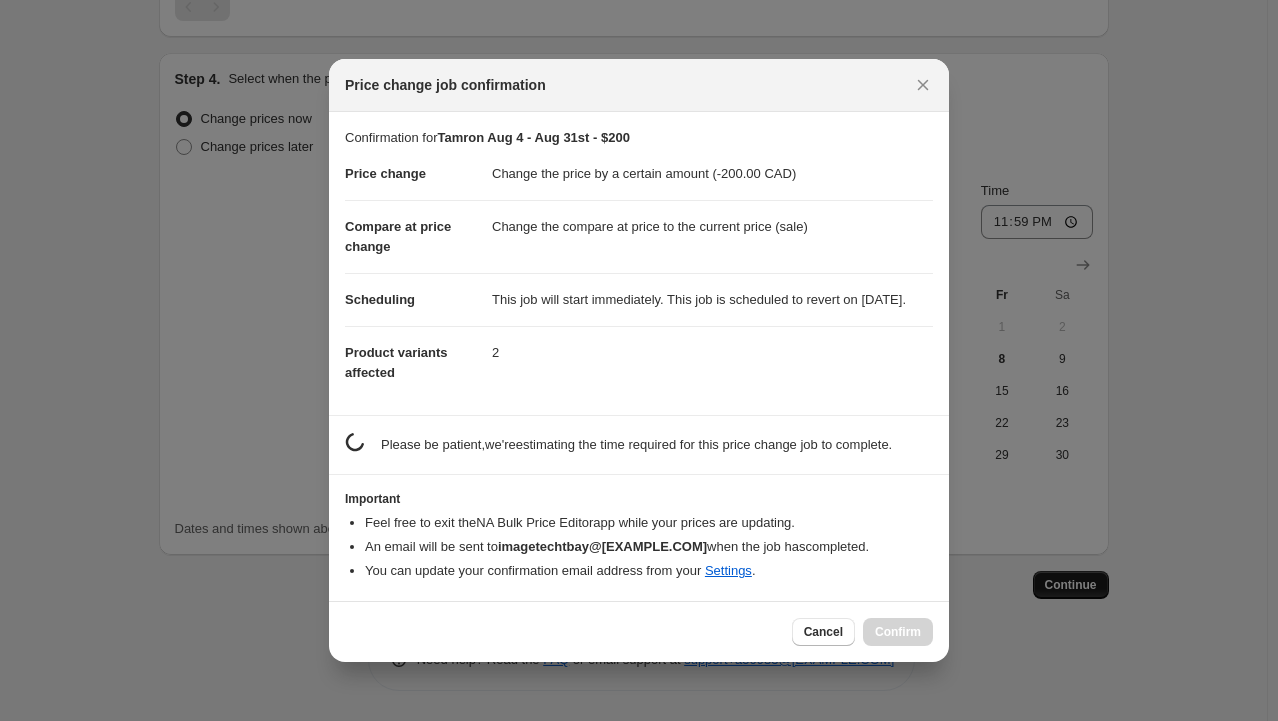 scroll, scrollTop: 0, scrollLeft: 0, axis: both 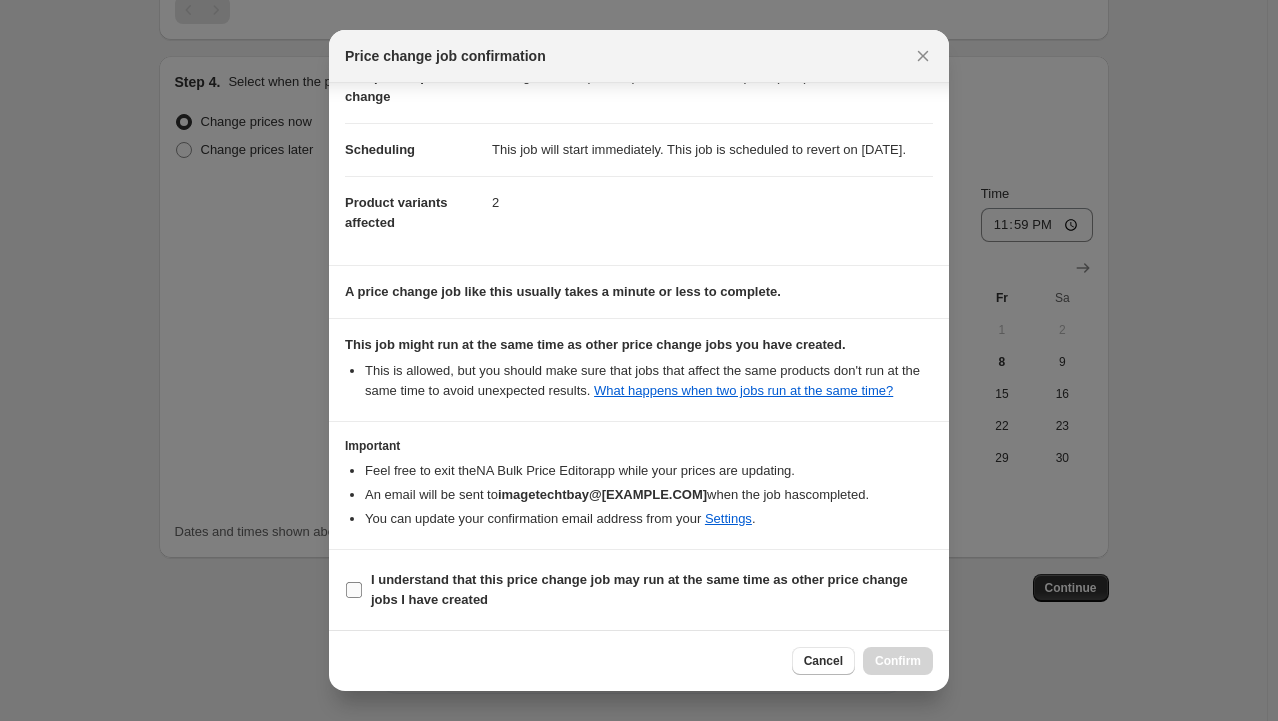 click on "I understand that this price change job may run at the same time as other price change jobs I have created" at bounding box center [639, 590] 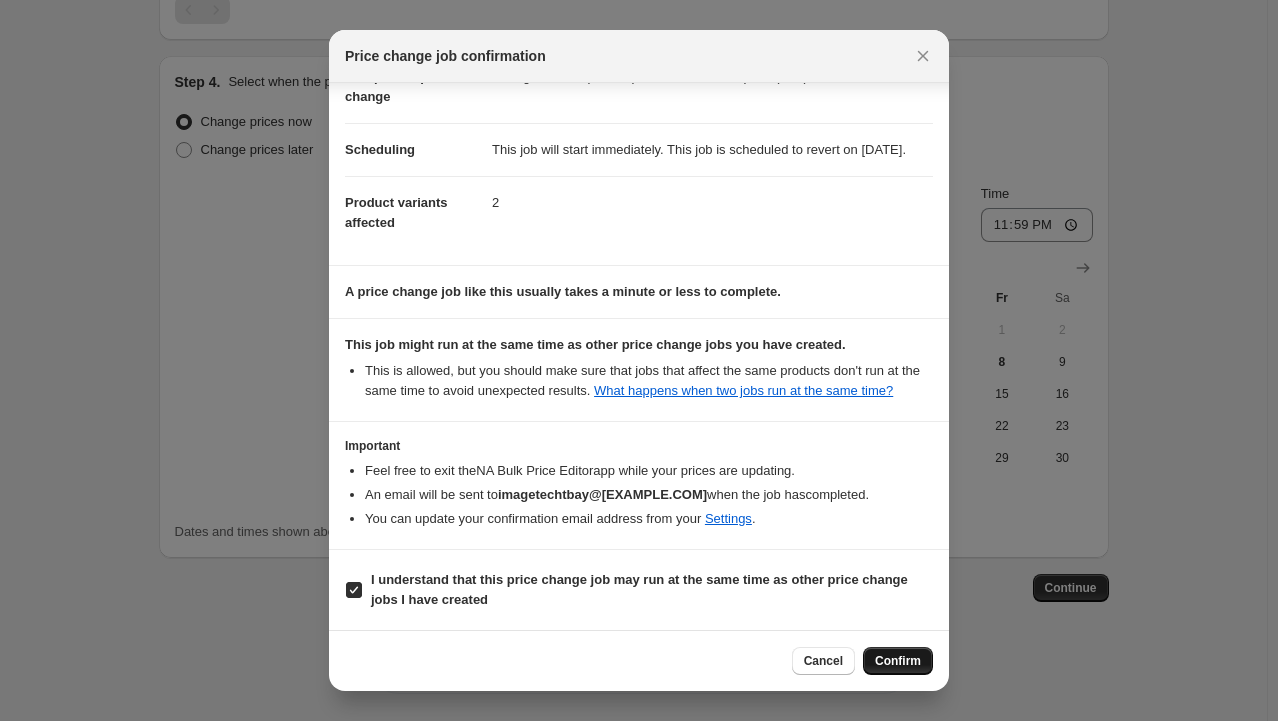 click on "Confirm" at bounding box center [898, 661] 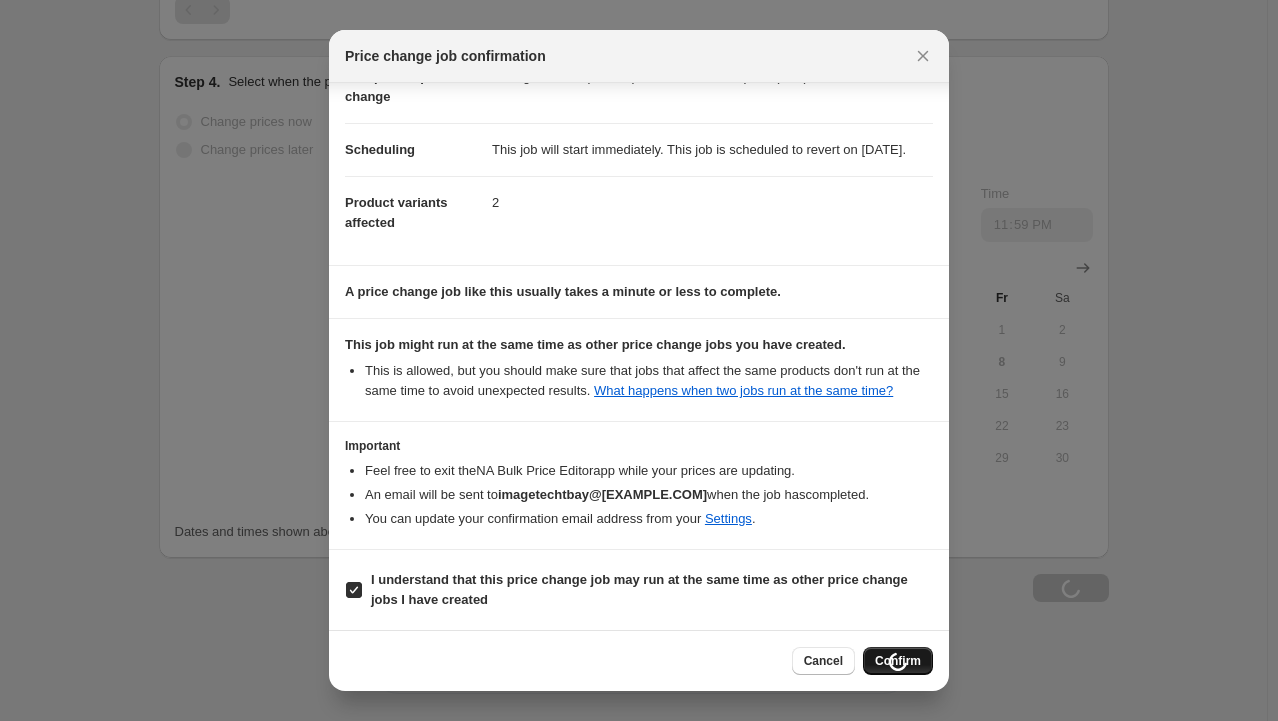 scroll, scrollTop: 1502, scrollLeft: 0, axis: vertical 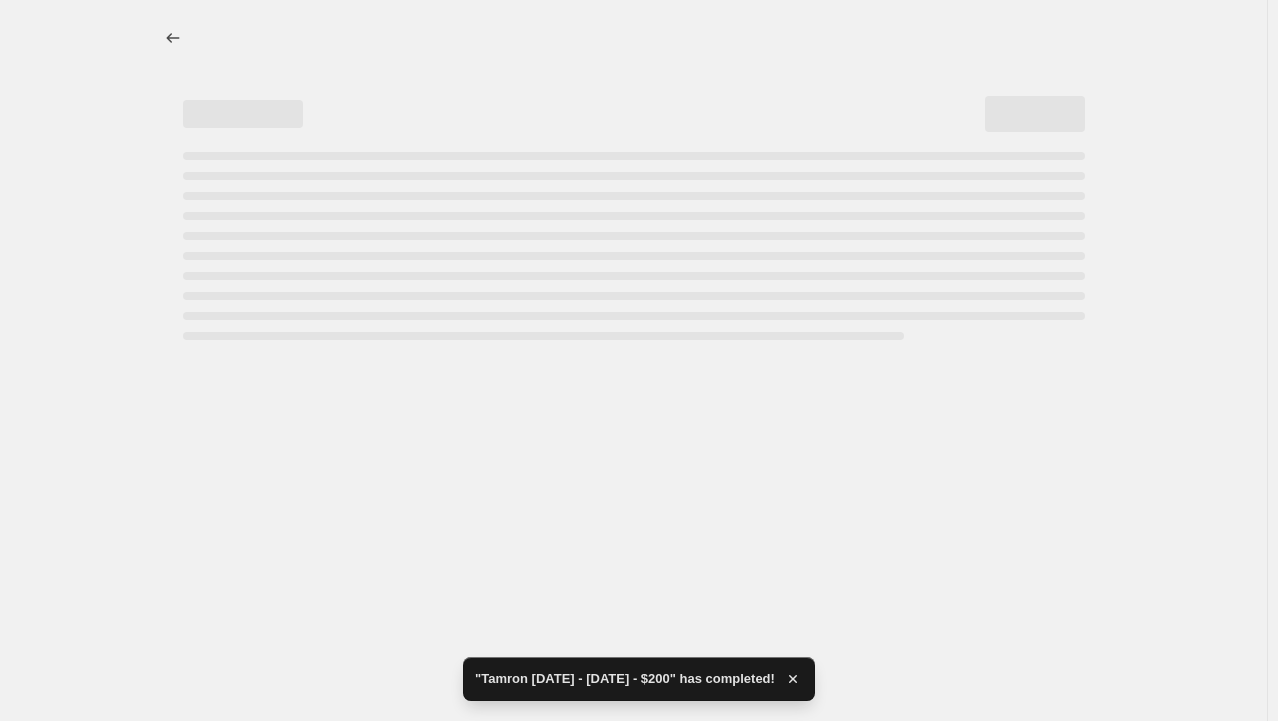 select on "by" 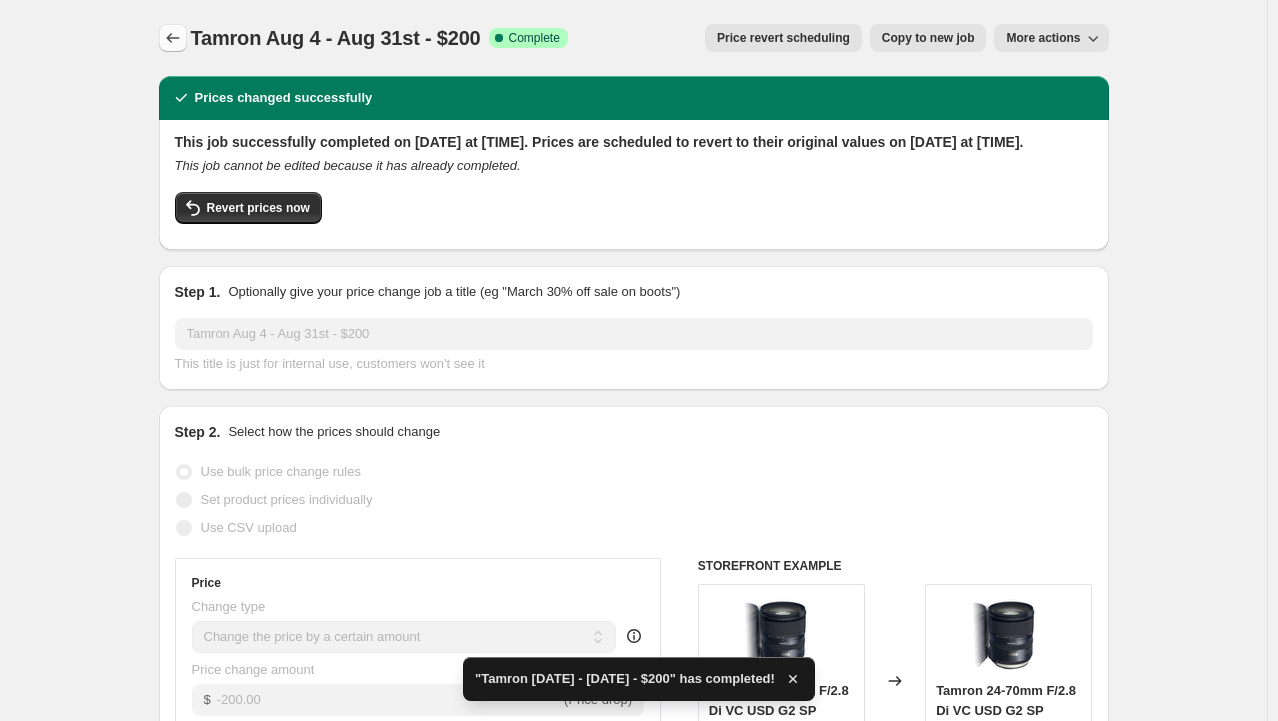 click 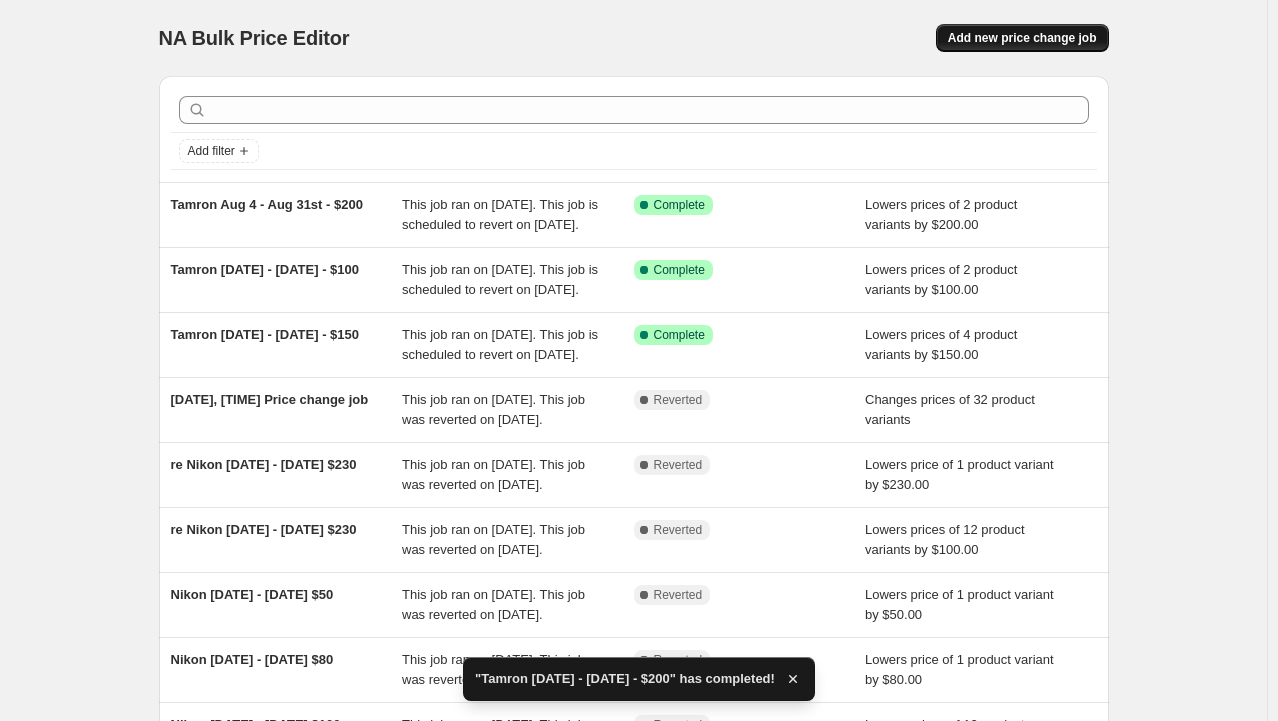 click on "Add new price change job" at bounding box center (1022, 38) 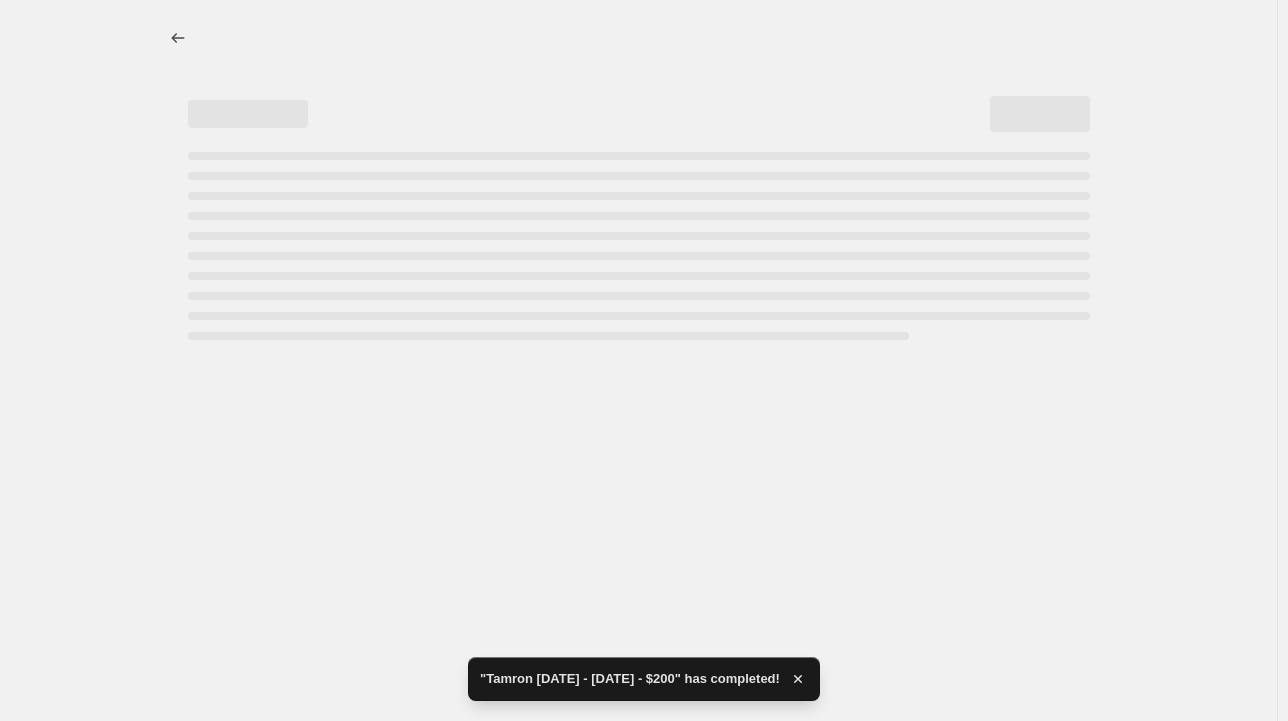select on "percentage" 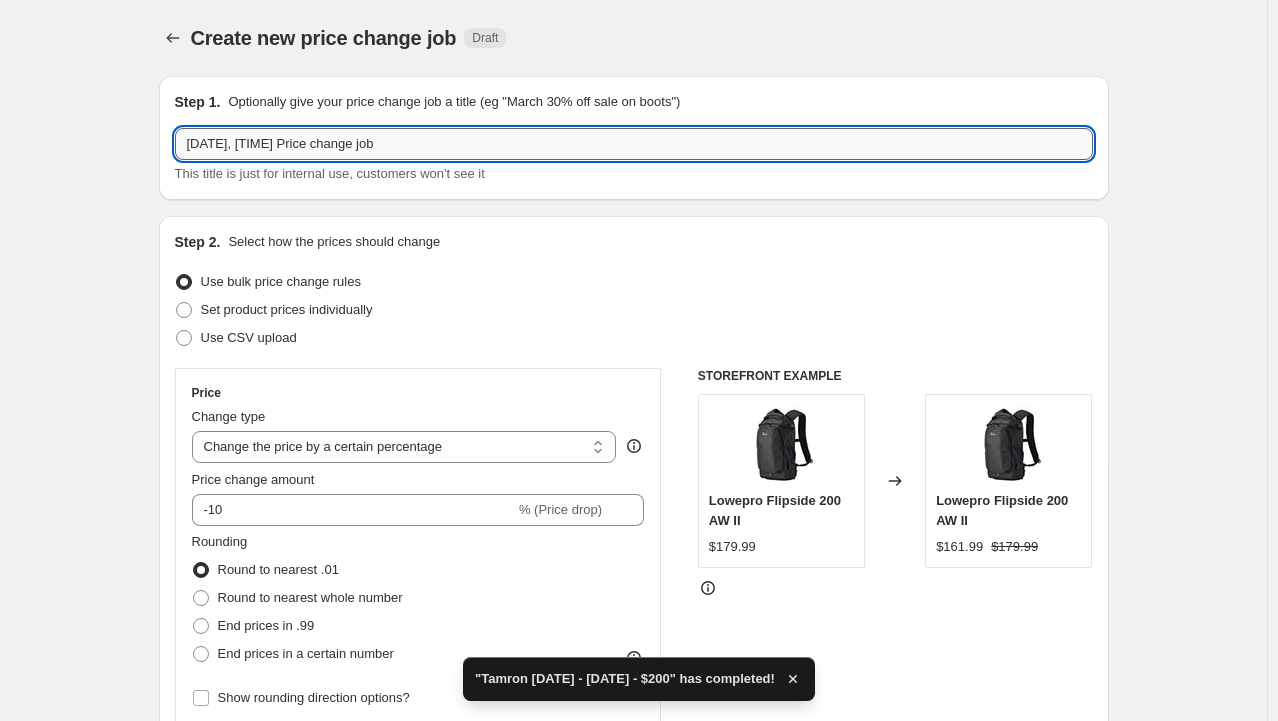 click on "[DATE], [TIME] Price change job" at bounding box center (634, 144) 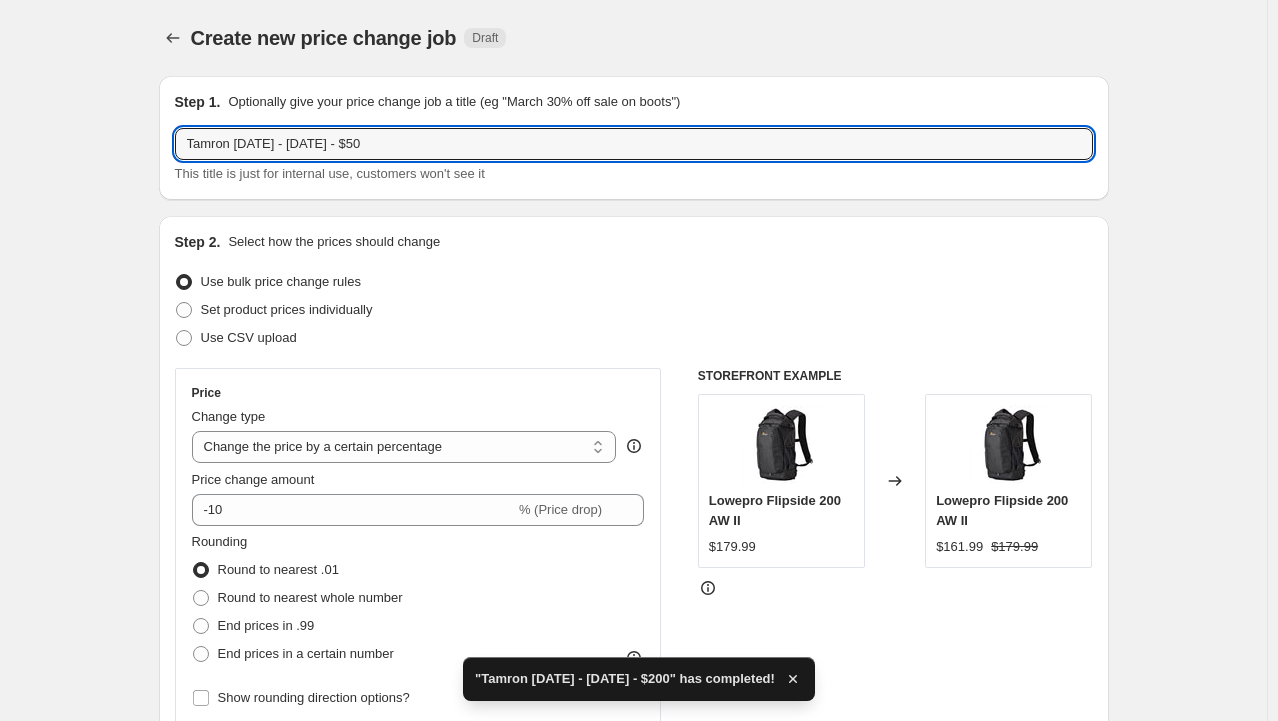type on "Tamron [DATE] - [DATE] - $50" 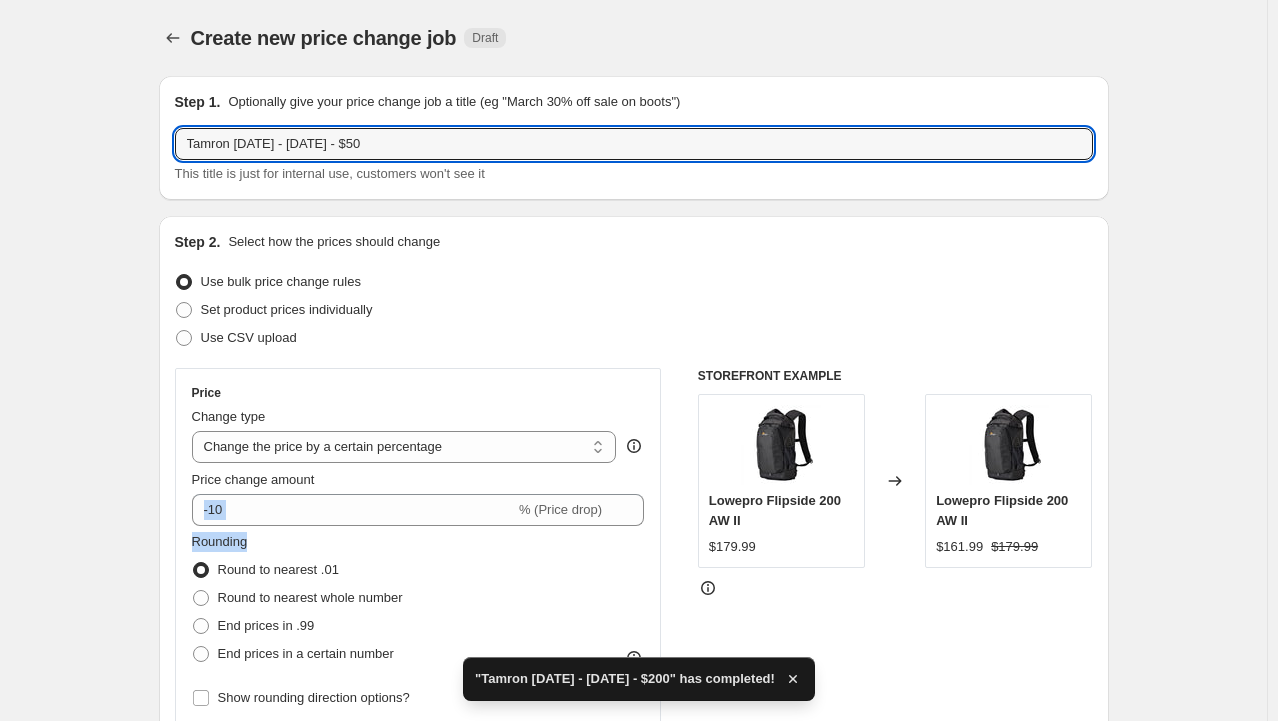 click on "Create new price change job. This page is ready Create new price change job Draft Step 1. Optionally give your price change job a title (eg "March 30% off sale on boots") Tamron [DATE] - [DATE] - $50 This title is just for internal use, customers won't see it Step 2. Select how the prices should change Use bulk price change rules Set product prices individually Use CSV upload Price Change type Change the price to a certain amount Change the price by a certain amount Change the price by a certain percentage Change the price to the current compare at price (price before sale) Change the price by a certain amount relative to the compare at price Change the price by a certain percentage relative to the compare at price Don't change the price Change the price by a certain percentage relative to the cost per item Change price to certain cost margin Change the price by a certain percentage Price change amount -10 % (Price drop) Rounding Round to nearest .01 Round to nearest whole number End prices in .99 $179.99" at bounding box center (633, 979) 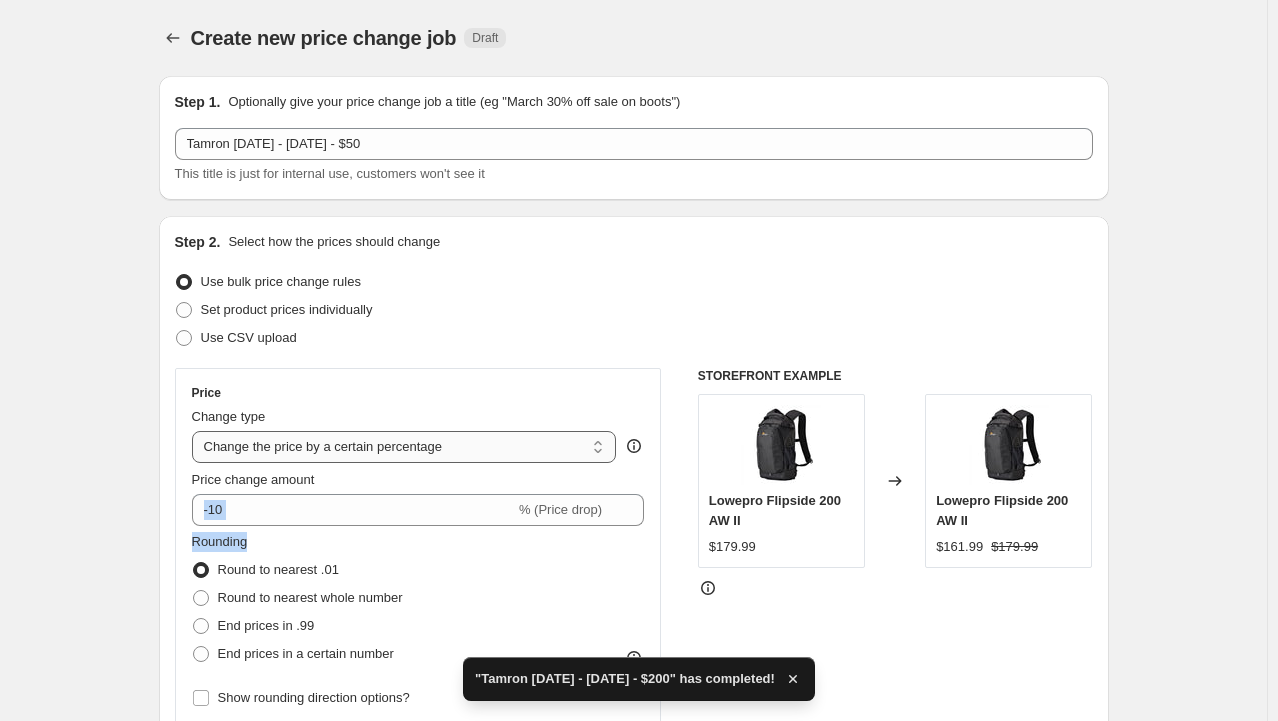 click on "Change the price to a certain amount Change the price by a certain amount Change the price by a certain percentage Change the price to the current compare at price (price before sale) Change the price by a certain amount relative to the compare at price Change the price by a certain percentage relative to the compare at price Don't change the price Change the price by a certain percentage relative to the cost per item Change price to certain cost margin" at bounding box center [404, 447] 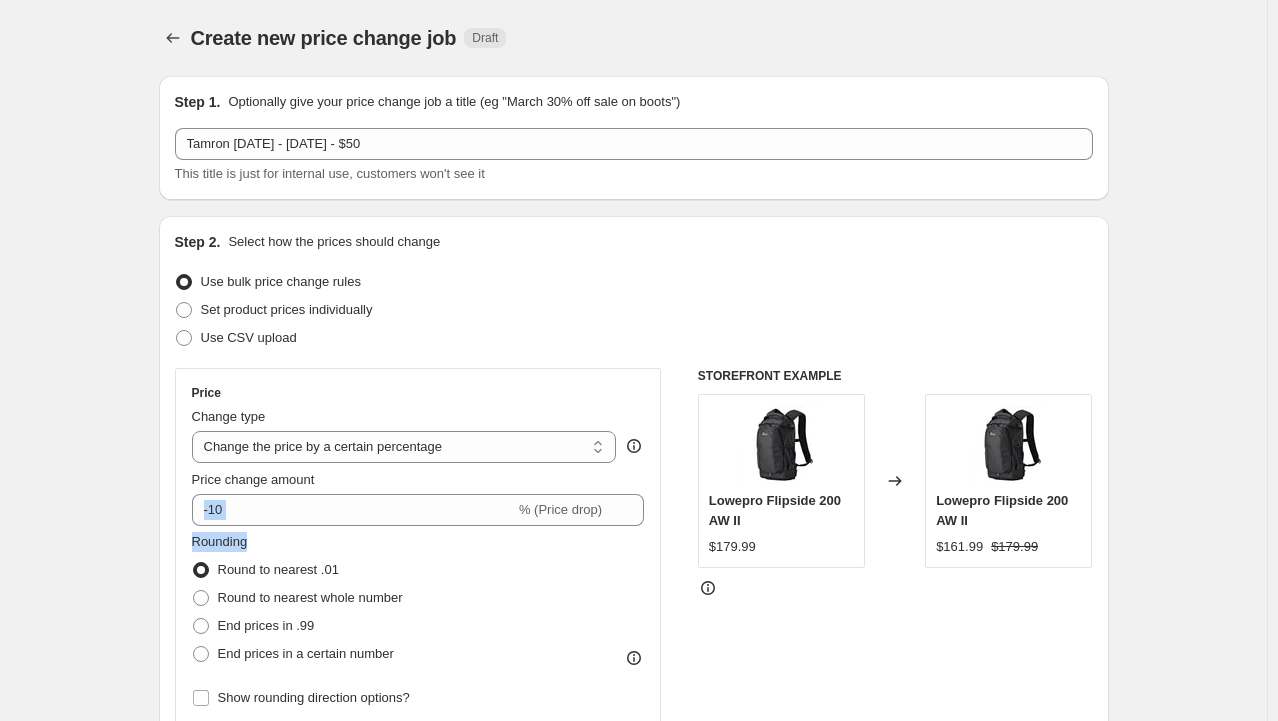 select on "by" 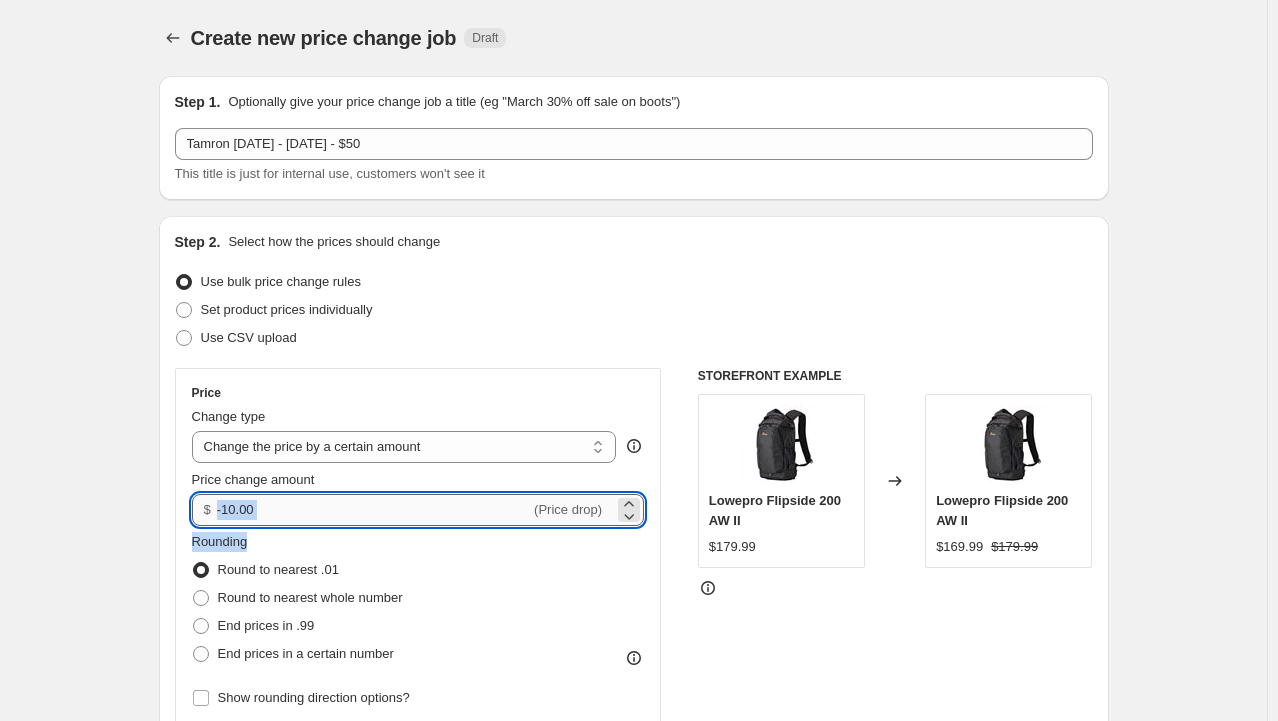 click on "-10.00" at bounding box center (373, 510) 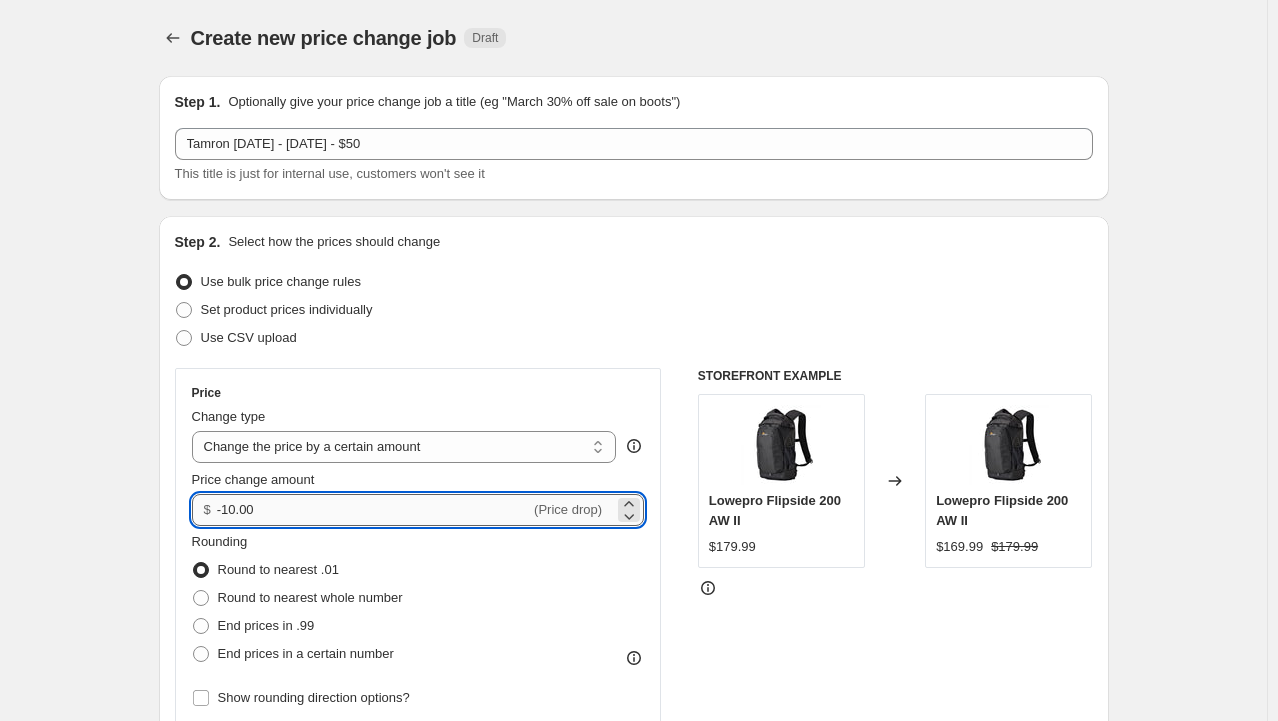 click on "-10.00" at bounding box center [373, 510] 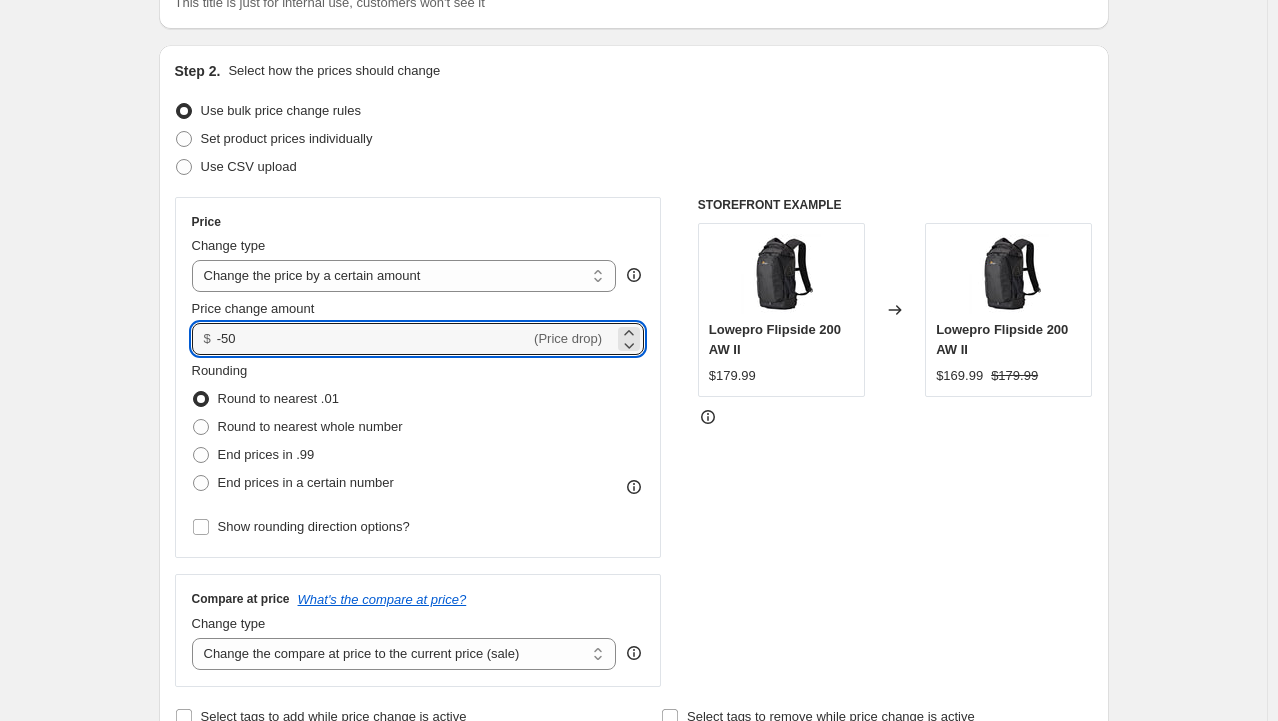scroll, scrollTop: 300, scrollLeft: 0, axis: vertical 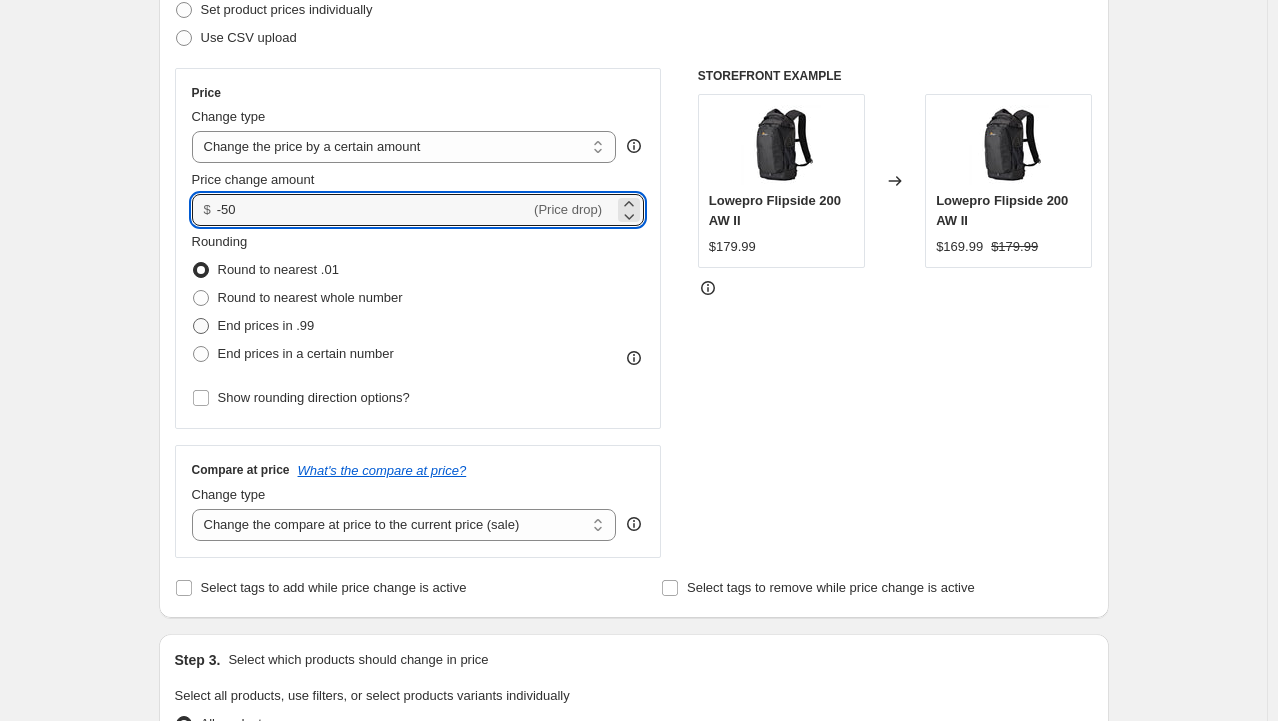 type on "-50.00" 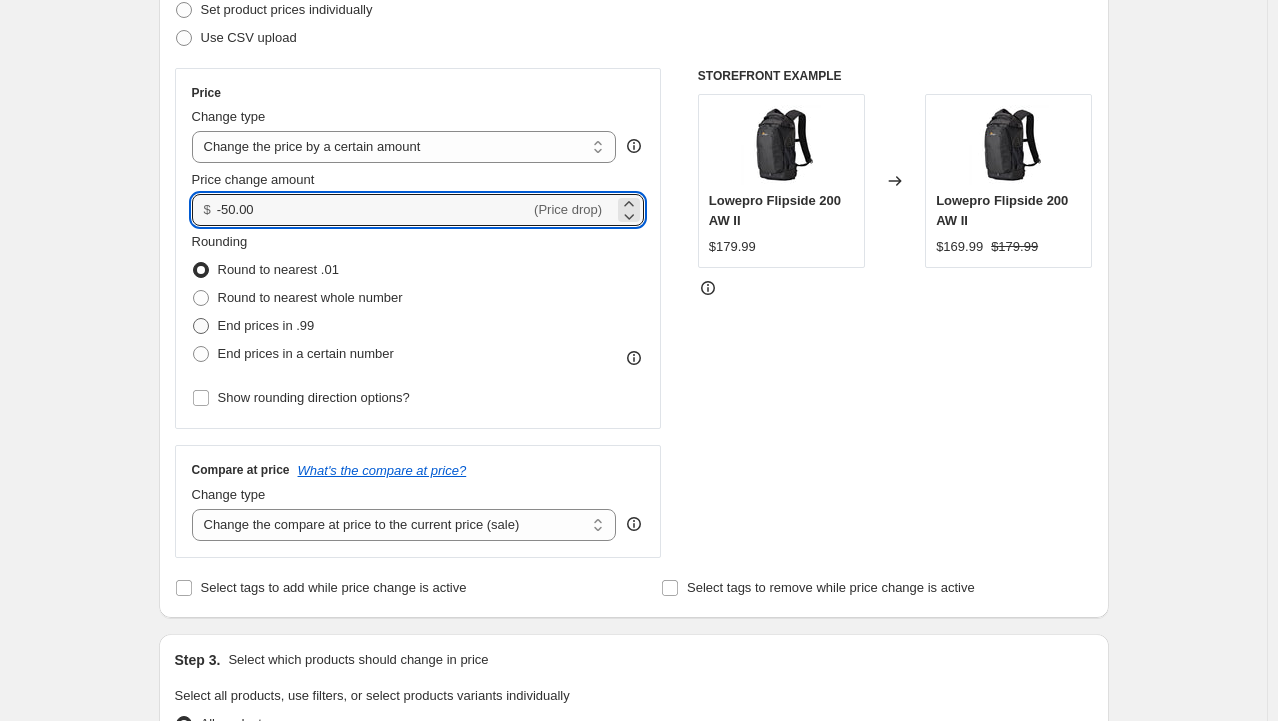 click on "End prices in .99" at bounding box center (266, 325) 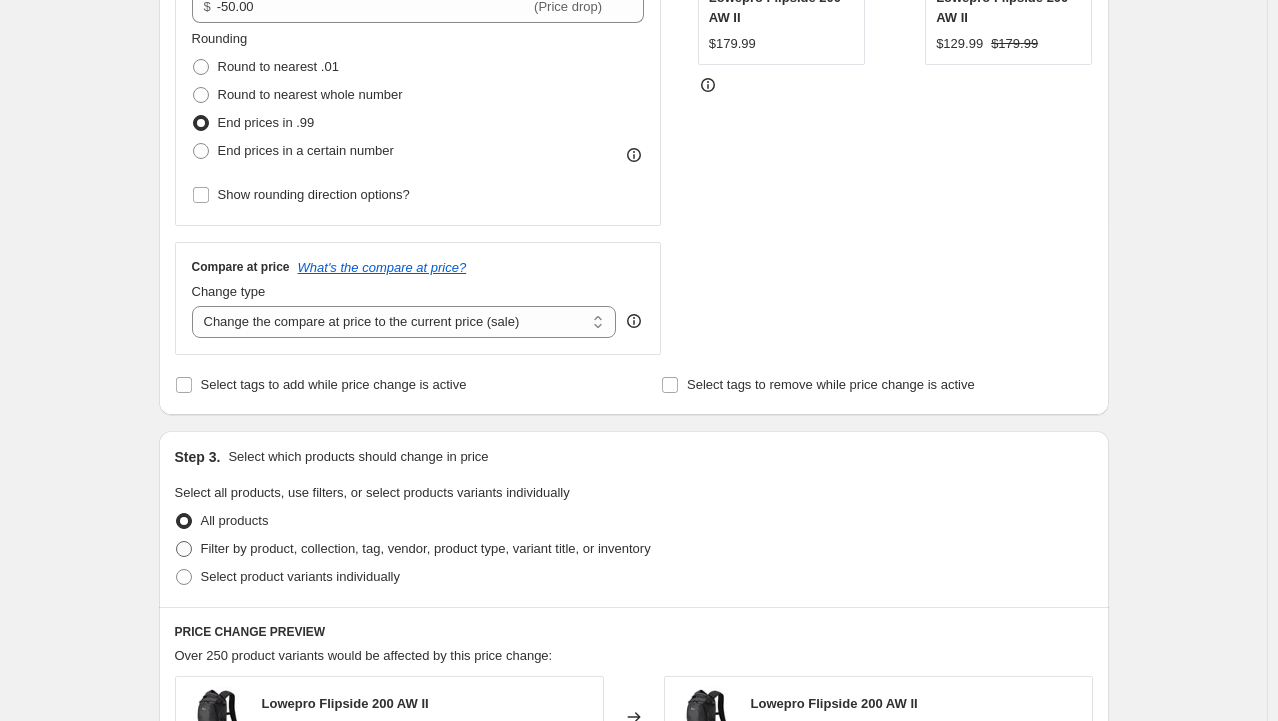scroll, scrollTop: 600, scrollLeft: 0, axis: vertical 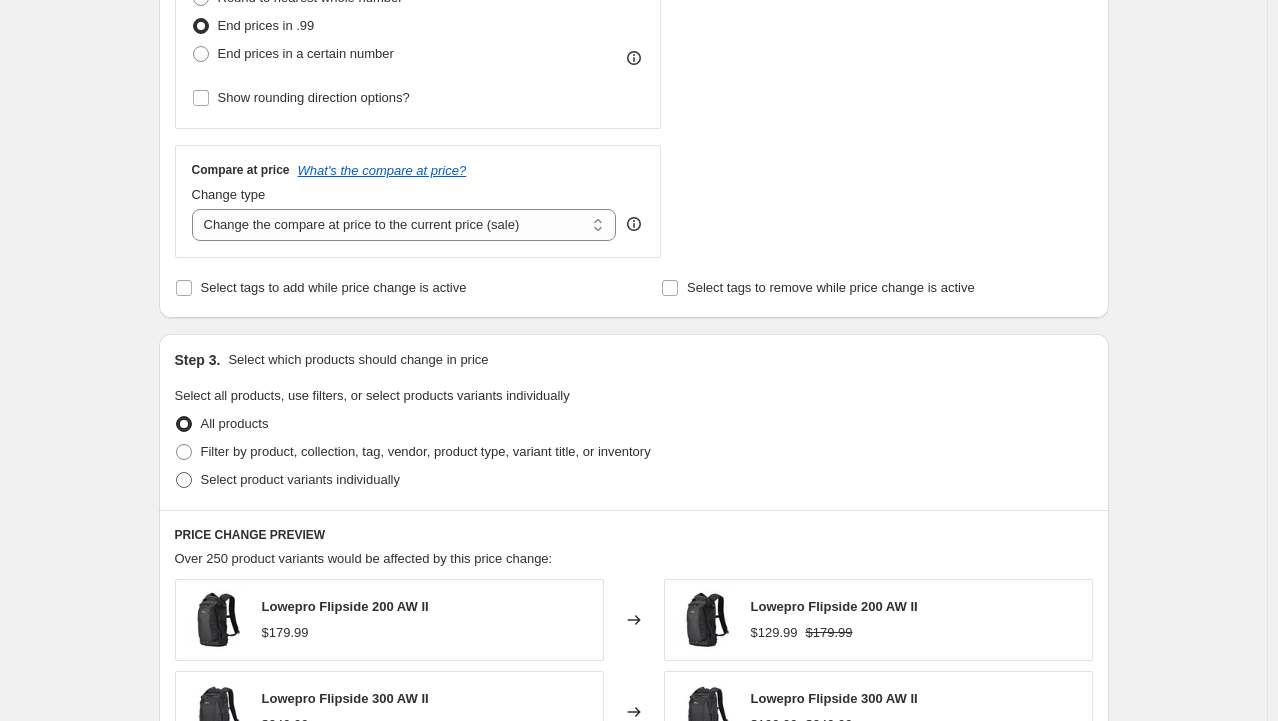 click on "Select product variants individually" at bounding box center [300, 479] 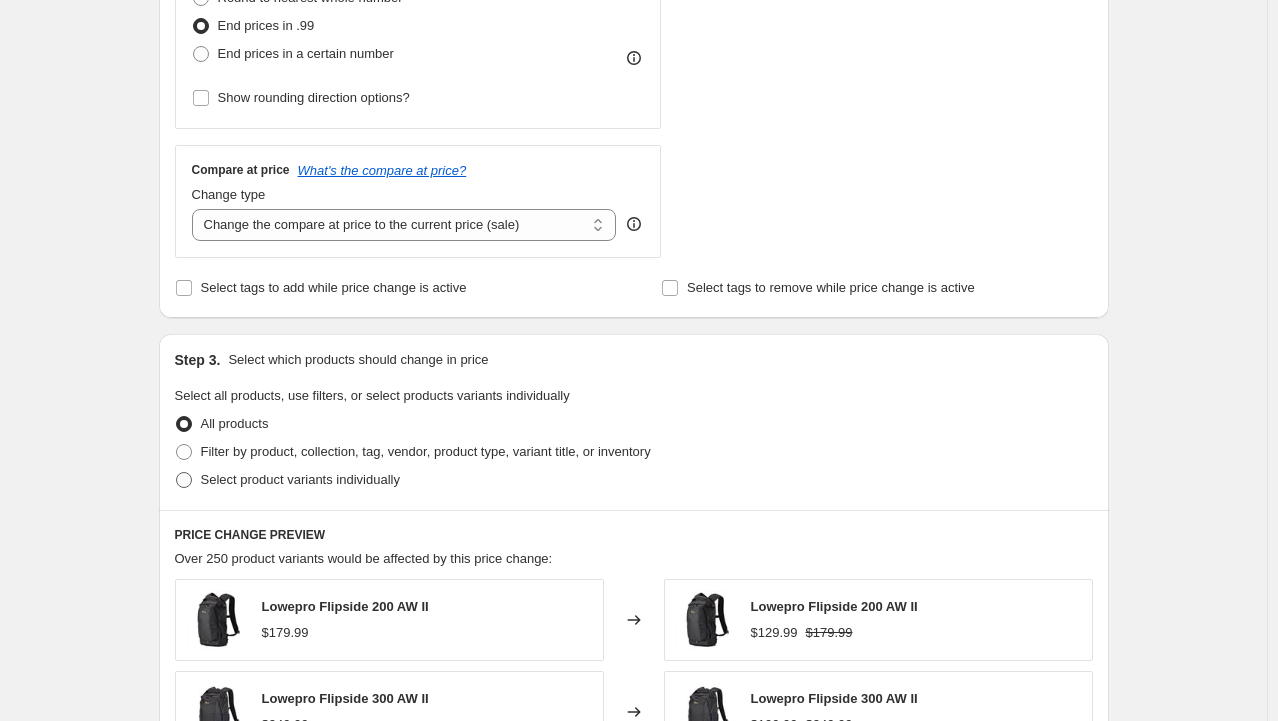 click on "Select product variants individually" at bounding box center (176, 472) 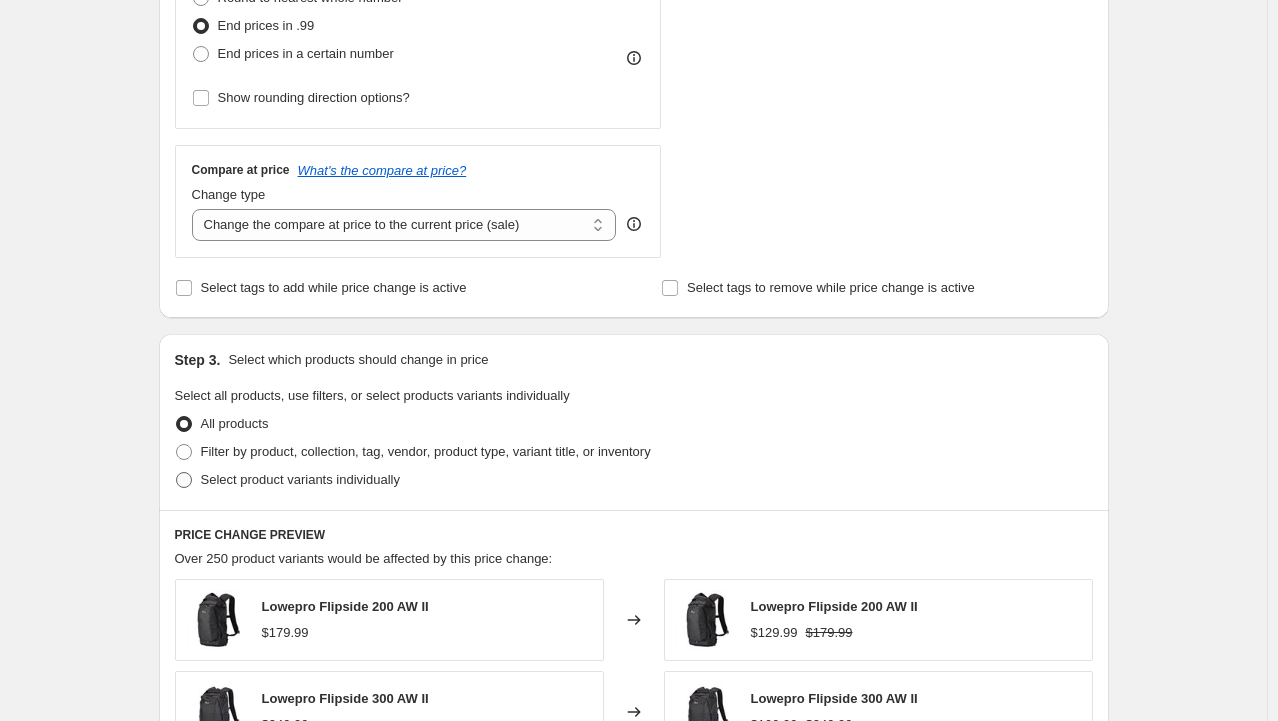 radio on "true" 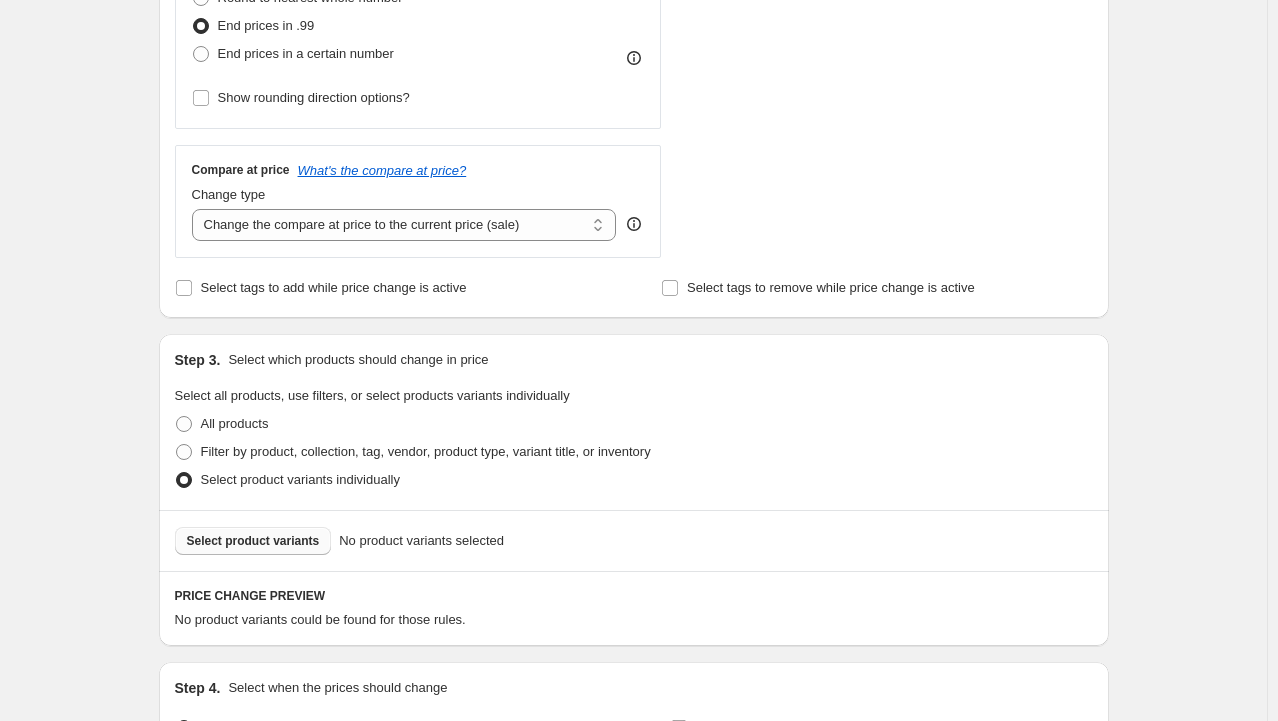 click on "Select product variants" at bounding box center (253, 541) 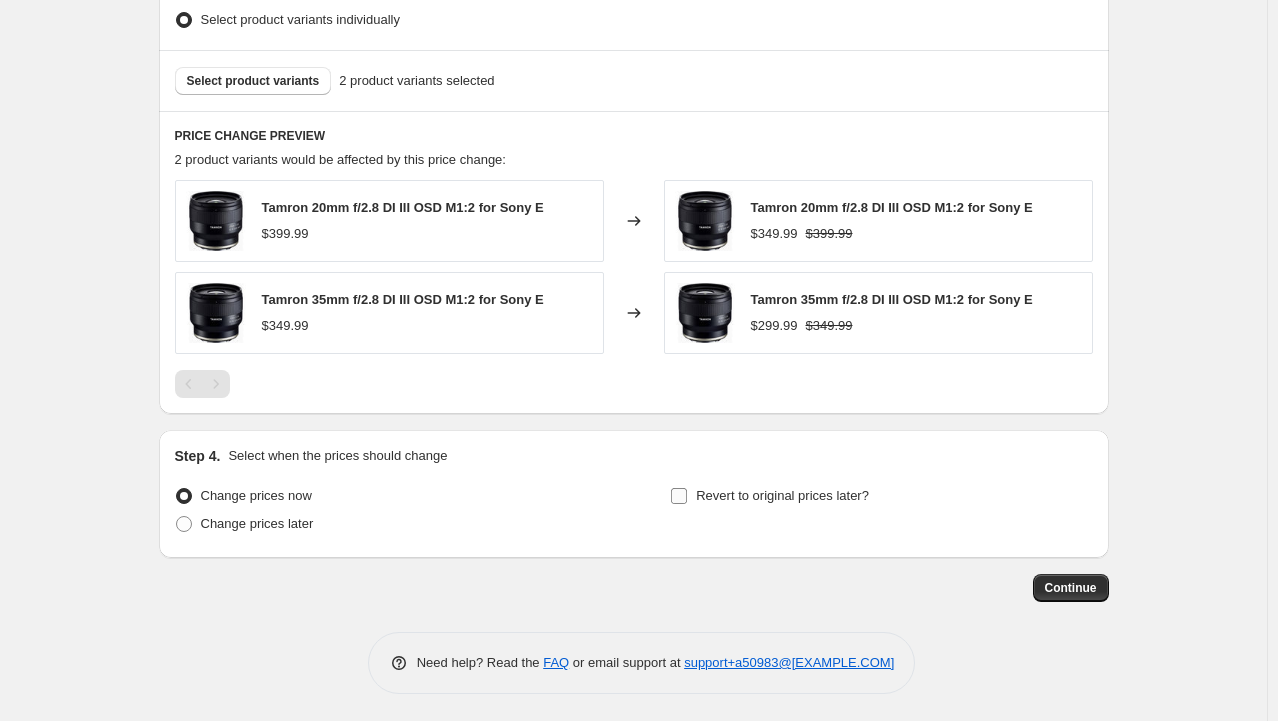 click on "Revert to original prices later?" at bounding box center [782, 495] 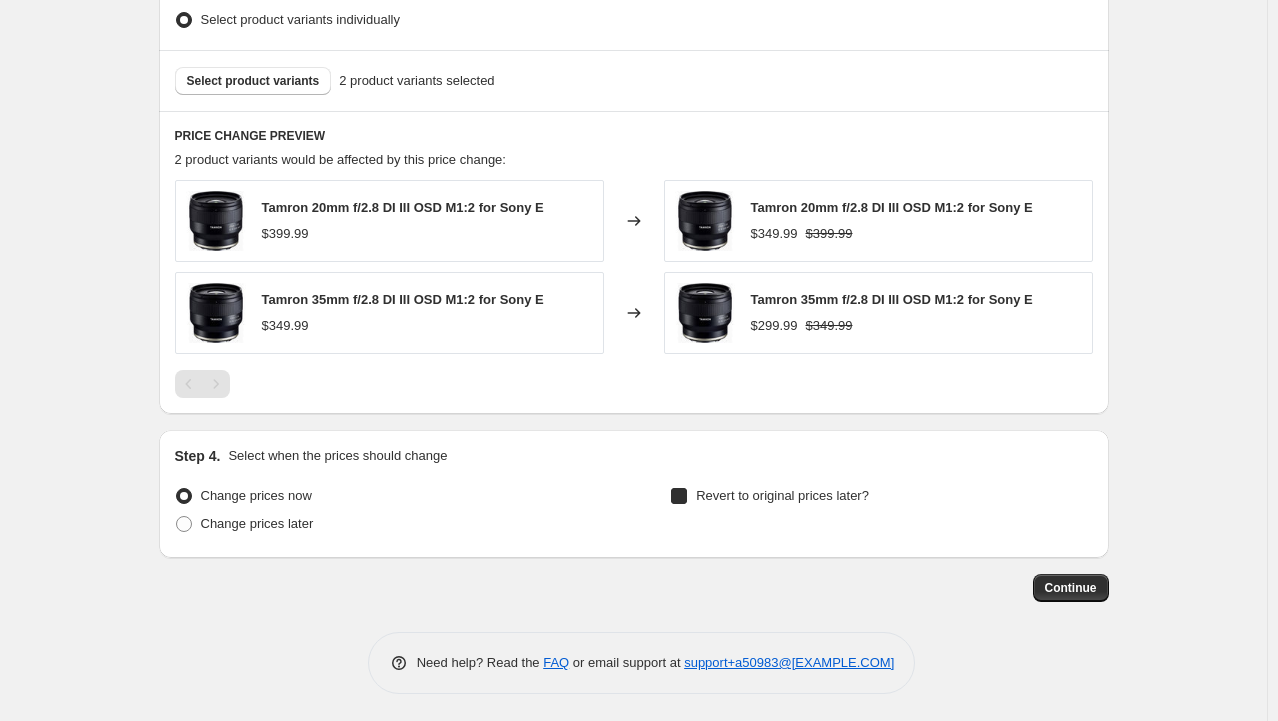 checkbox on "true" 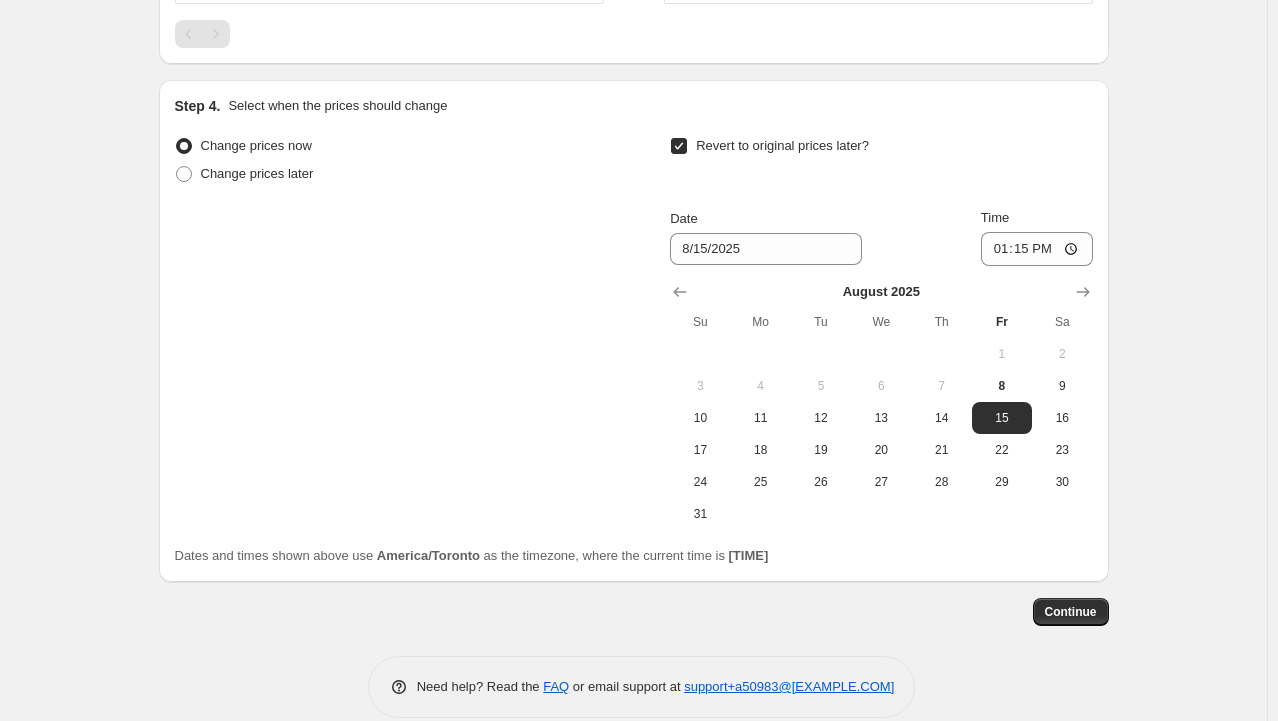scroll, scrollTop: 1434, scrollLeft: 0, axis: vertical 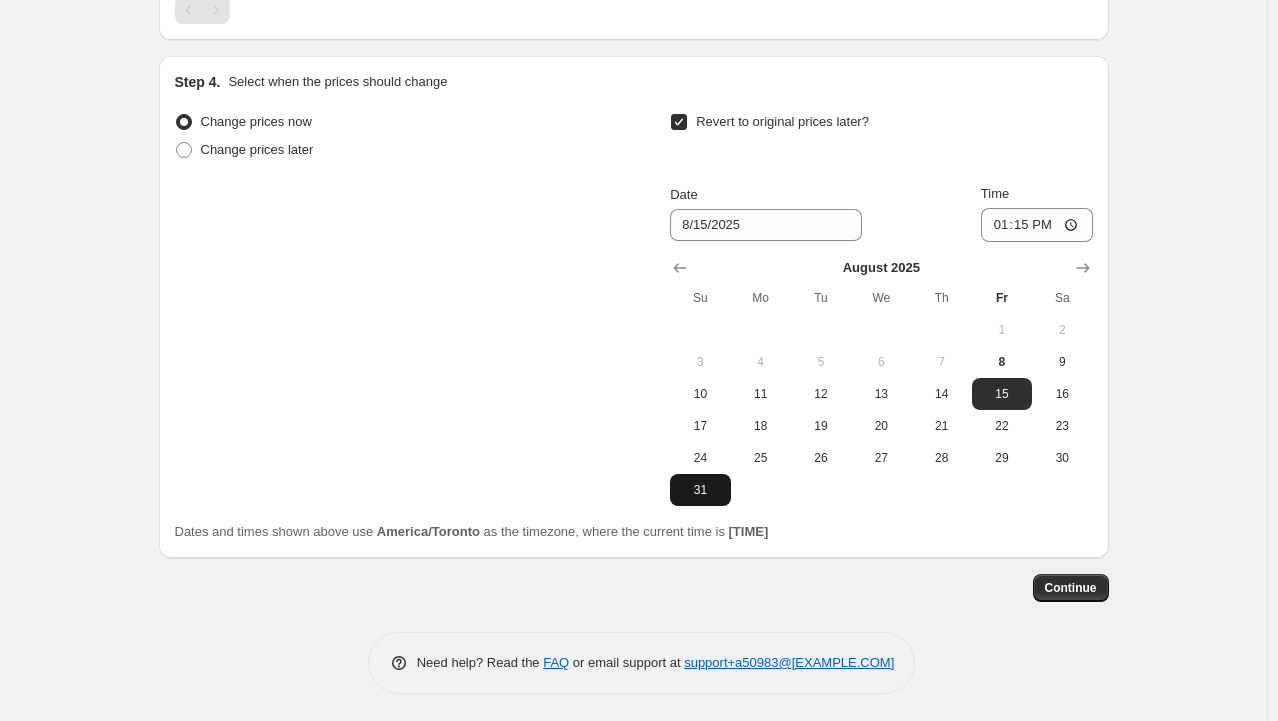 click on "31" at bounding box center (700, 490) 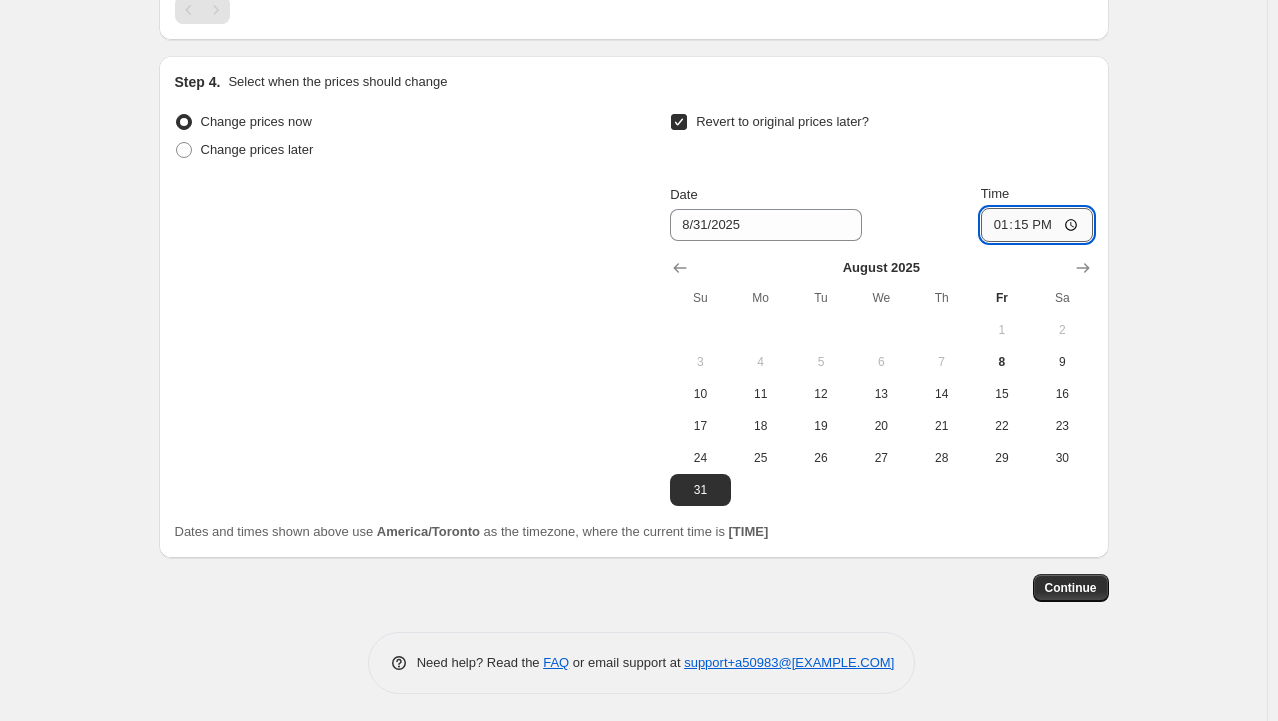 click on "13:15" at bounding box center [1037, 225] 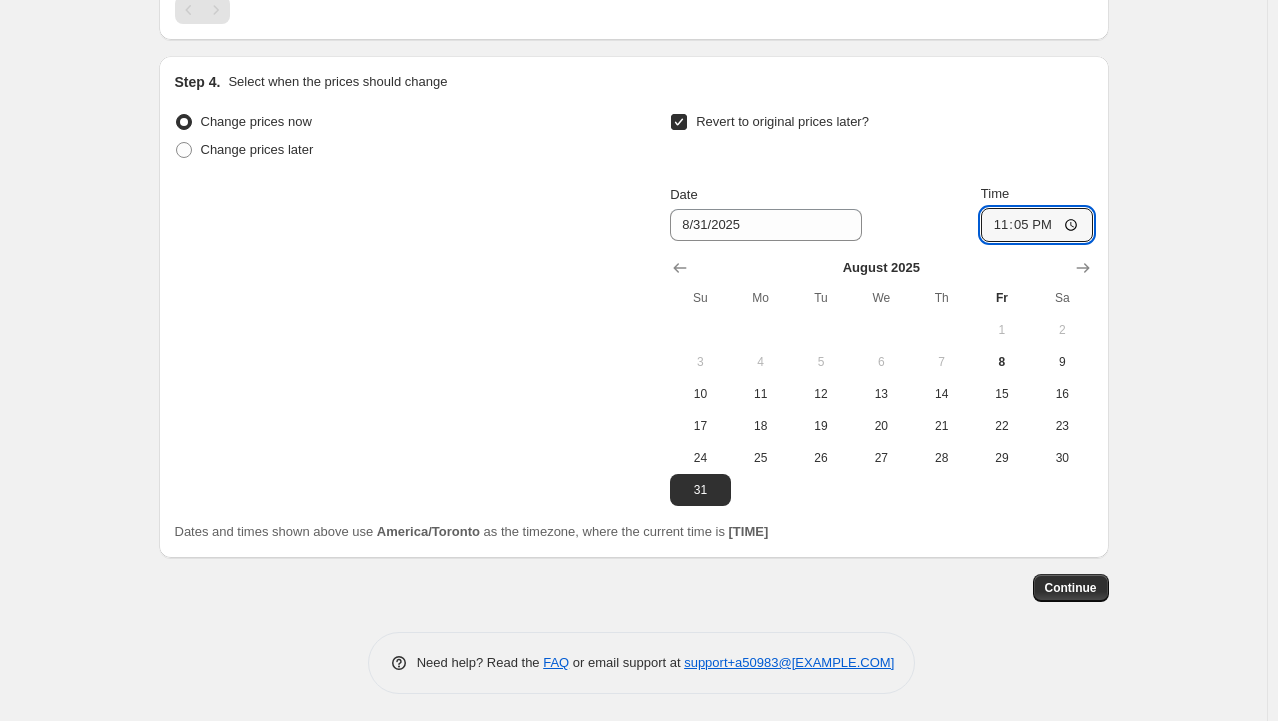 type on "23:59" 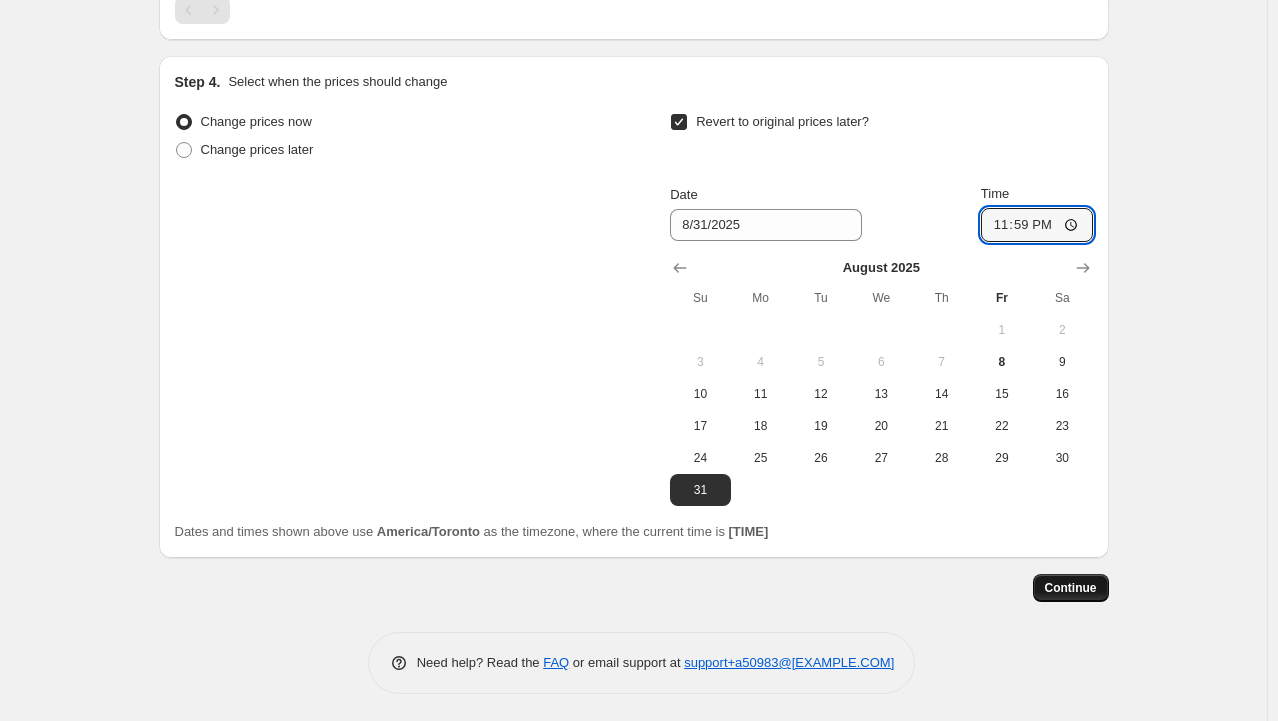 click on "Continue" at bounding box center [1071, 588] 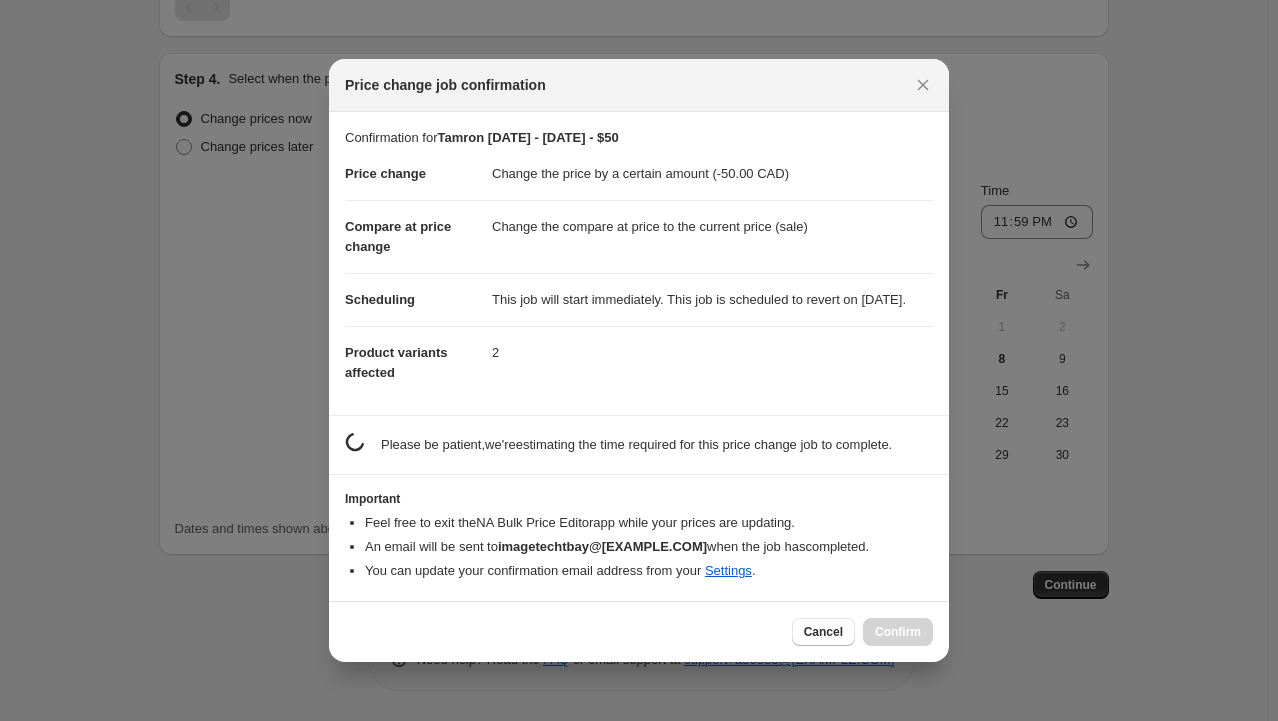 scroll, scrollTop: 1434, scrollLeft: 0, axis: vertical 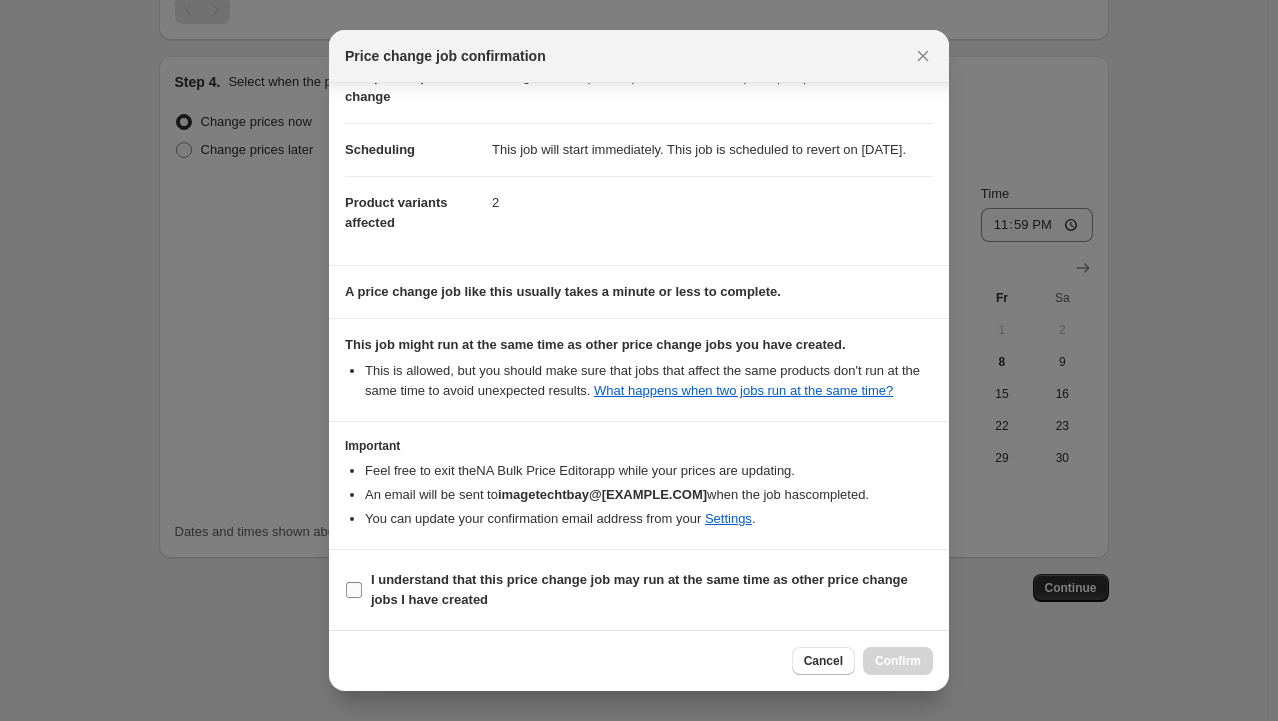 click on "I understand that this price change job may run at the same time as other price change jobs I have created" at bounding box center [639, 589] 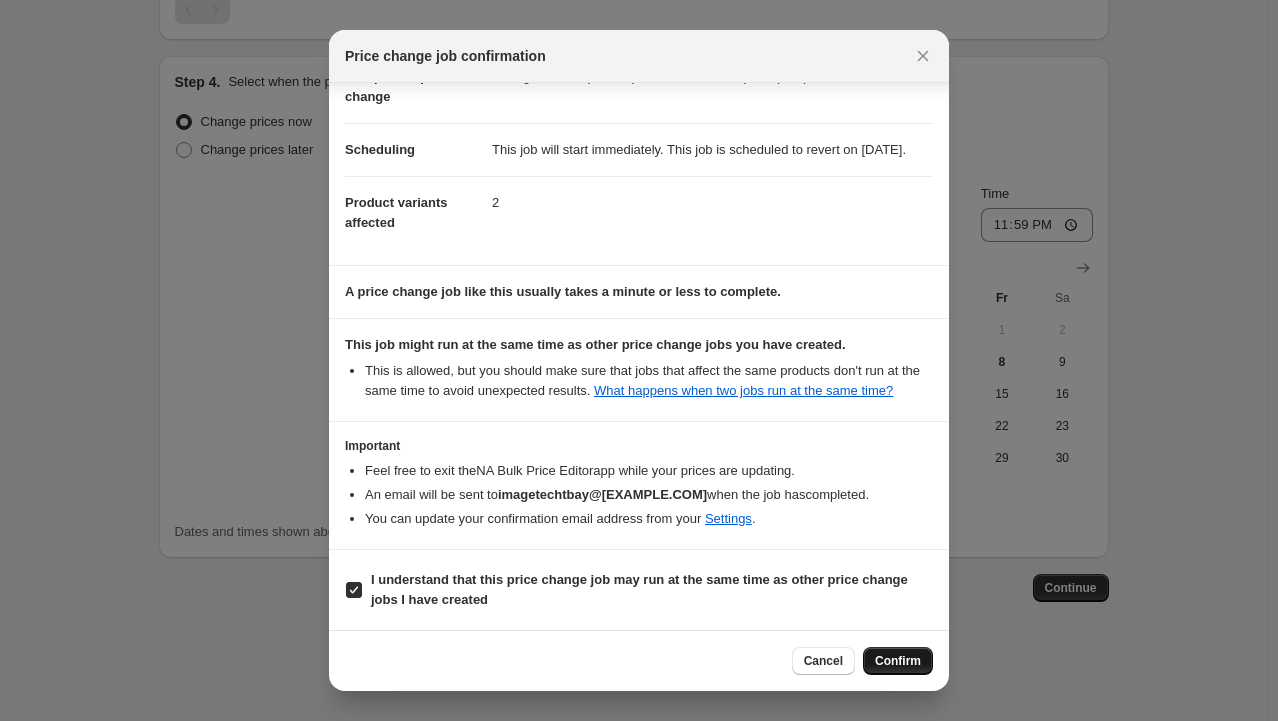 click on "Confirm" at bounding box center [898, 661] 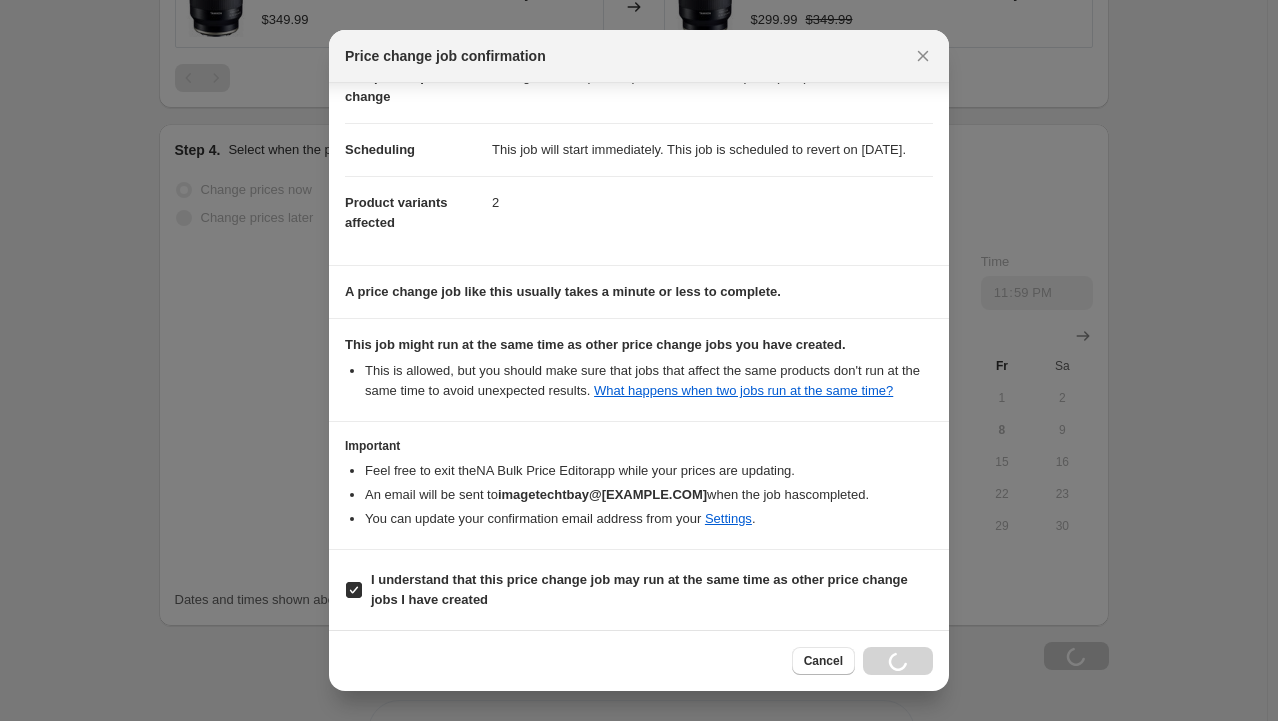 scroll, scrollTop: 1502, scrollLeft: 0, axis: vertical 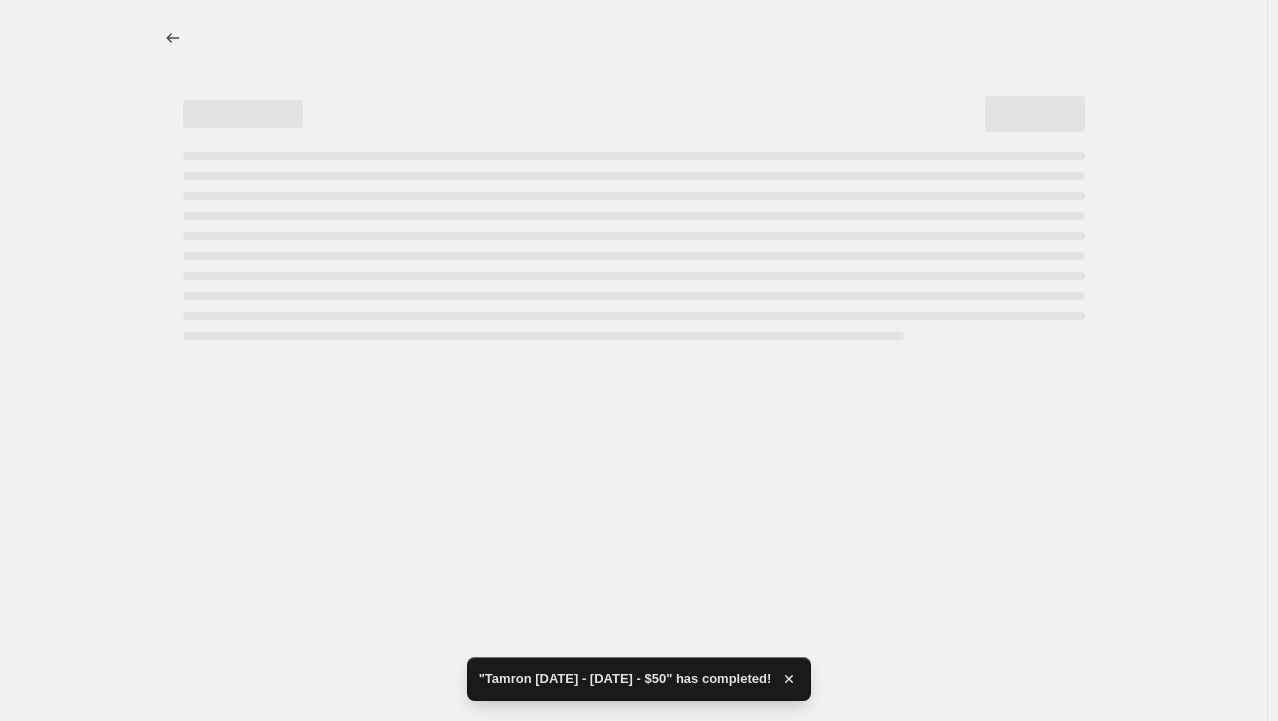 select on "by" 